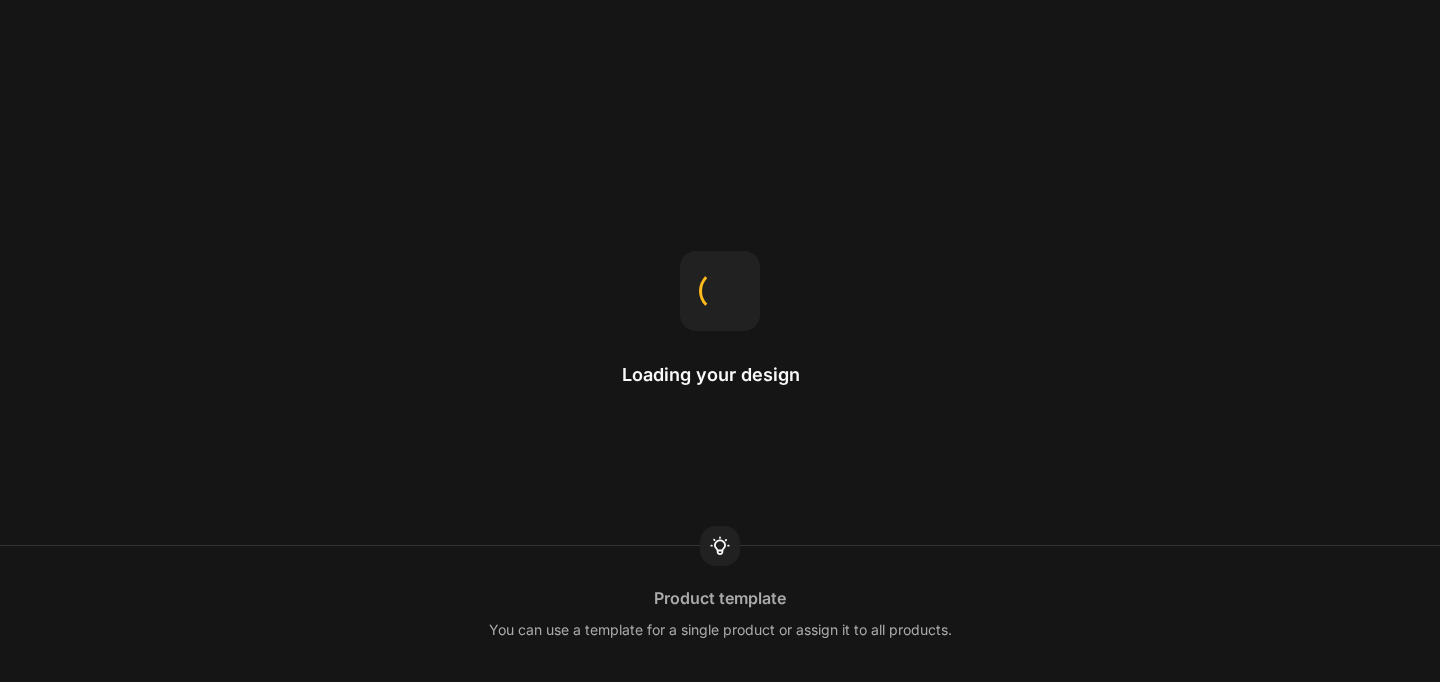scroll, scrollTop: 0, scrollLeft: 0, axis: both 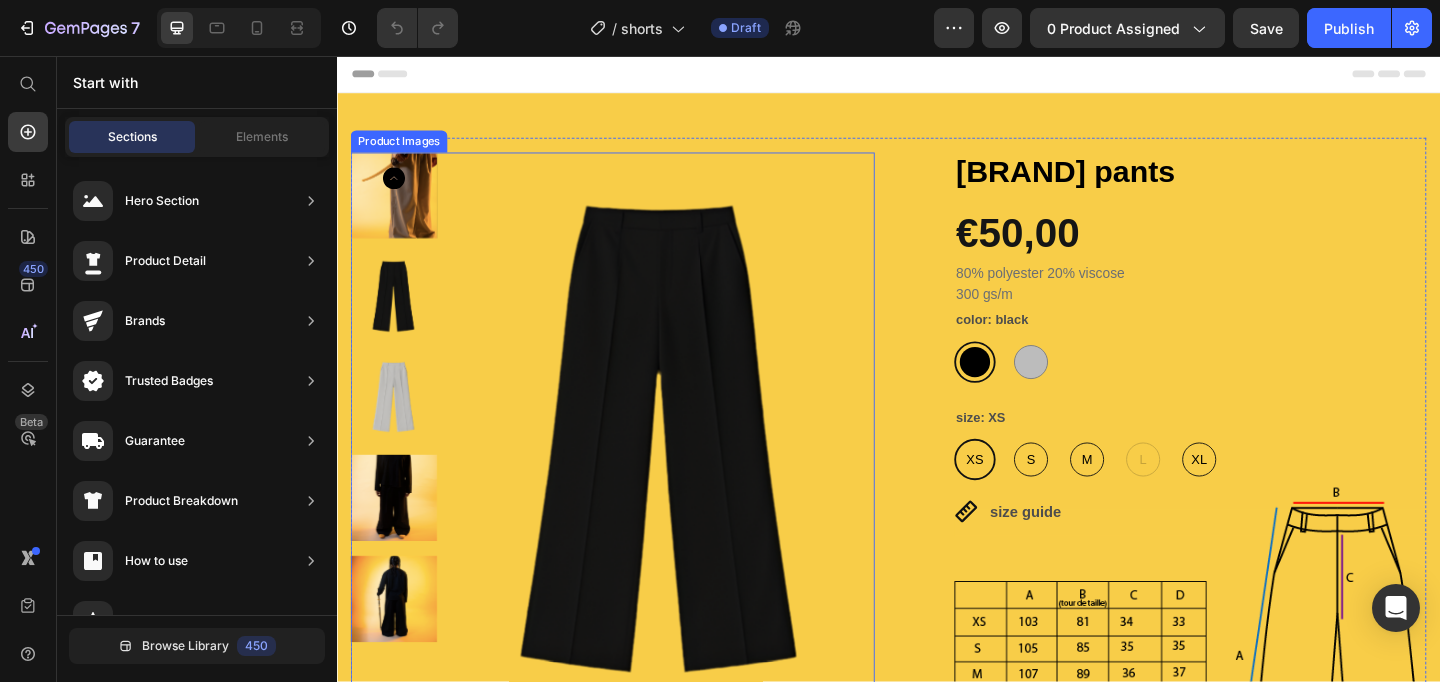 click at bounding box center (688, 473) 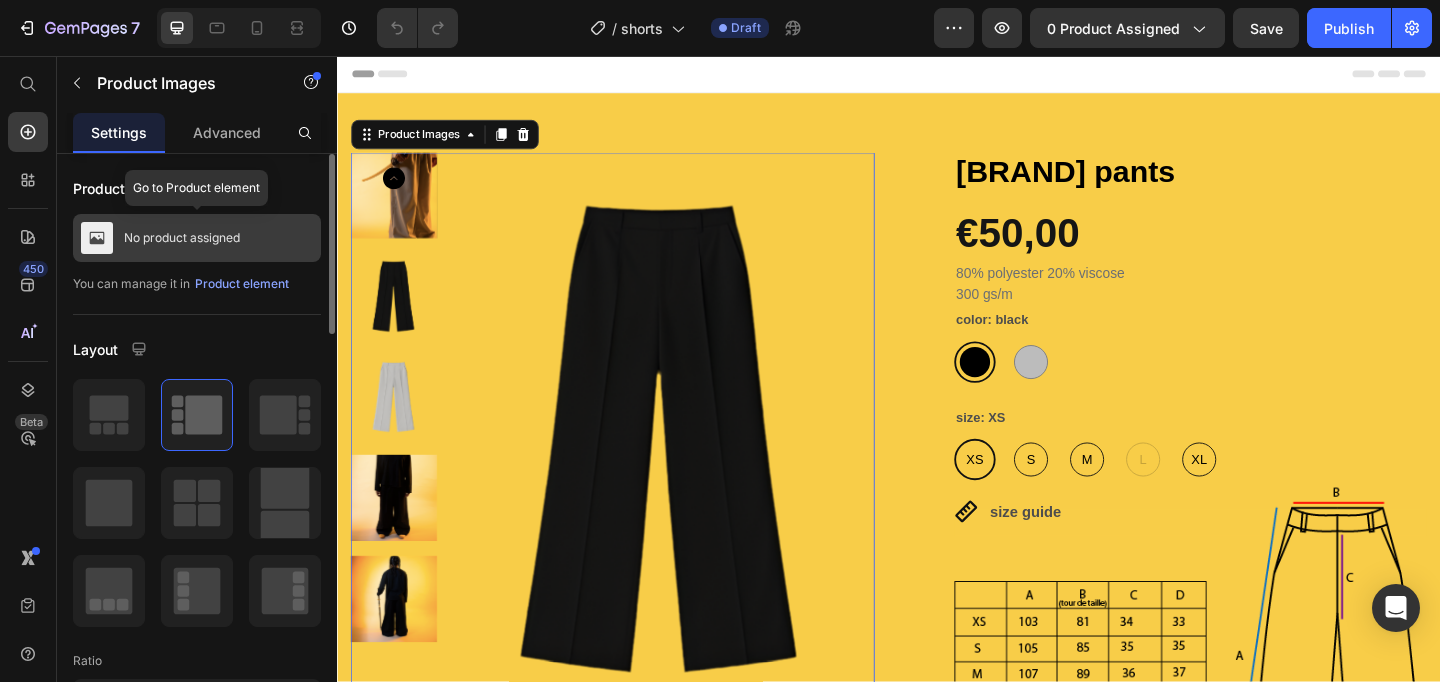 click on "No product assigned" at bounding box center [182, 238] 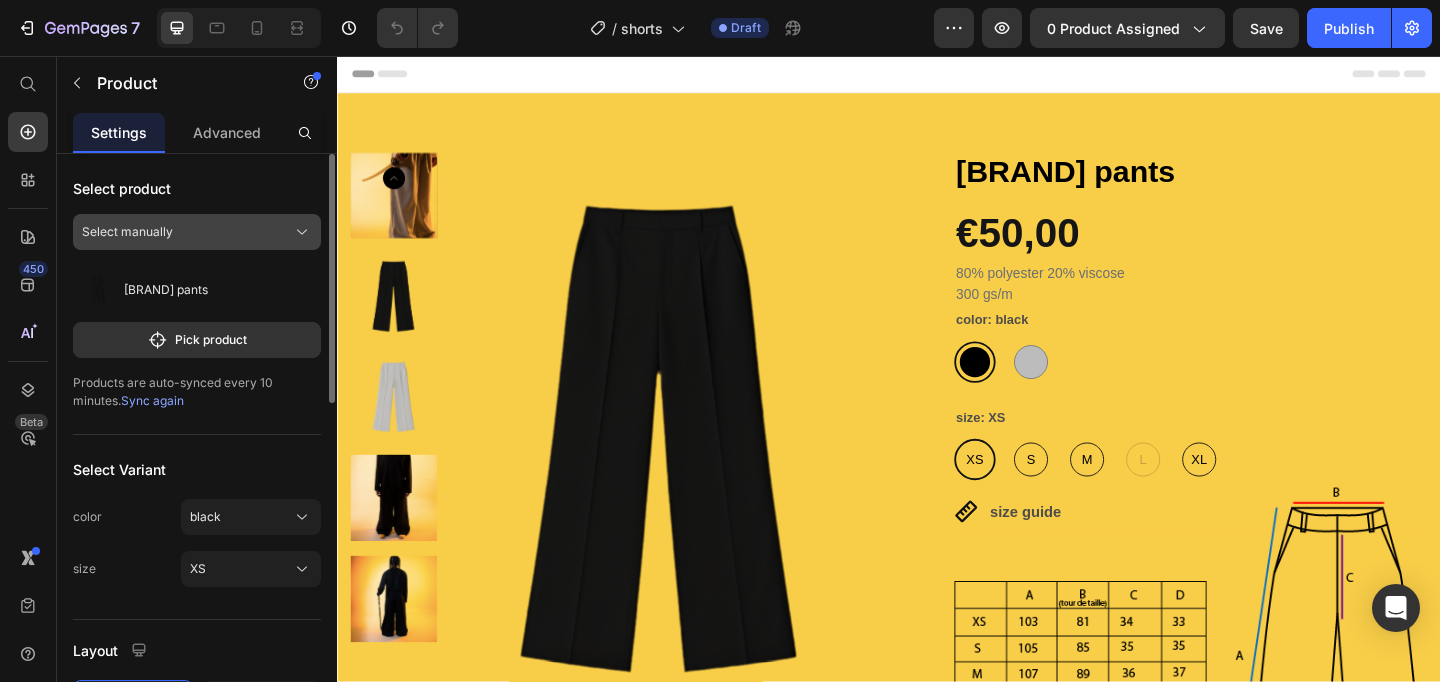 click 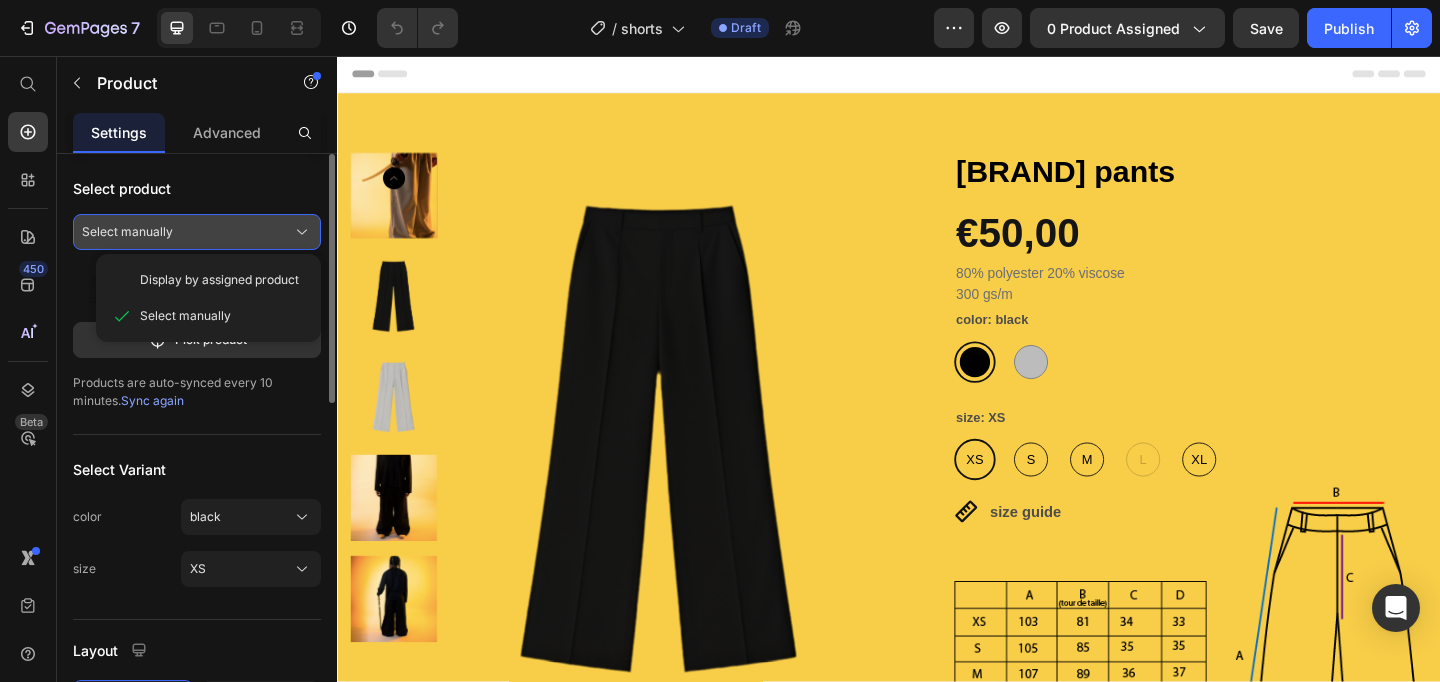 click 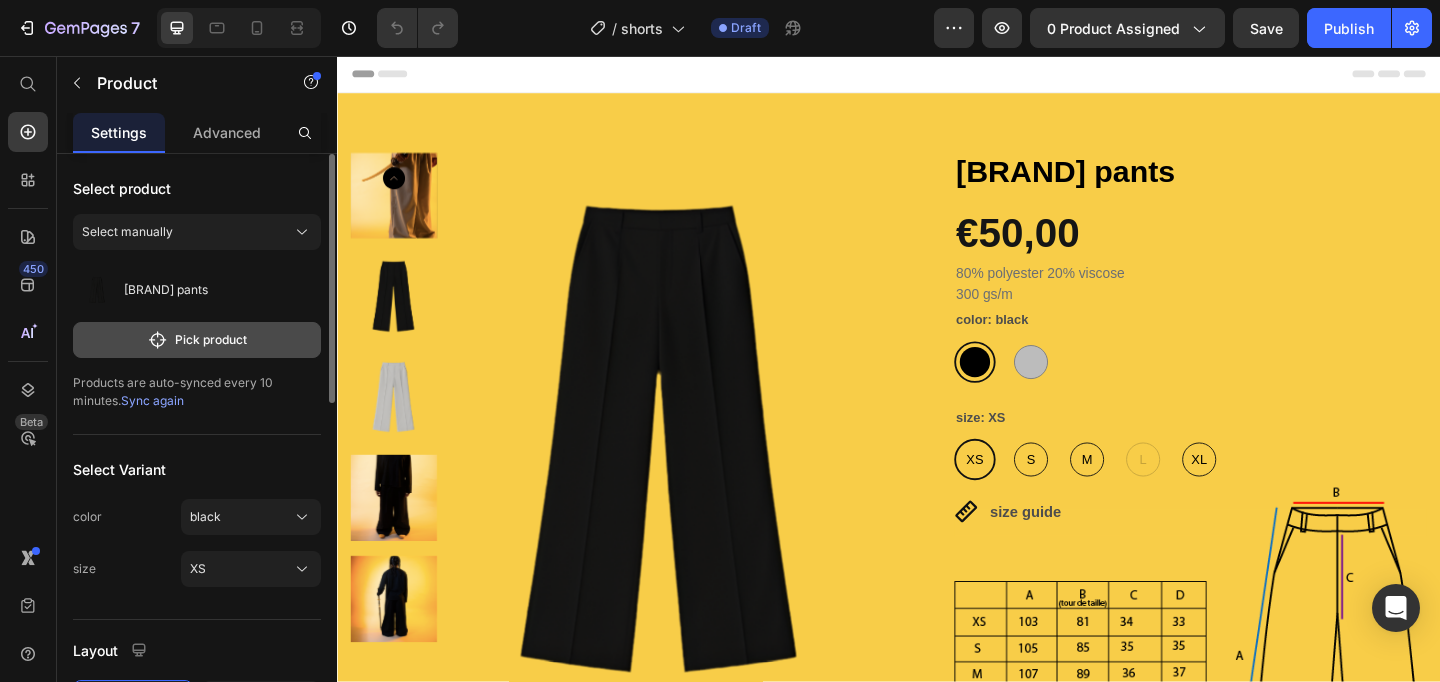 click on "Pick product" at bounding box center [197, 340] 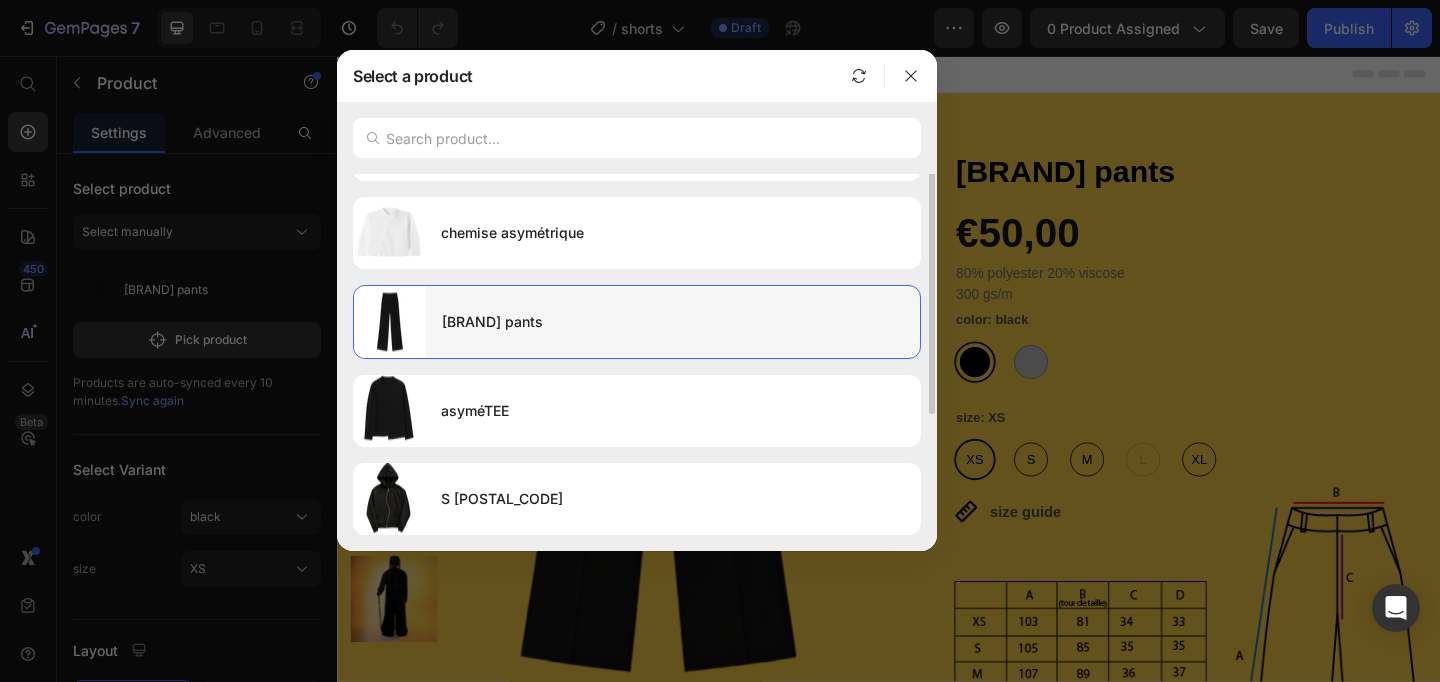 scroll, scrollTop: 0, scrollLeft: 0, axis: both 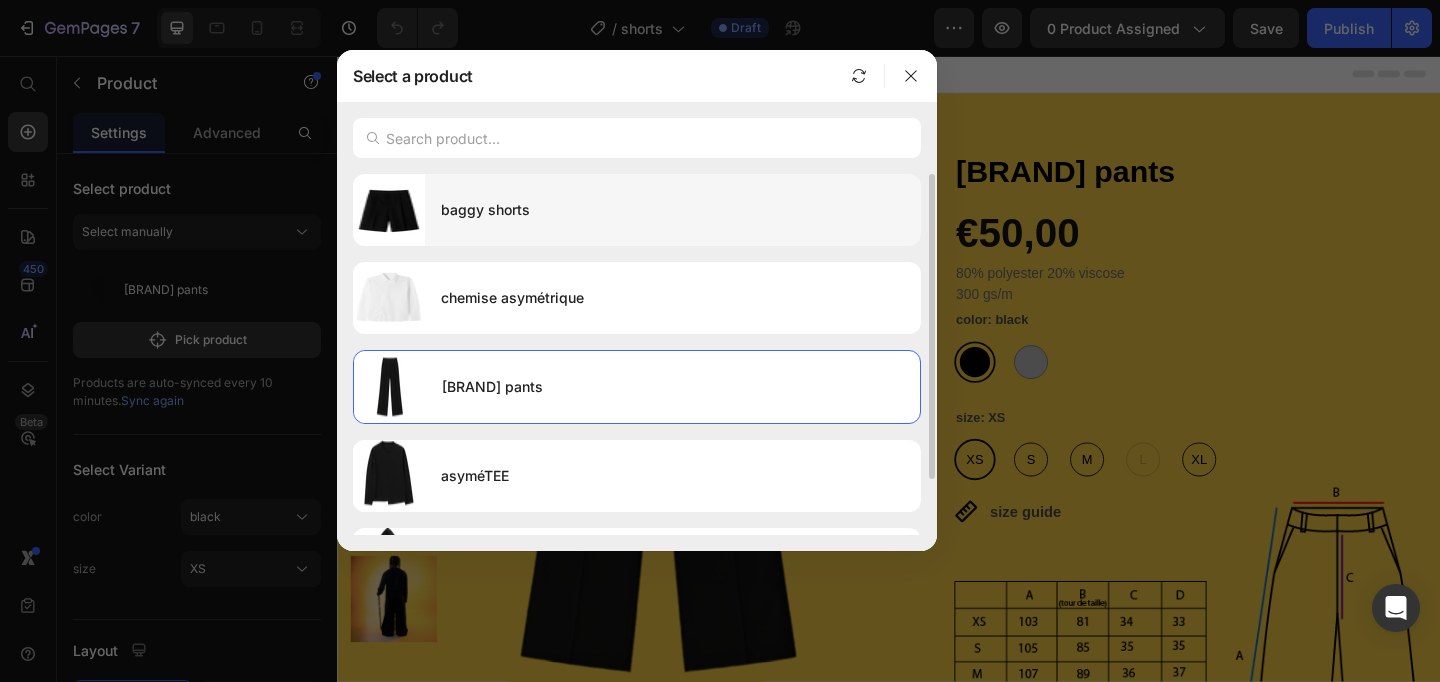 click on "baggy shorts" at bounding box center [673, 210] 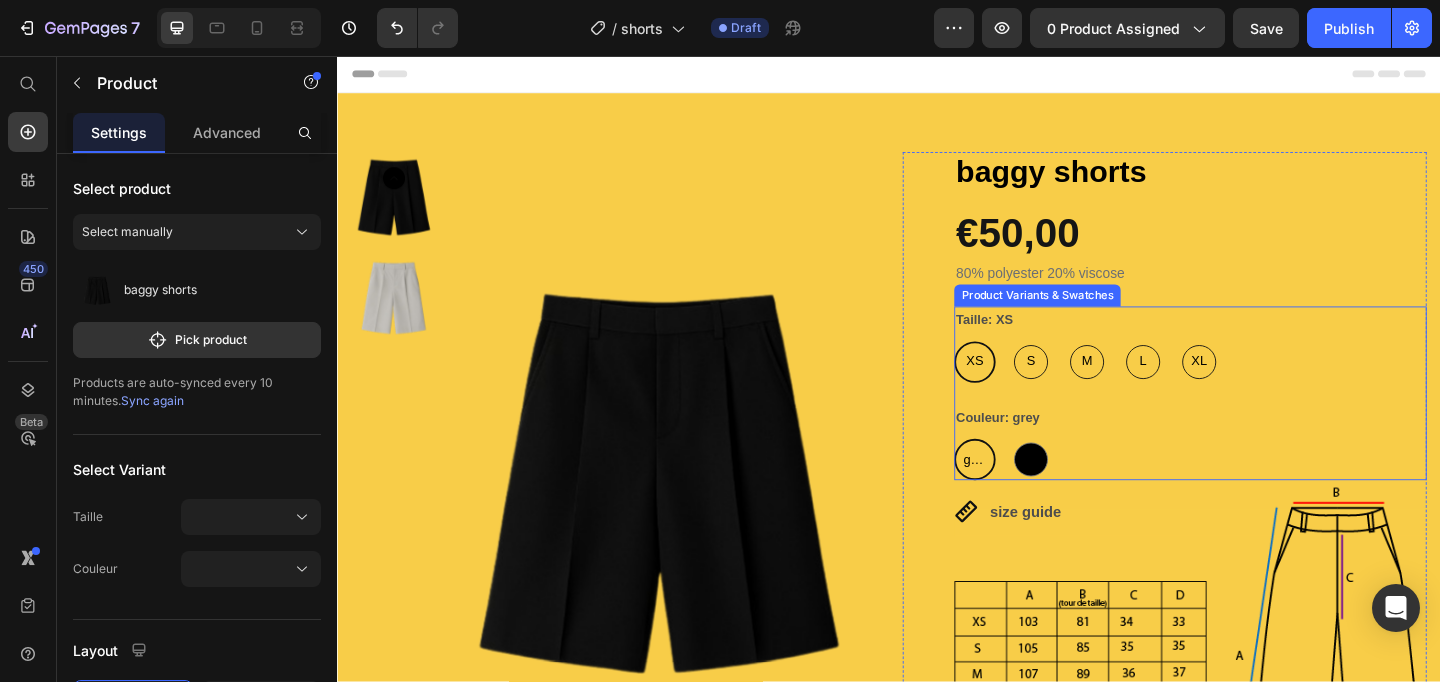 click on "grey" at bounding box center [1030, 495] 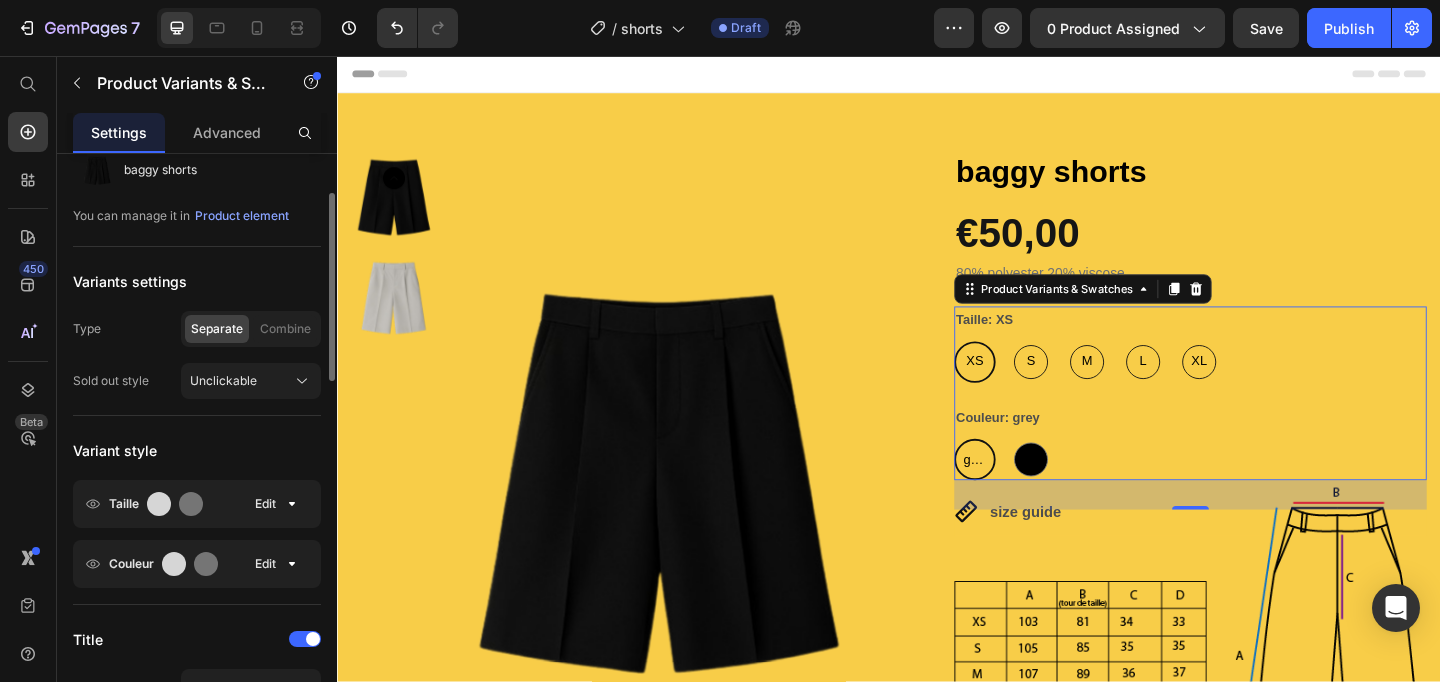 scroll, scrollTop: 81, scrollLeft: 0, axis: vertical 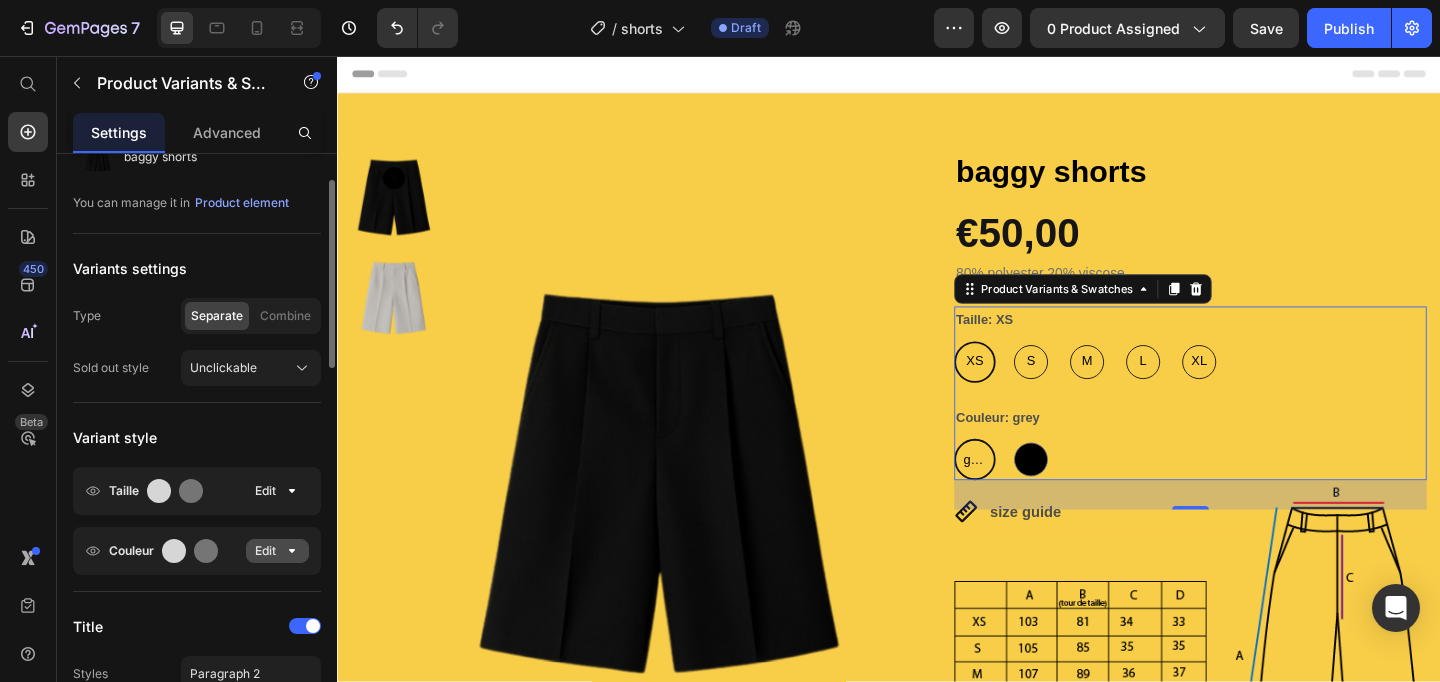 click 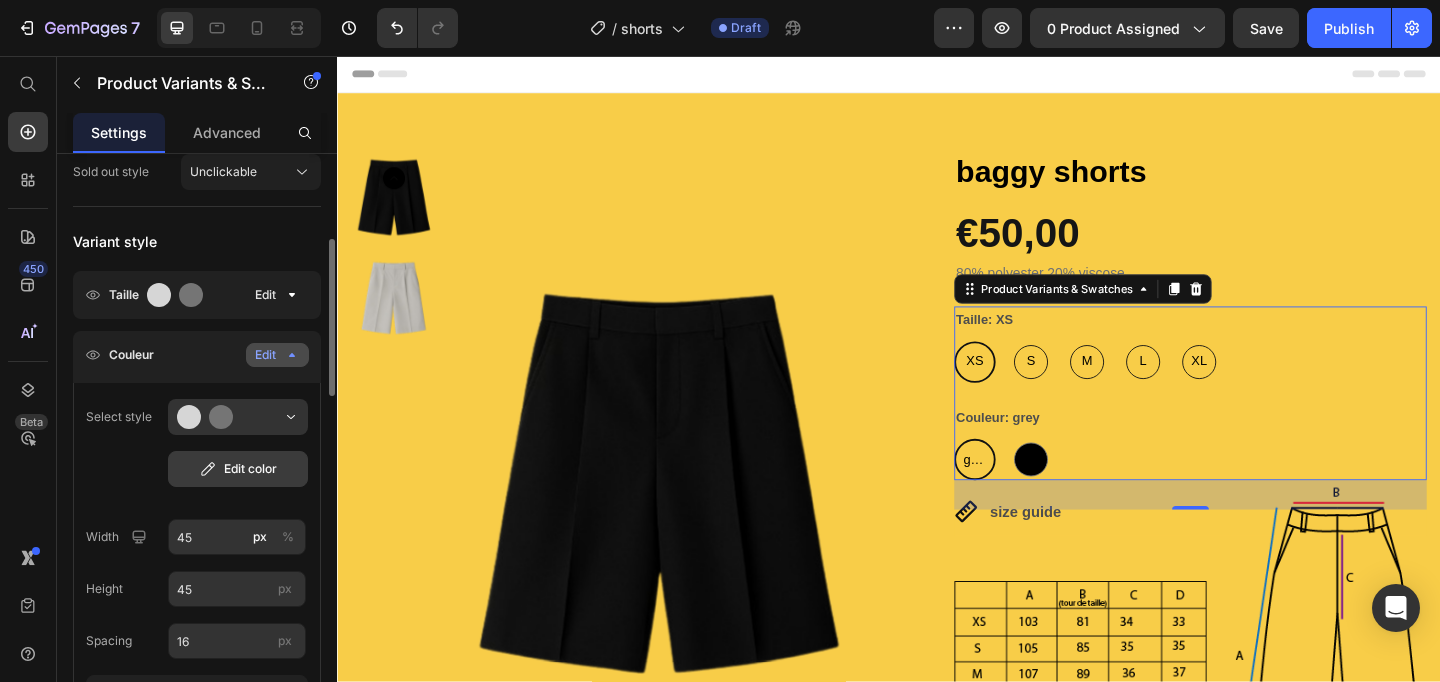 scroll, scrollTop: 309, scrollLeft: 0, axis: vertical 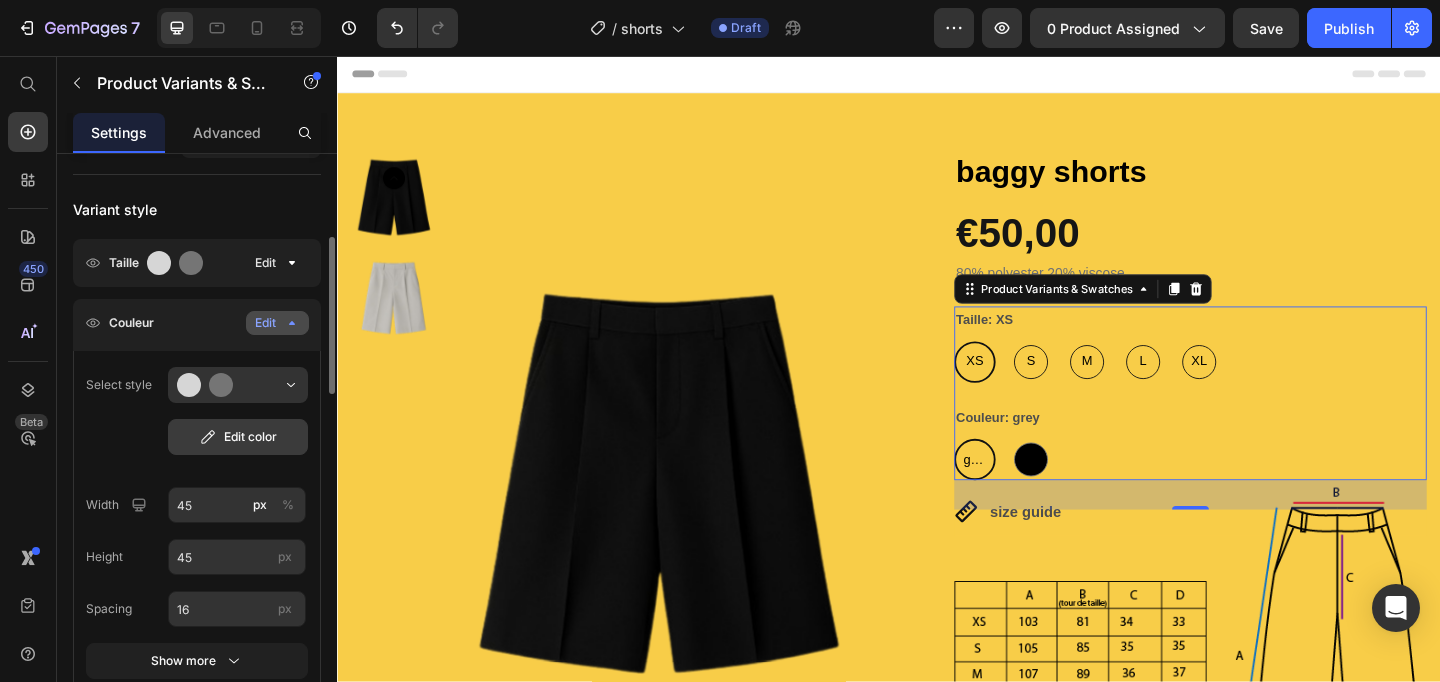 click on "Edit color" 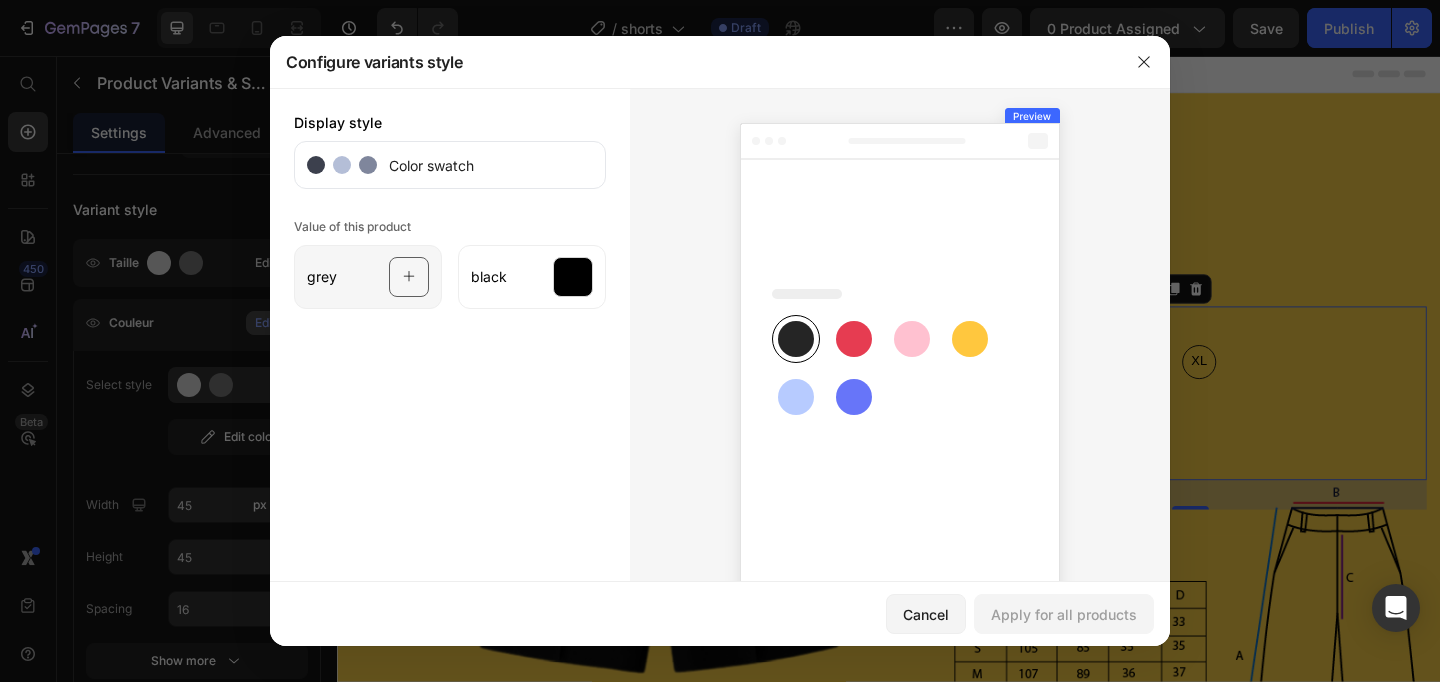 click 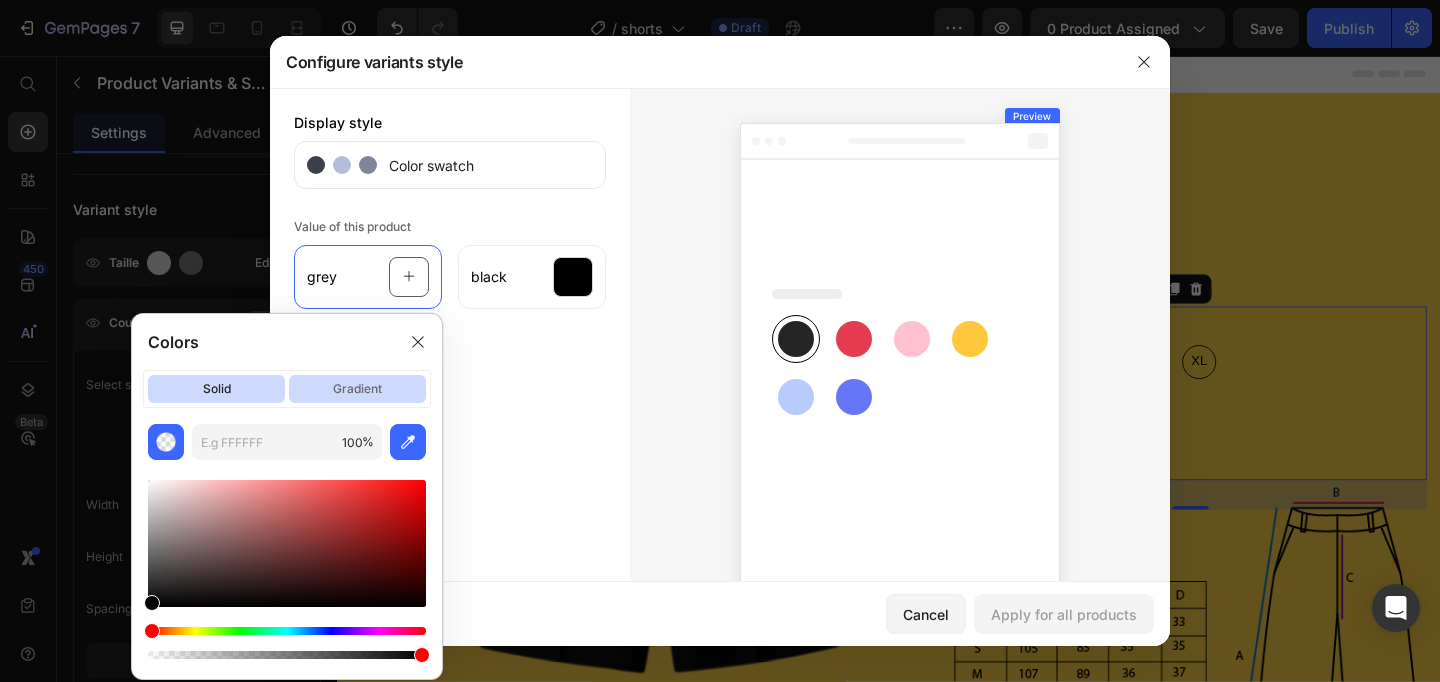 click on "gradient" 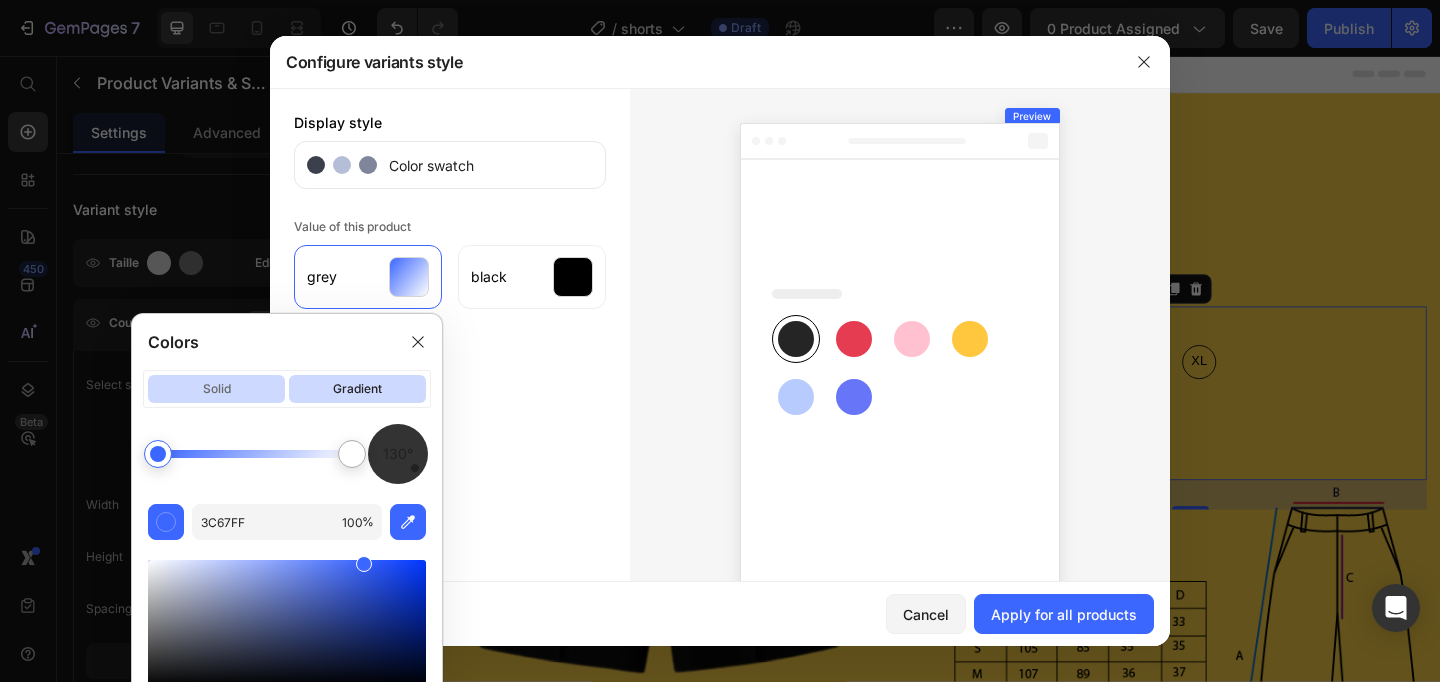 click on "solid" 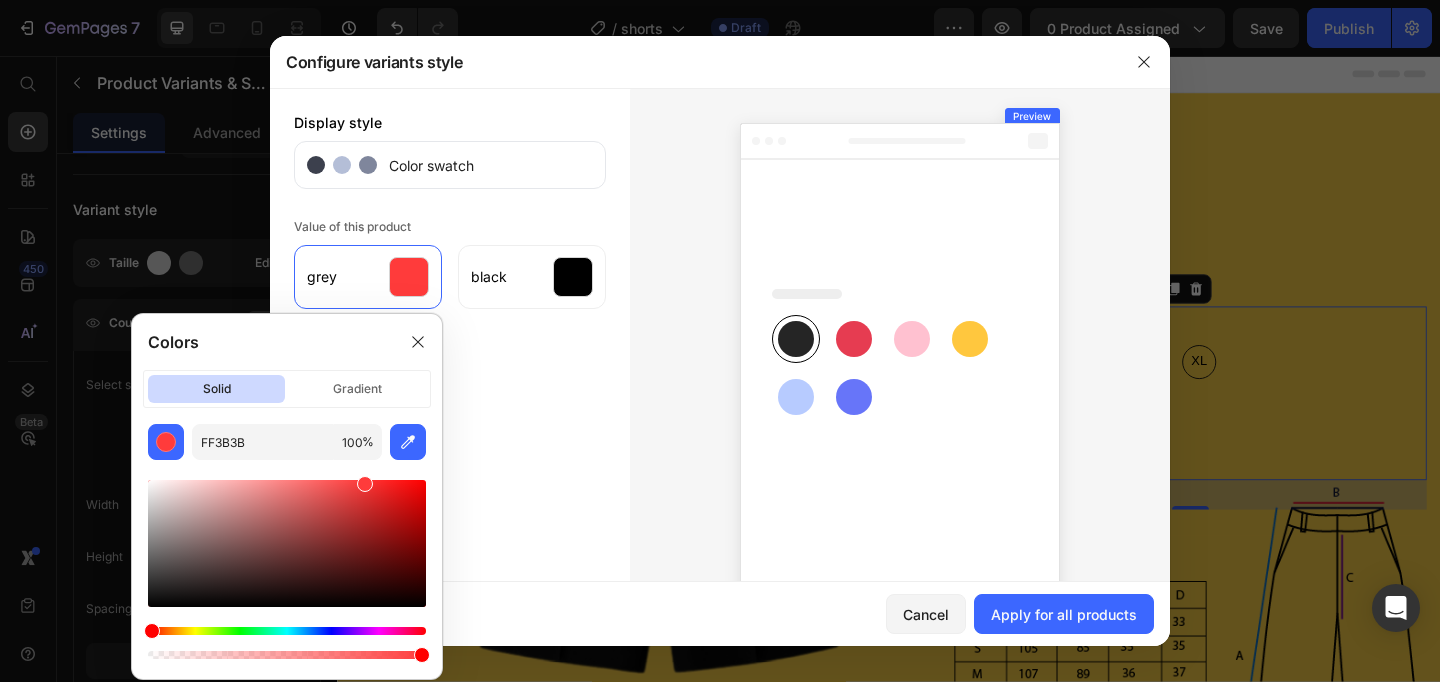 drag, startPoint x: 328, startPoint y: 633, endPoint x: 109, endPoint y: 624, distance: 219.18486 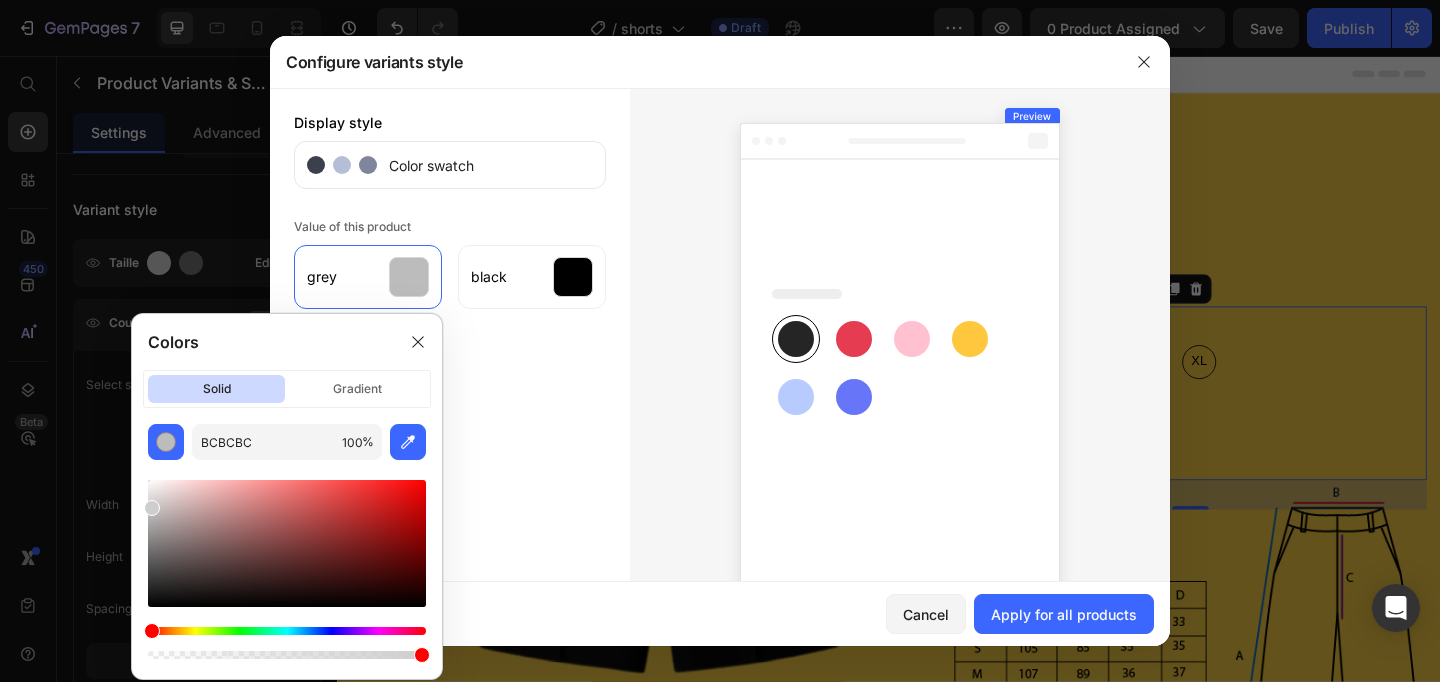 type on "CECECE" 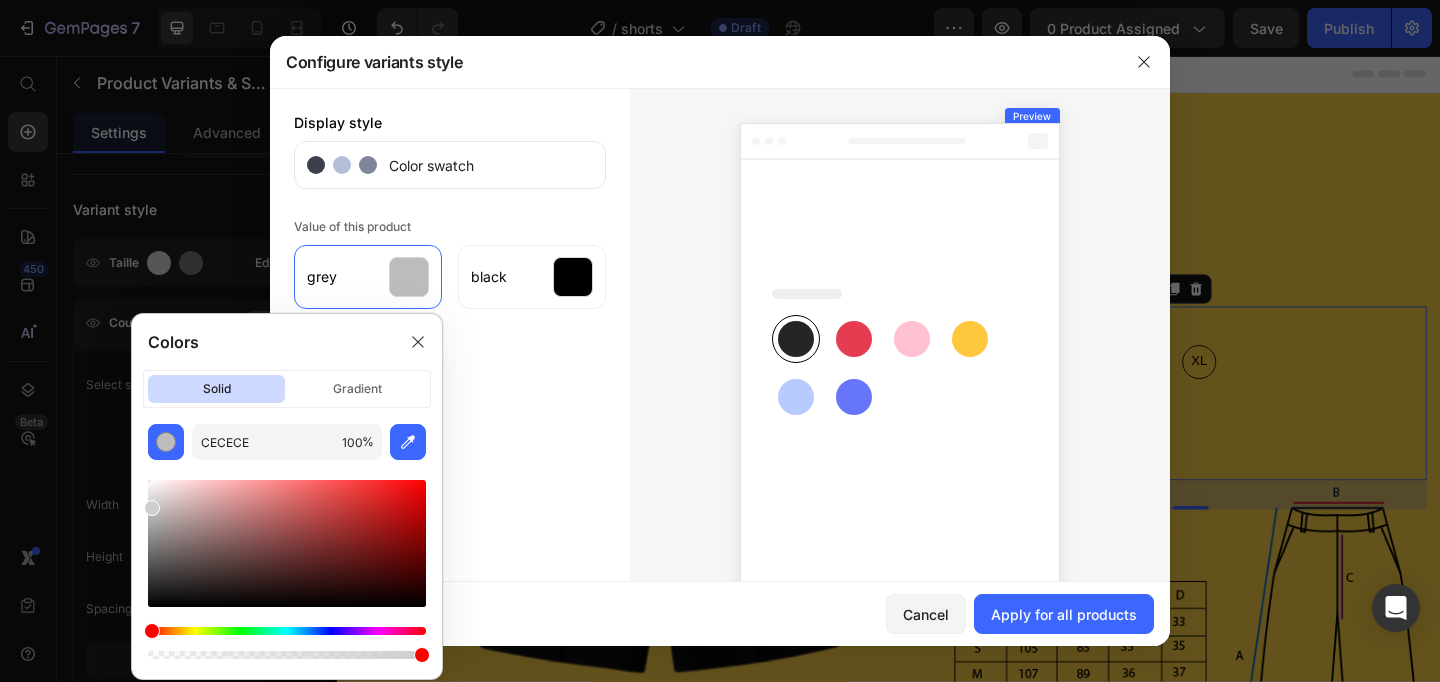 click at bounding box center (152, 508) 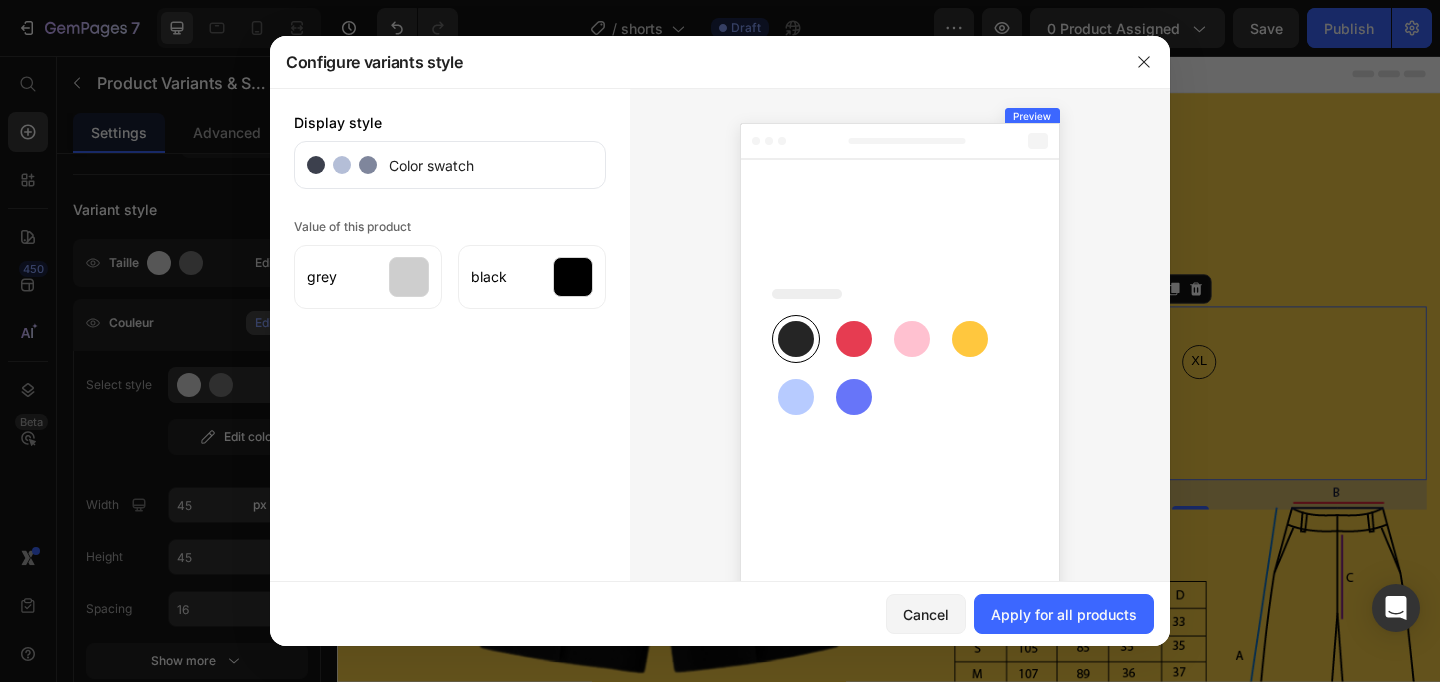 click on "Display style Color swatch Value of this product grey black" at bounding box center (450, 365) 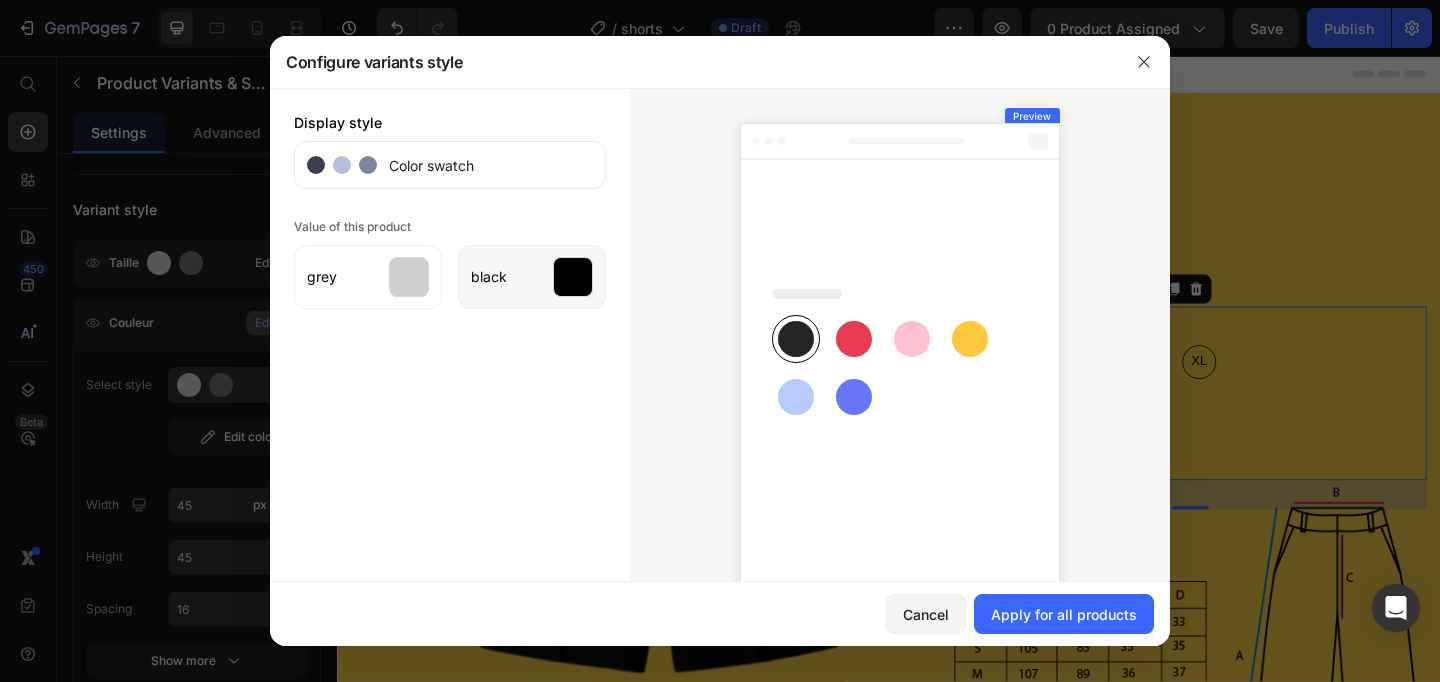 scroll, scrollTop: 60, scrollLeft: 0, axis: vertical 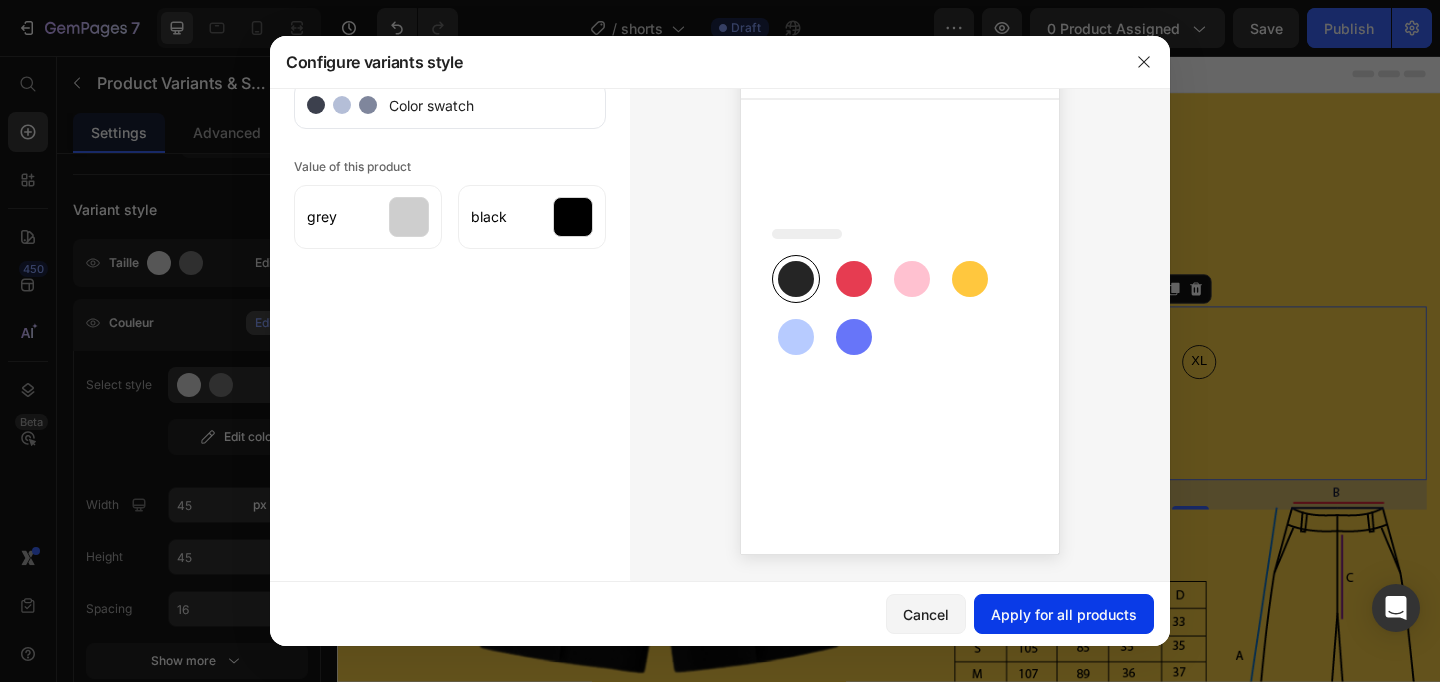 click on "Apply for all products" at bounding box center (1064, 614) 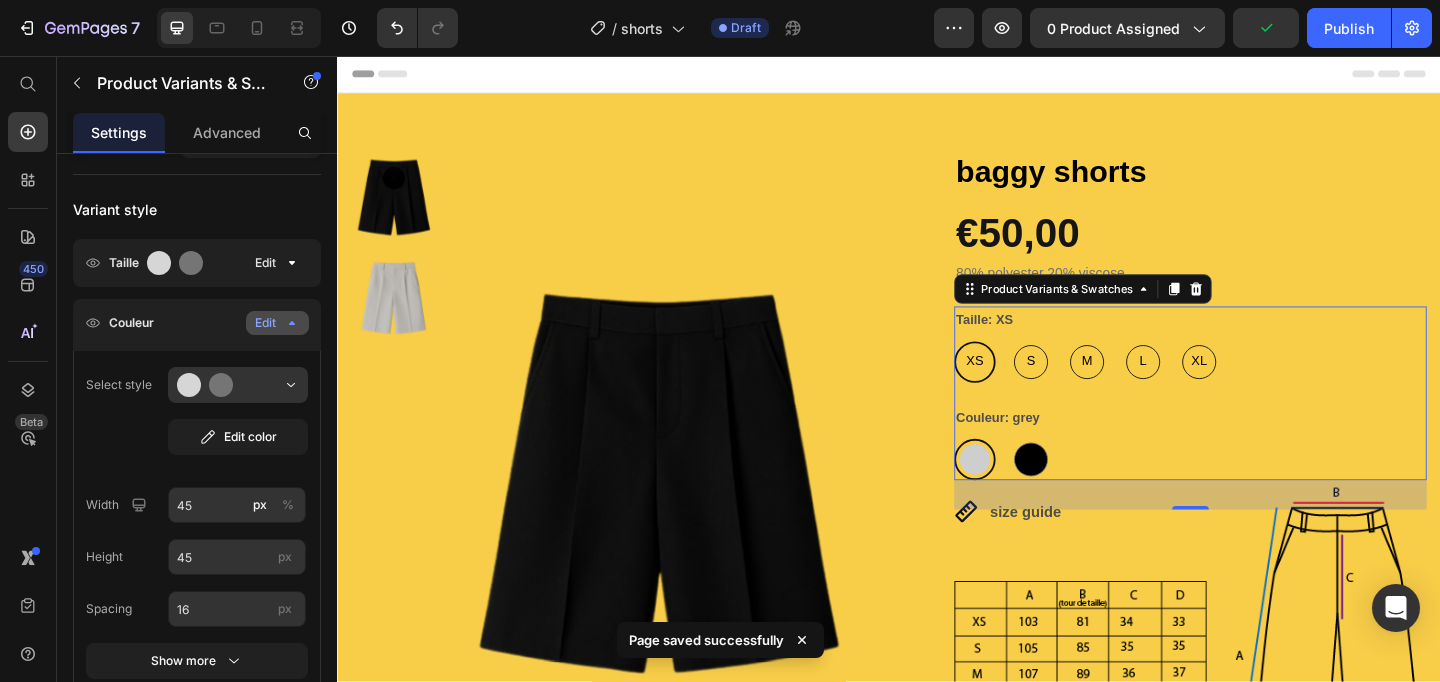 click on "€50,00 Product Price Row" at bounding box center (1265, 249) 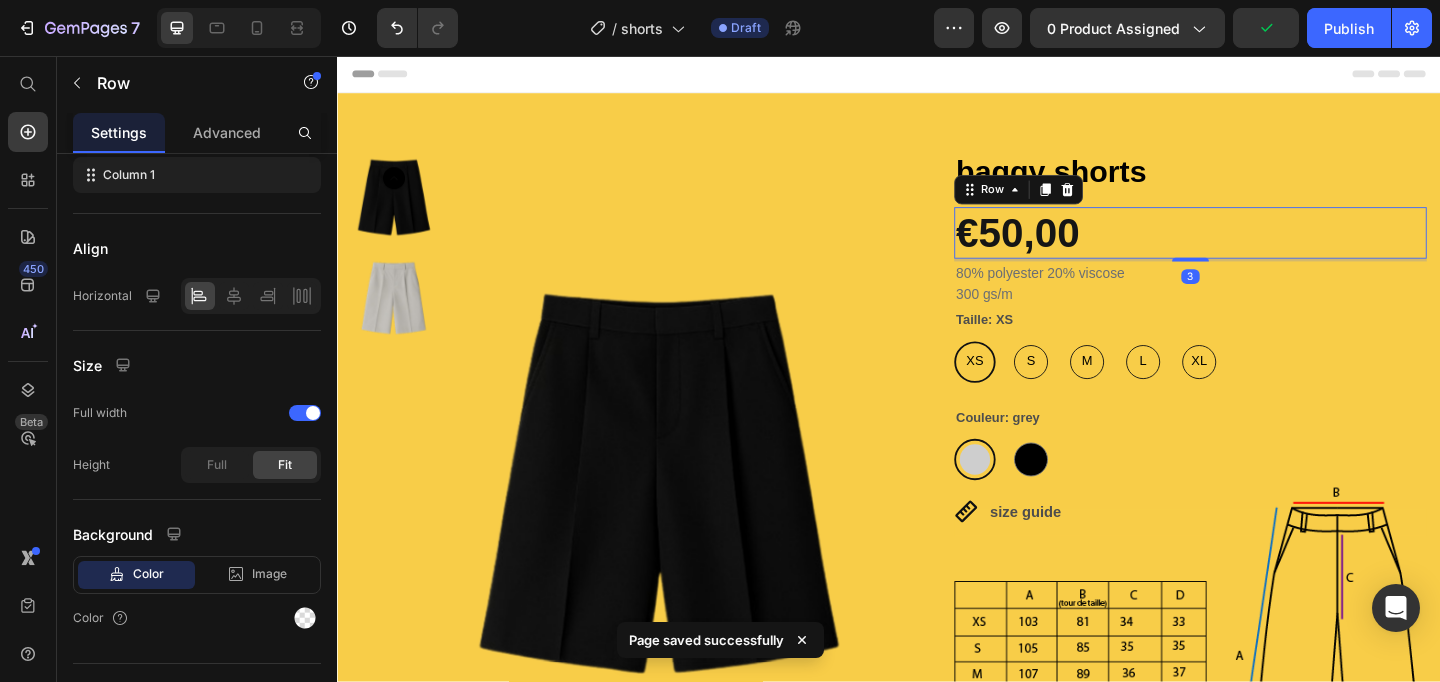 scroll, scrollTop: 0, scrollLeft: 0, axis: both 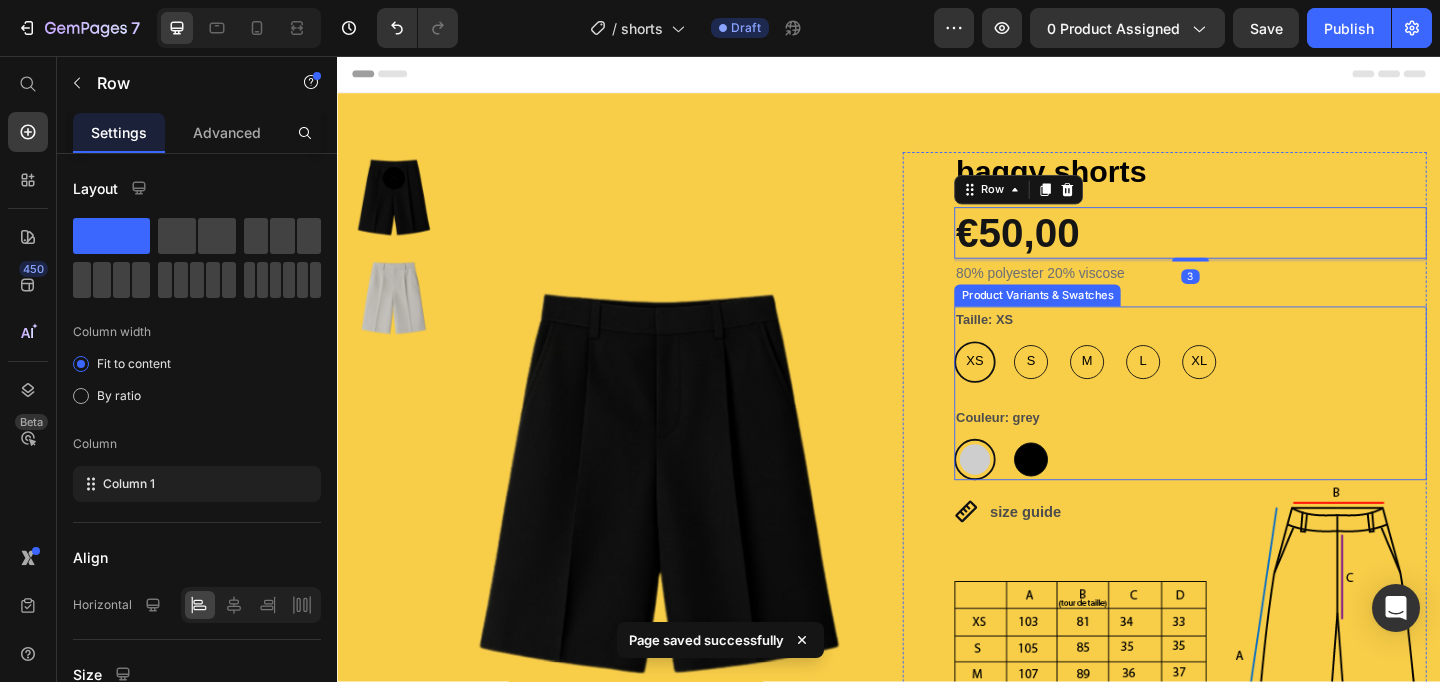 click at bounding box center [1091, 495] 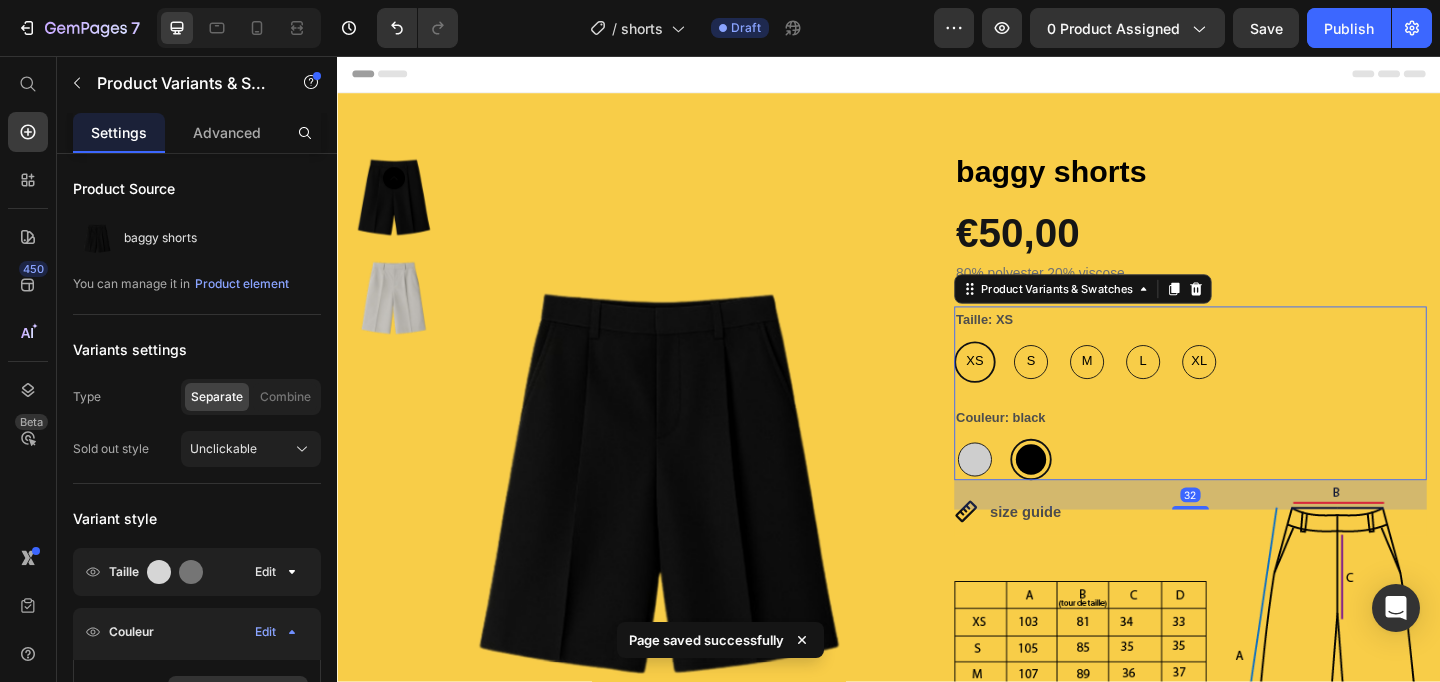 click at bounding box center [1030, 495] 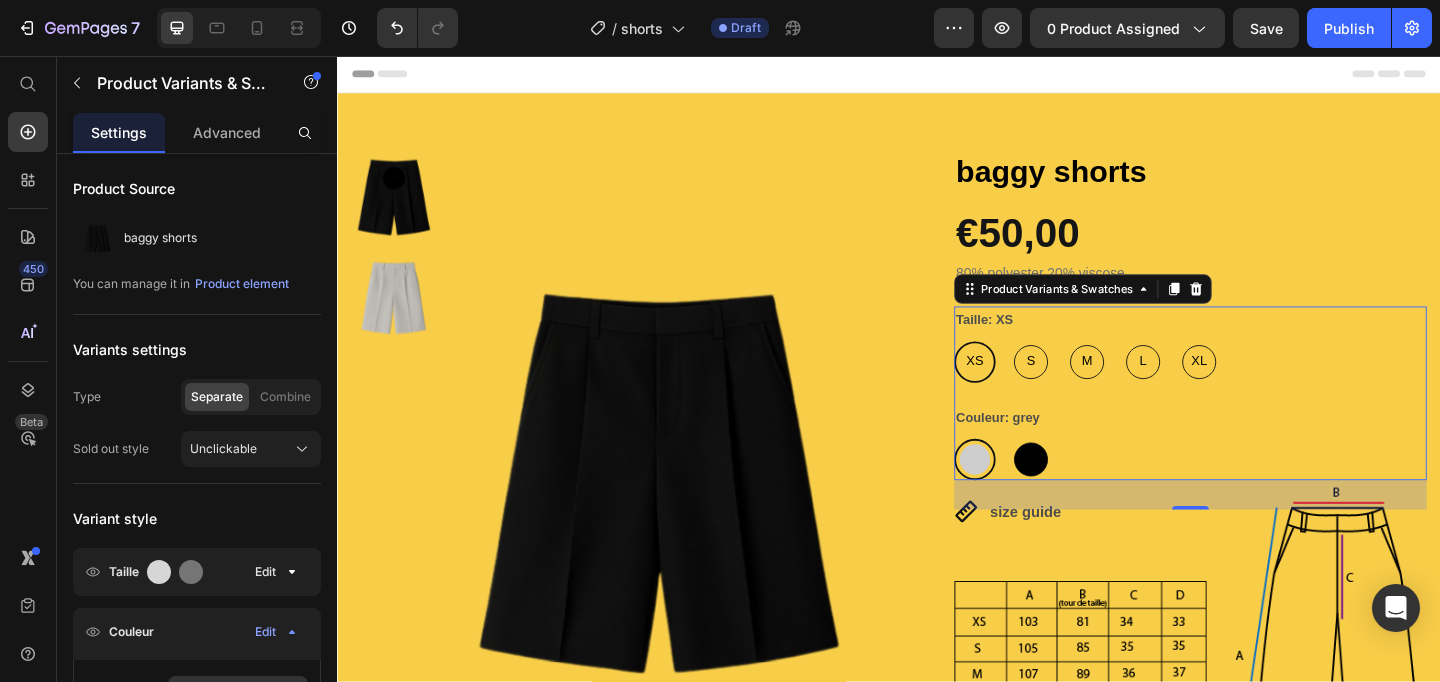 click at bounding box center (1091, 495) 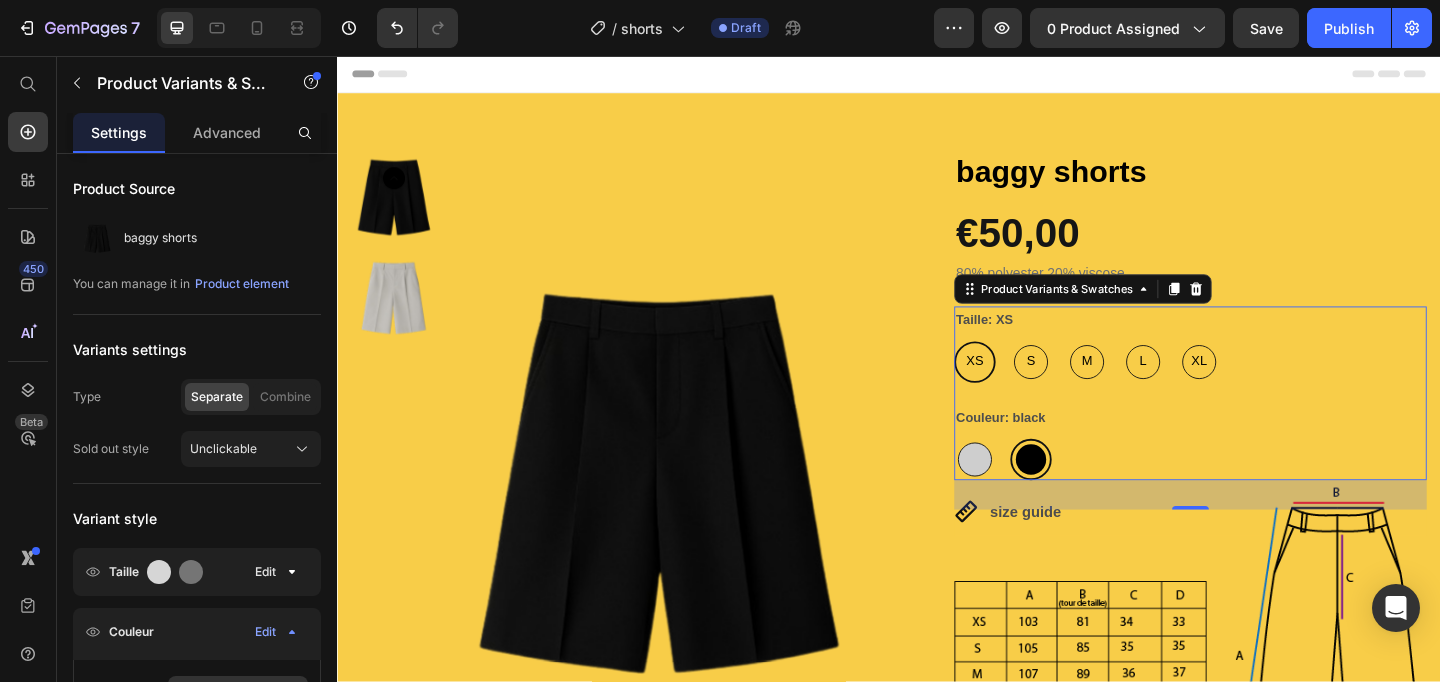click at bounding box center (1030, 495) 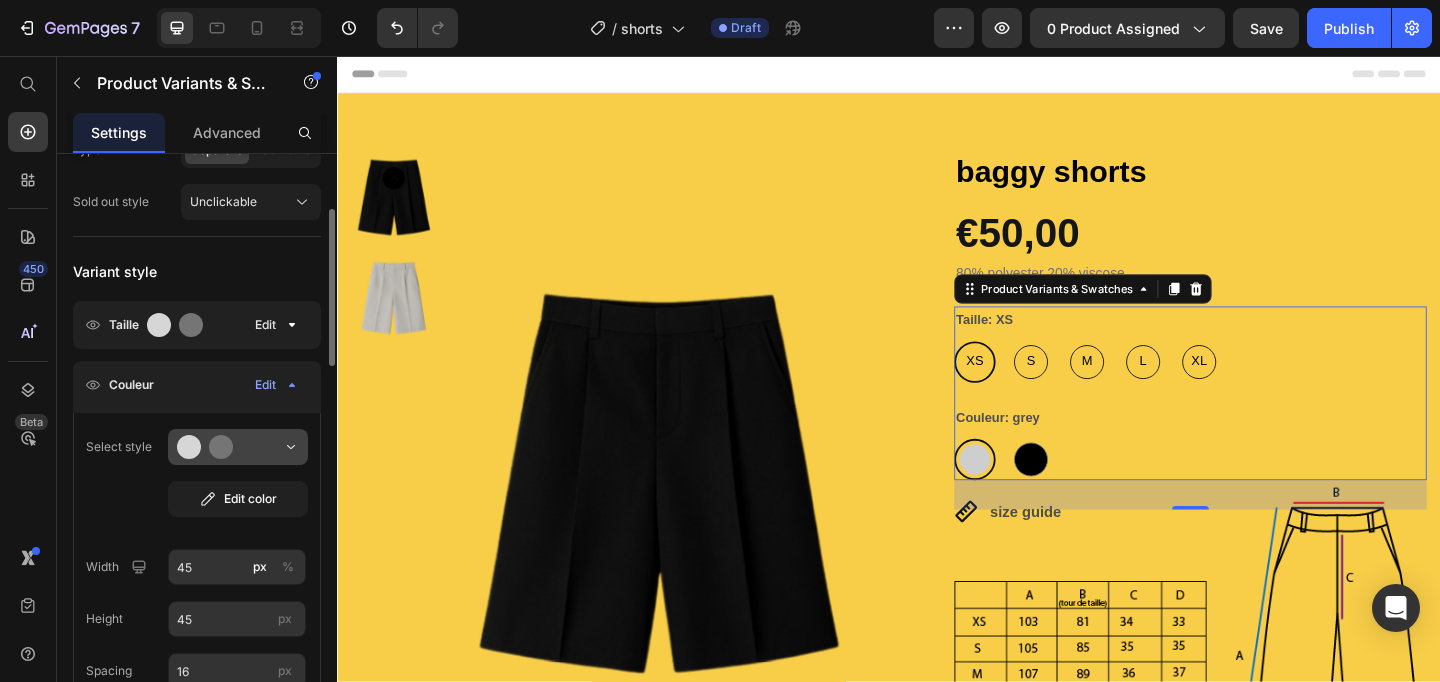 scroll, scrollTop: 249, scrollLeft: 0, axis: vertical 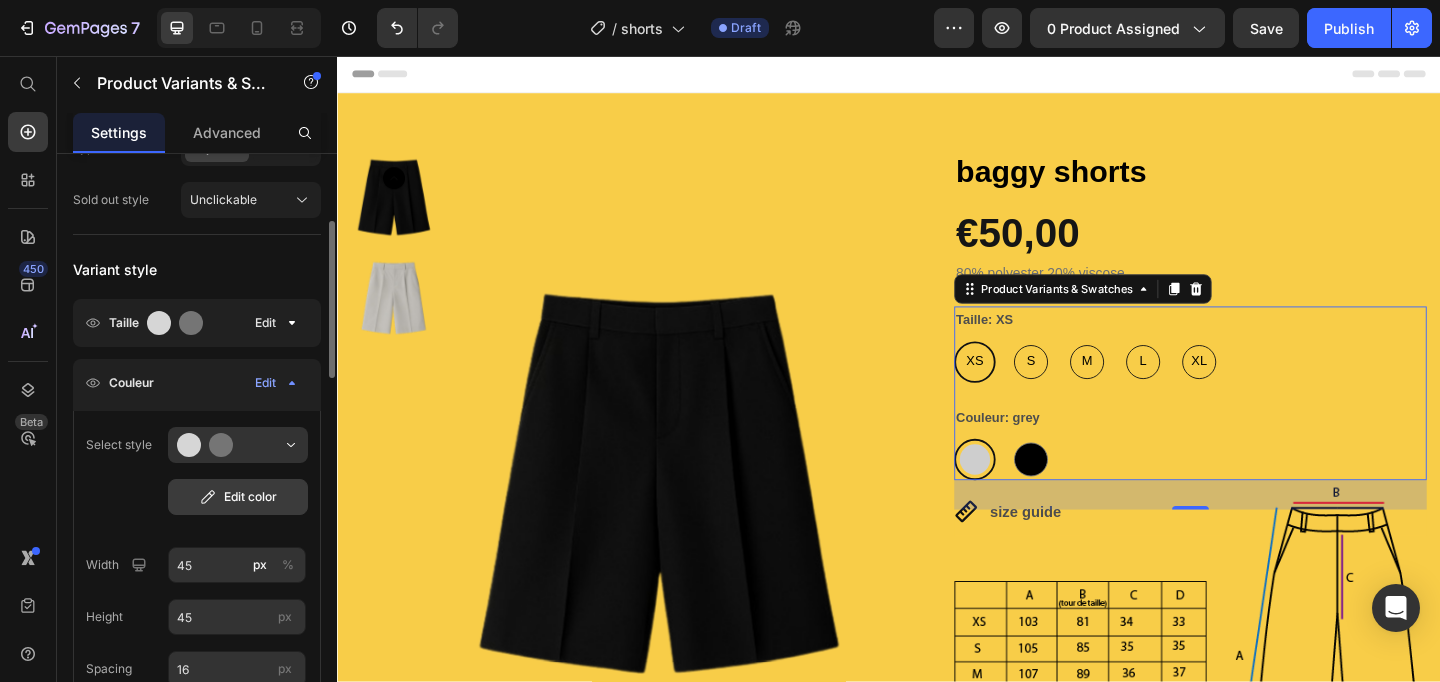 click on "Edit color" at bounding box center (238, 497) 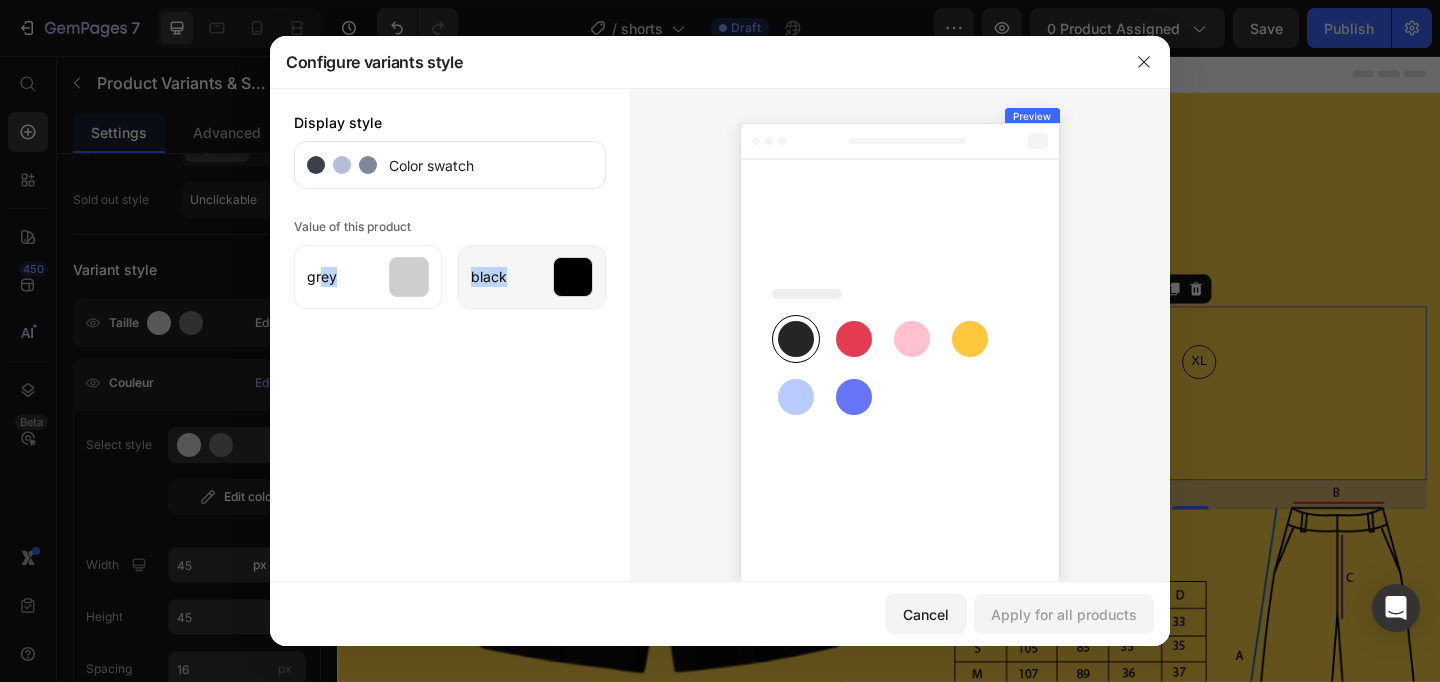 drag, startPoint x: 320, startPoint y: 267, endPoint x: 540, endPoint y: 268, distance: 220.00227 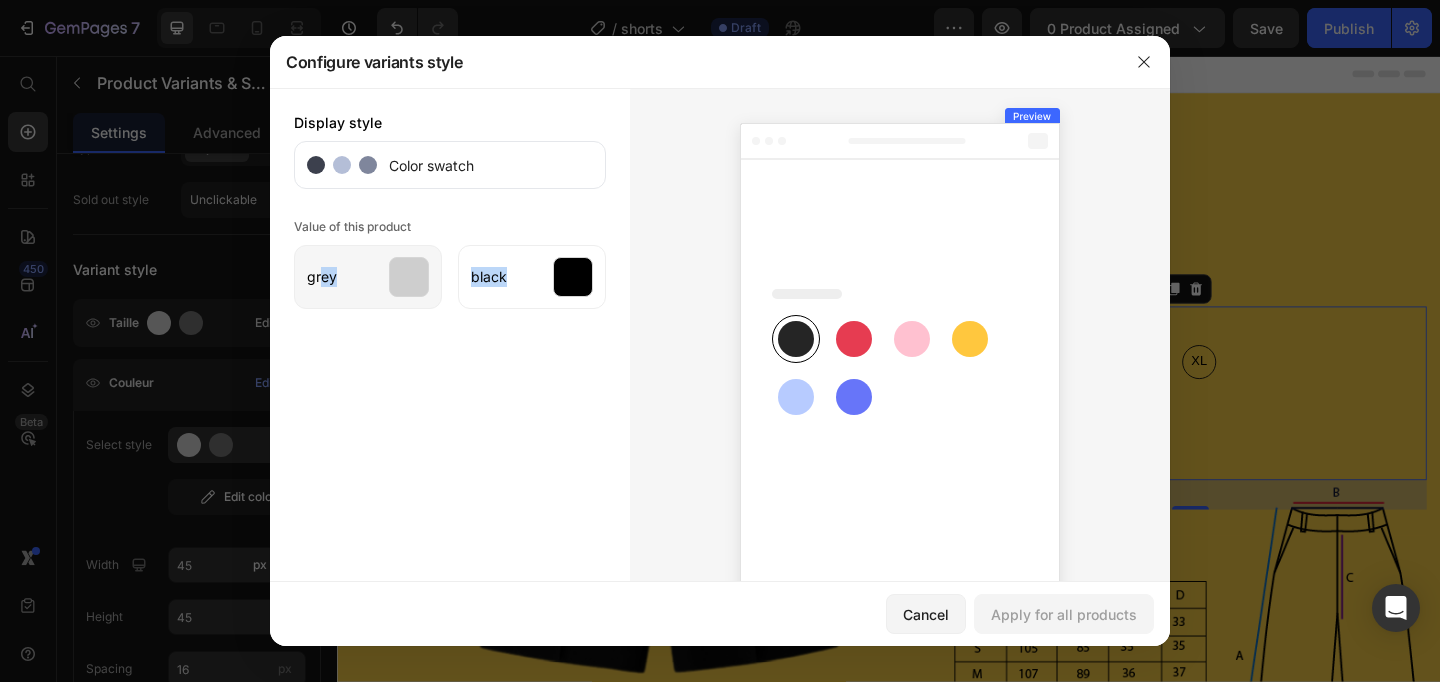 click on "grey" 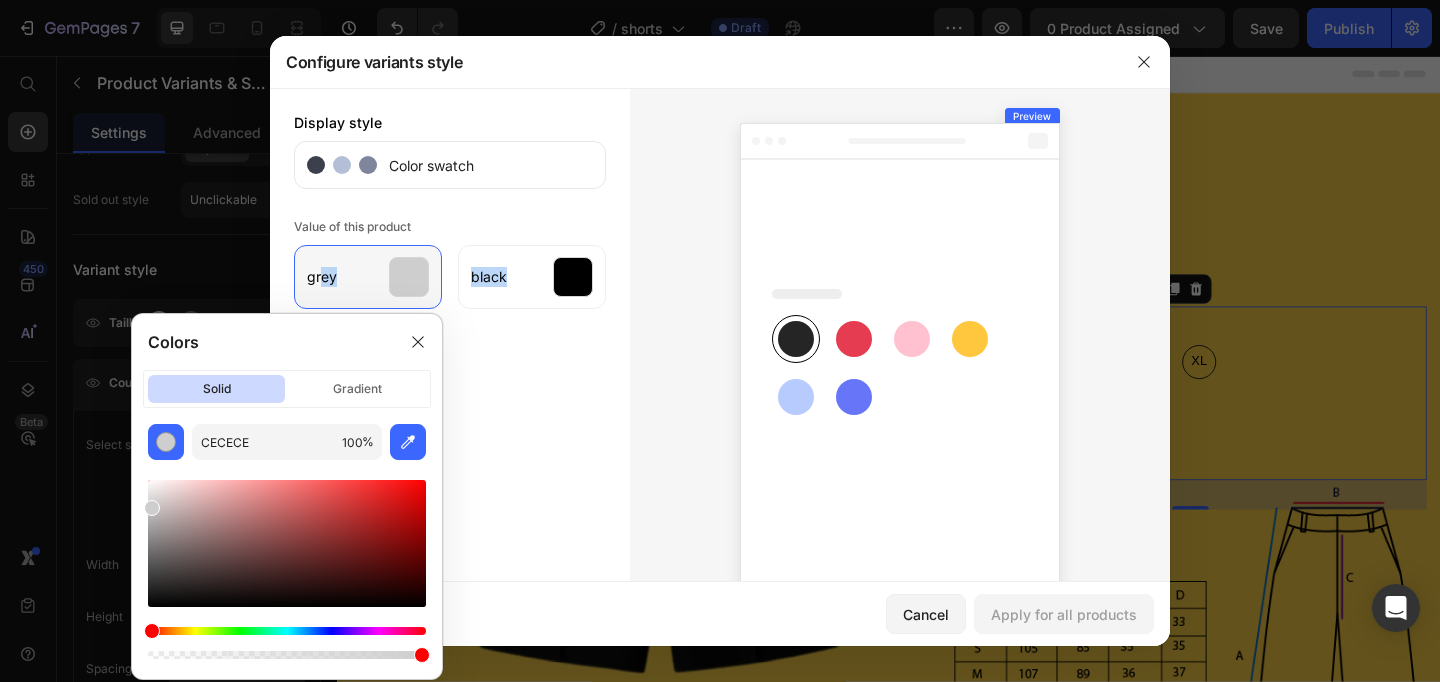 click on "grey" 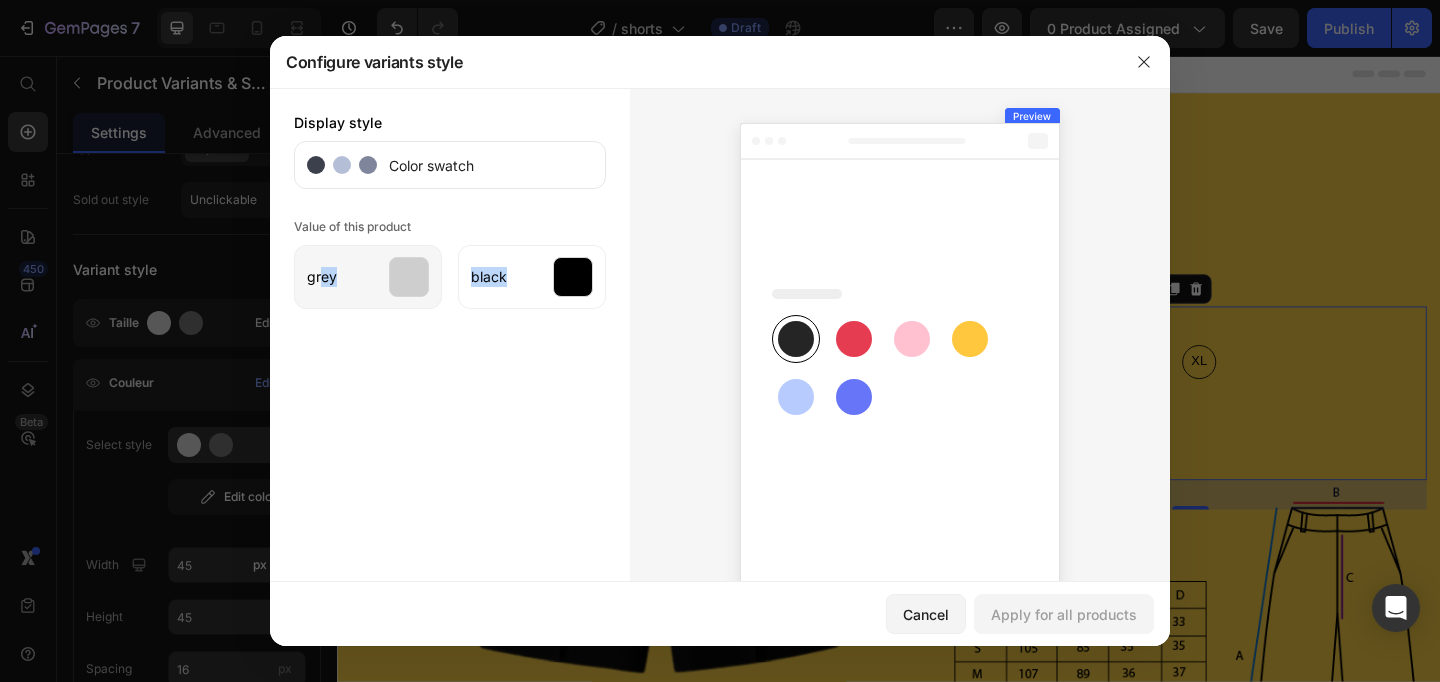 click on "grey" at bounding box center (322, 277) 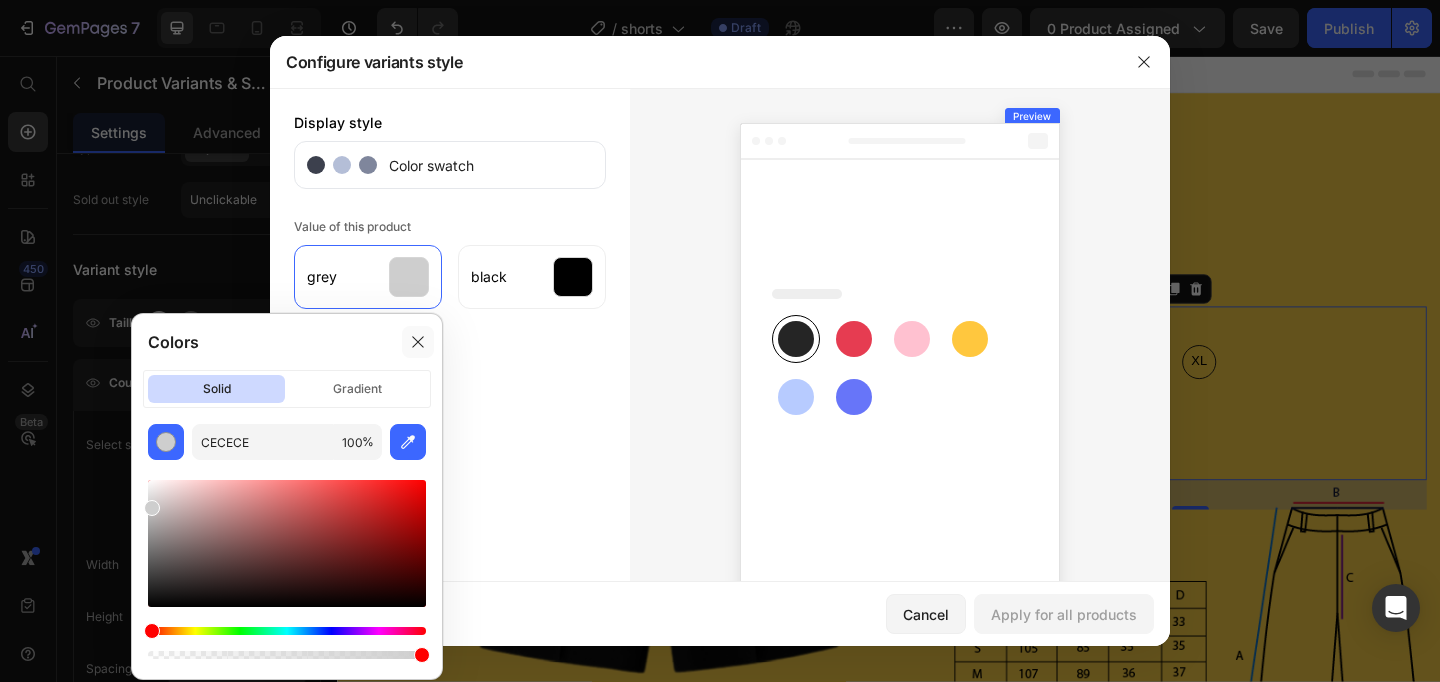 click 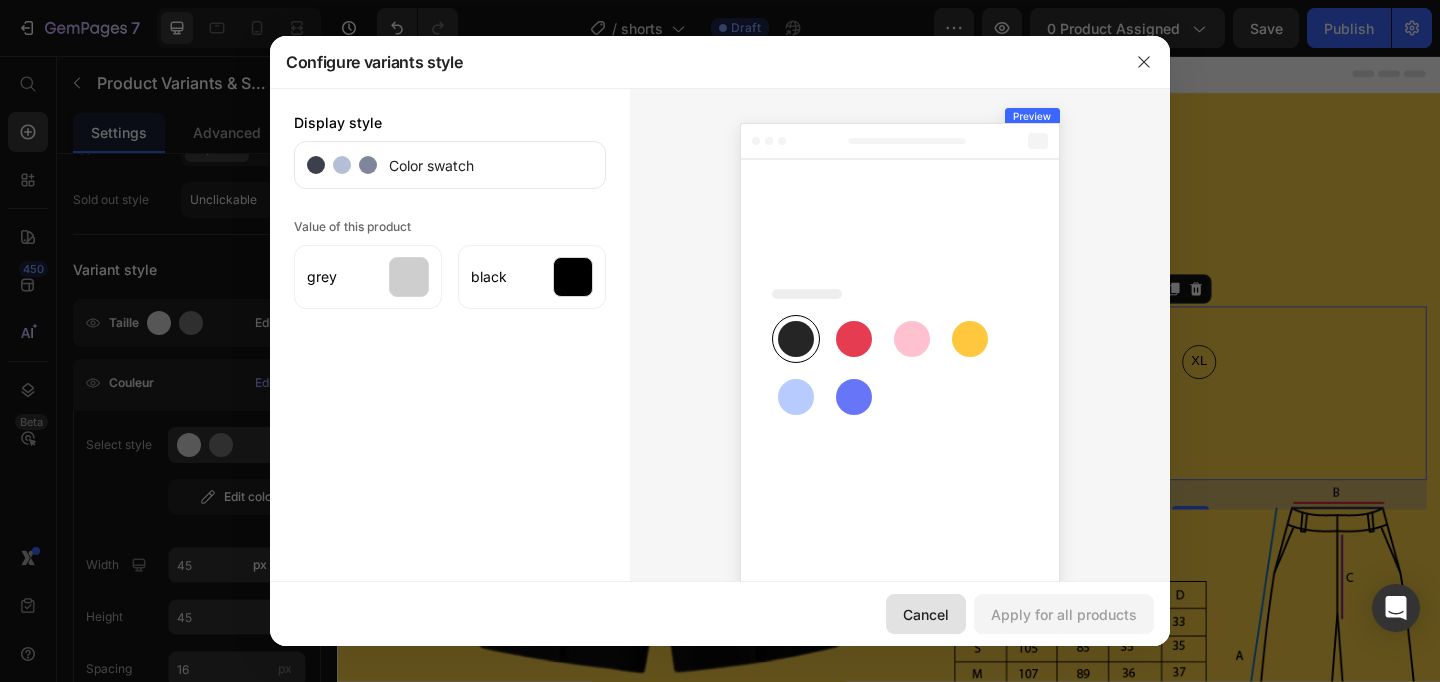 click on "Cancel" at bounding box center [926, 614] 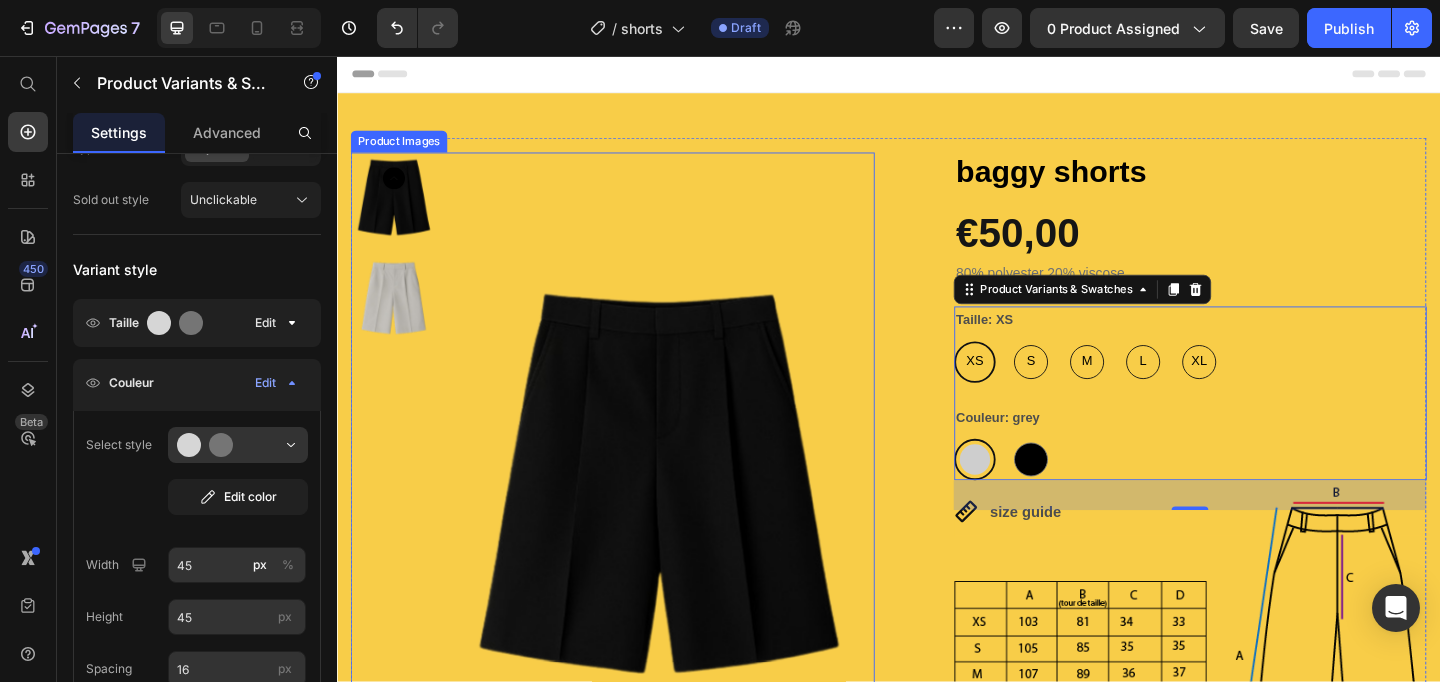 click at bounding box center [399, 318] 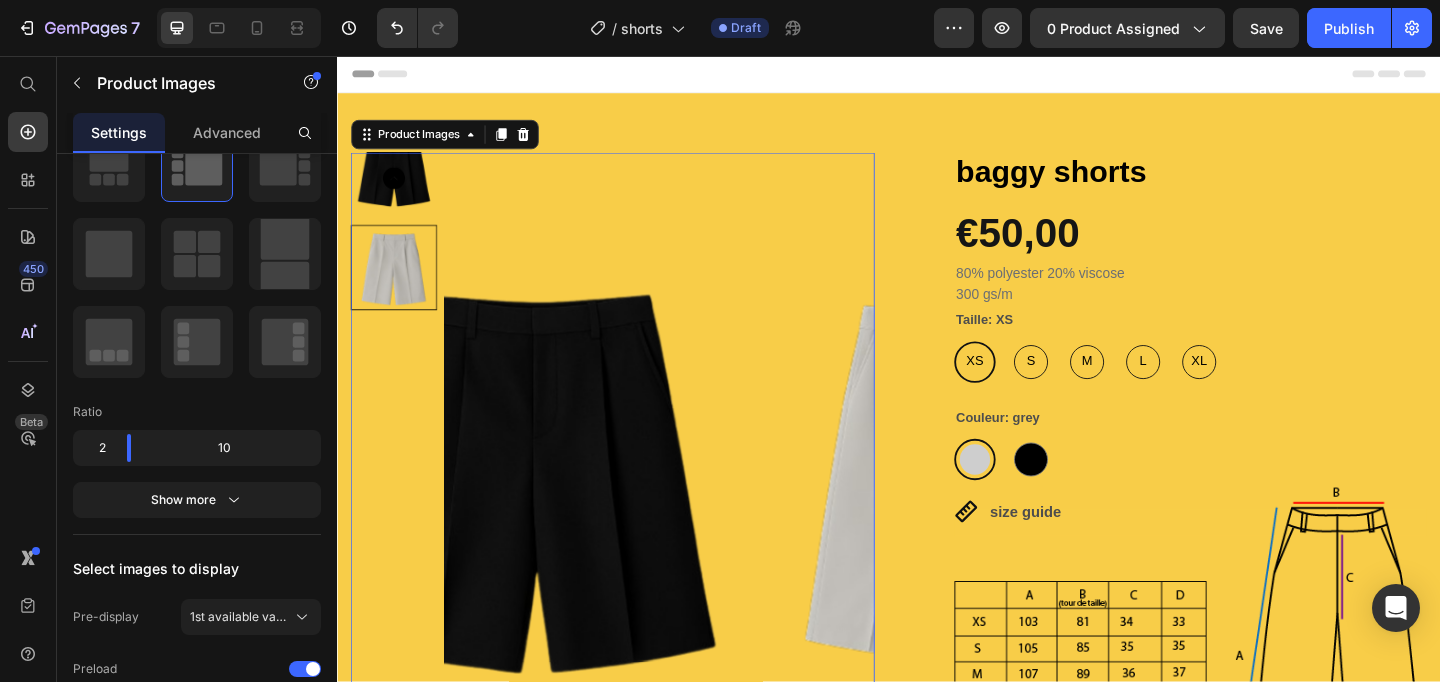 scroll, scrollTop: 0, scrollLeft: 0, axis: both 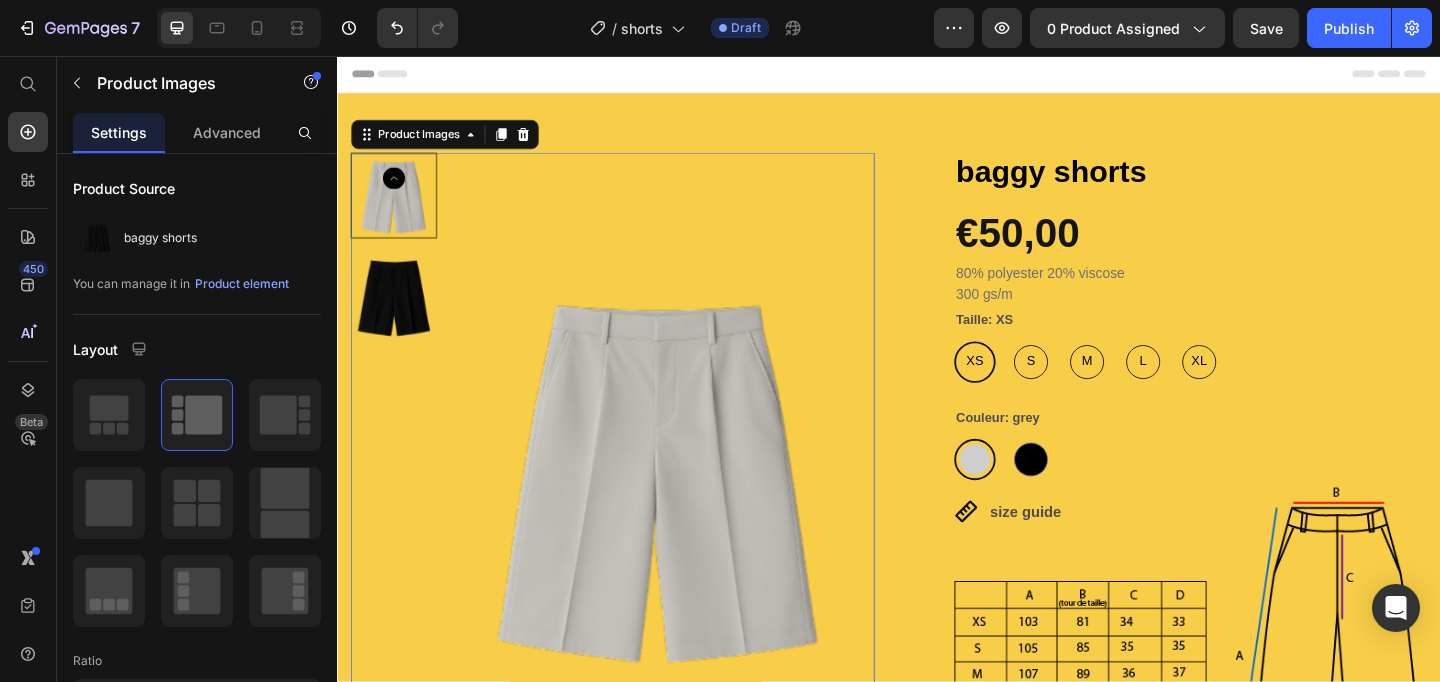 click at bounding box center (399, 208) 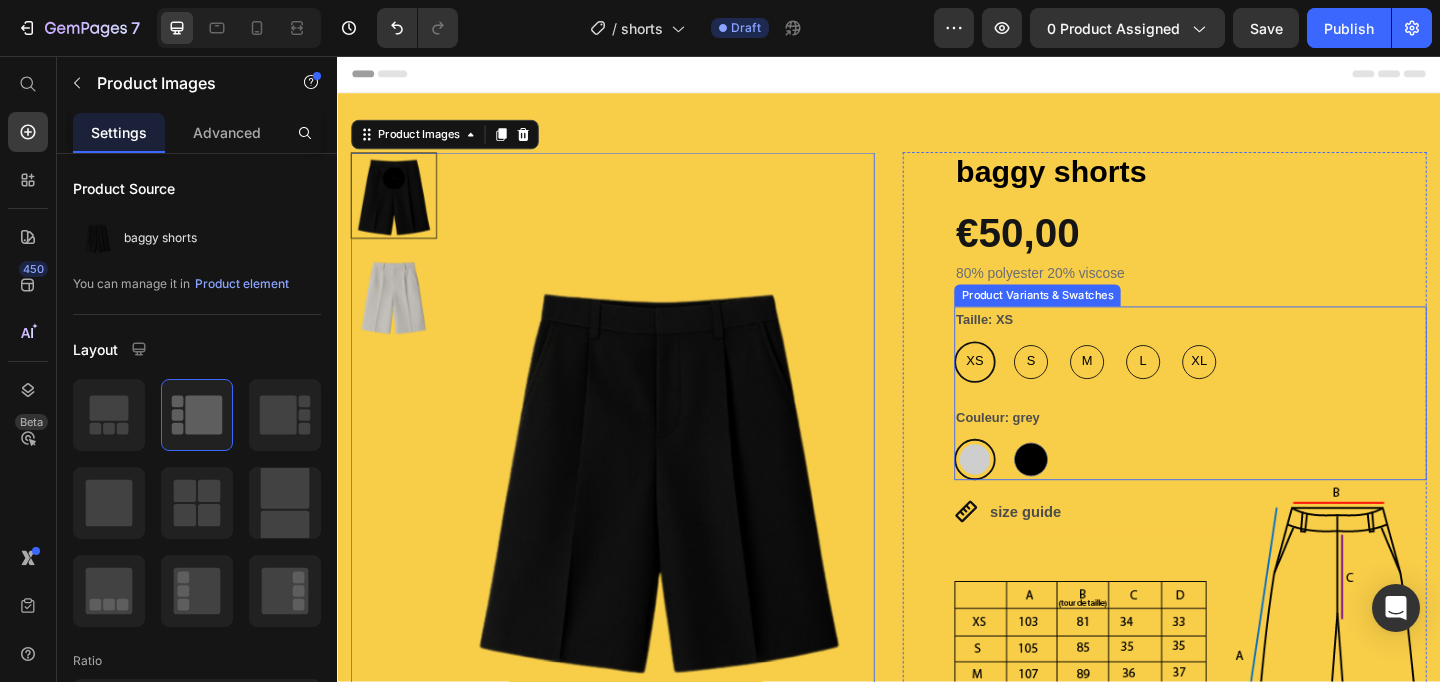 click on "L" at bounding box center (1213, 389) 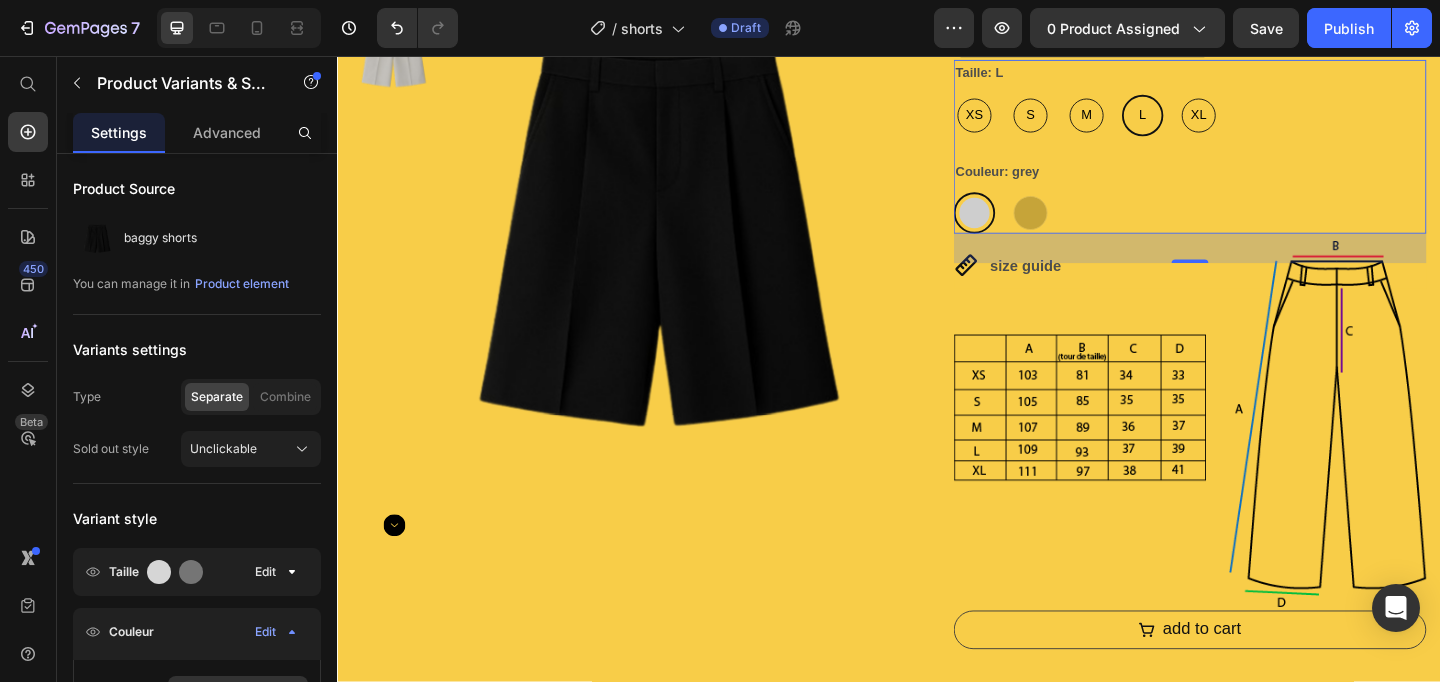 scroll, scrollTop: 269, scrollLeft: 0, axis: vertical 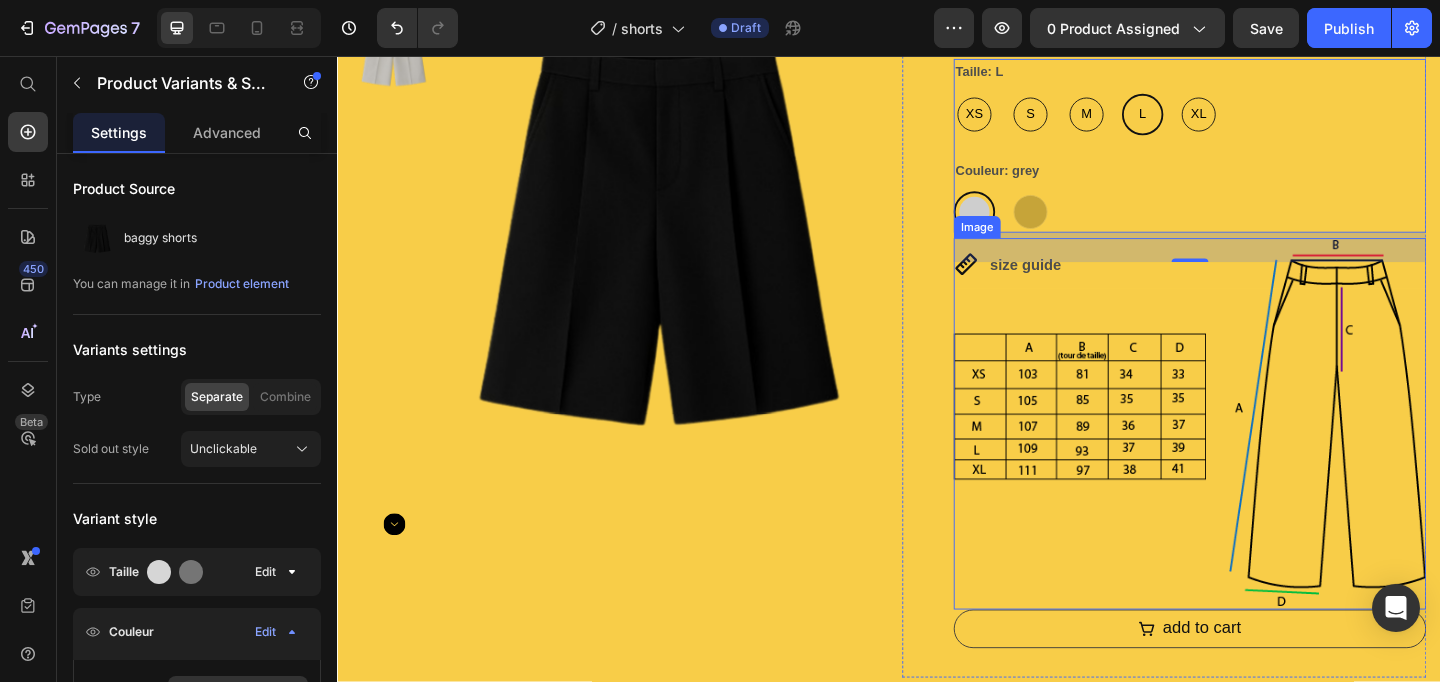click at bounding box center (1265, 457) 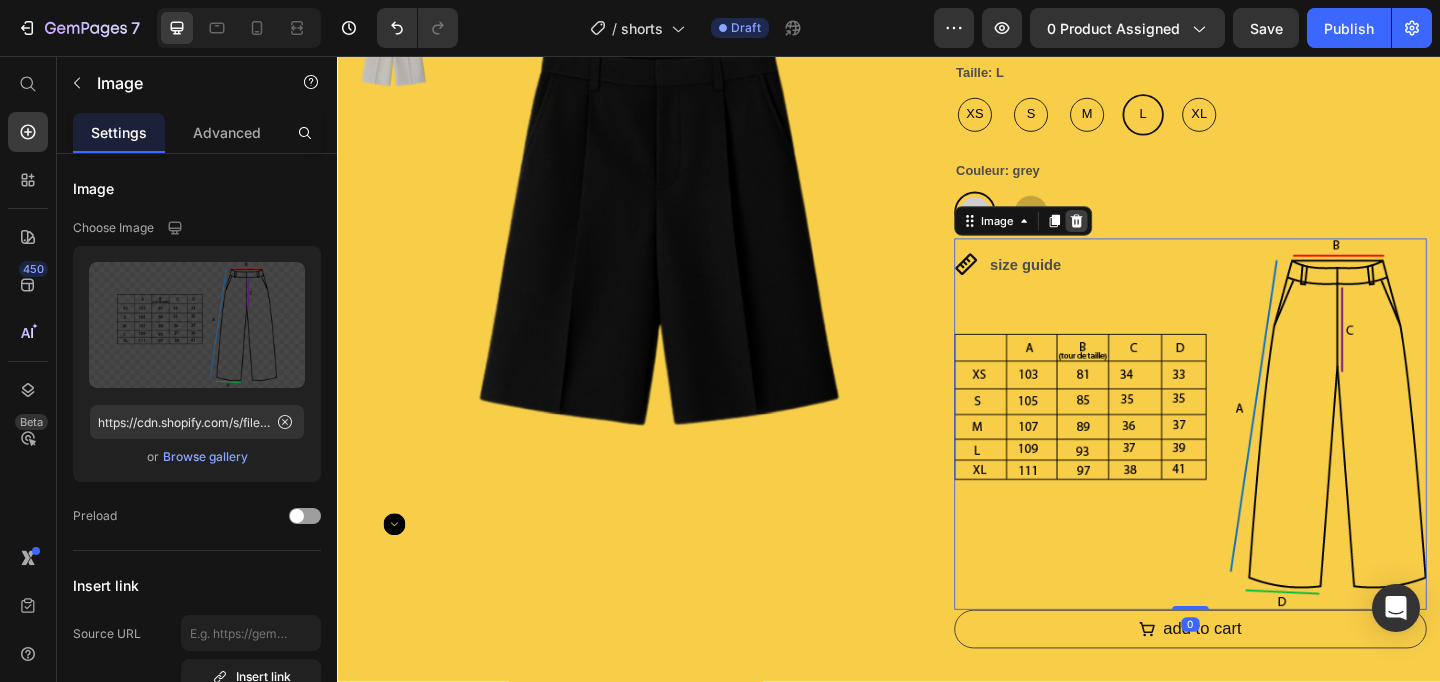click 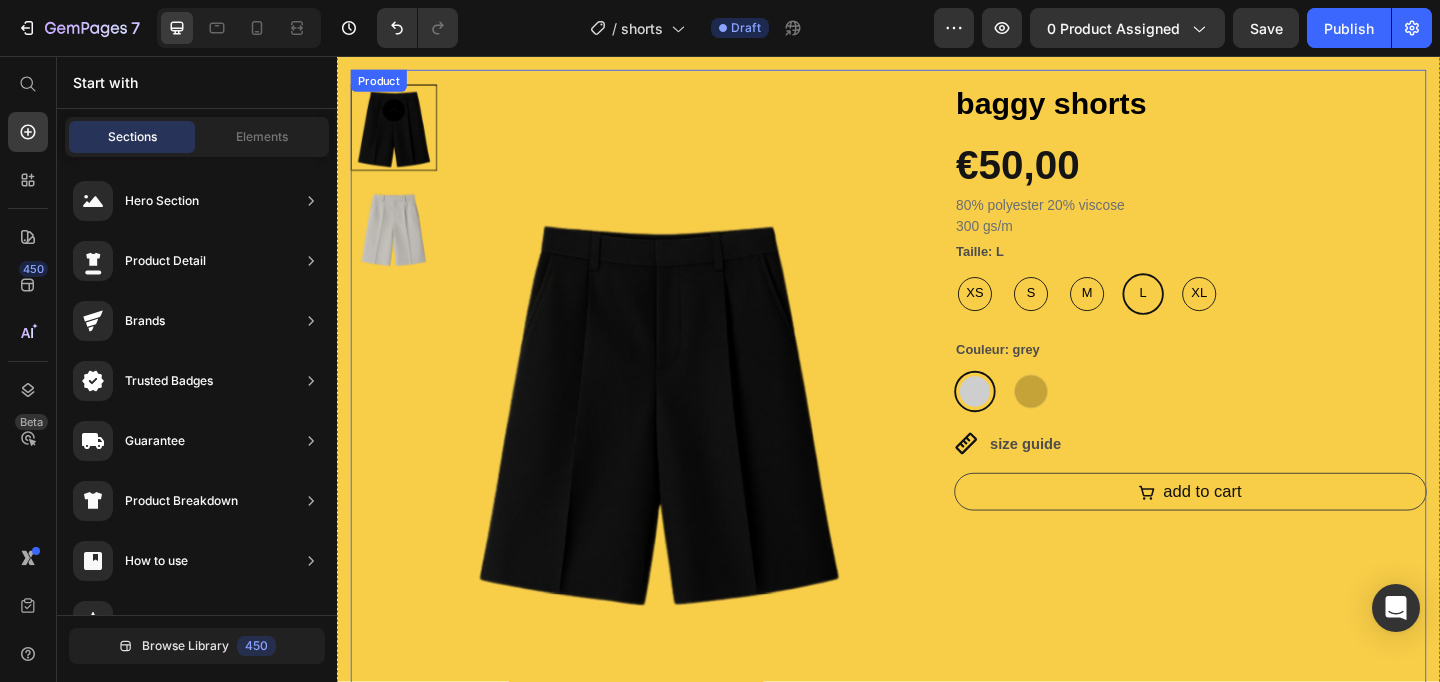 scroll, scrollTop: 0, scrollLeft: 0, axis: both 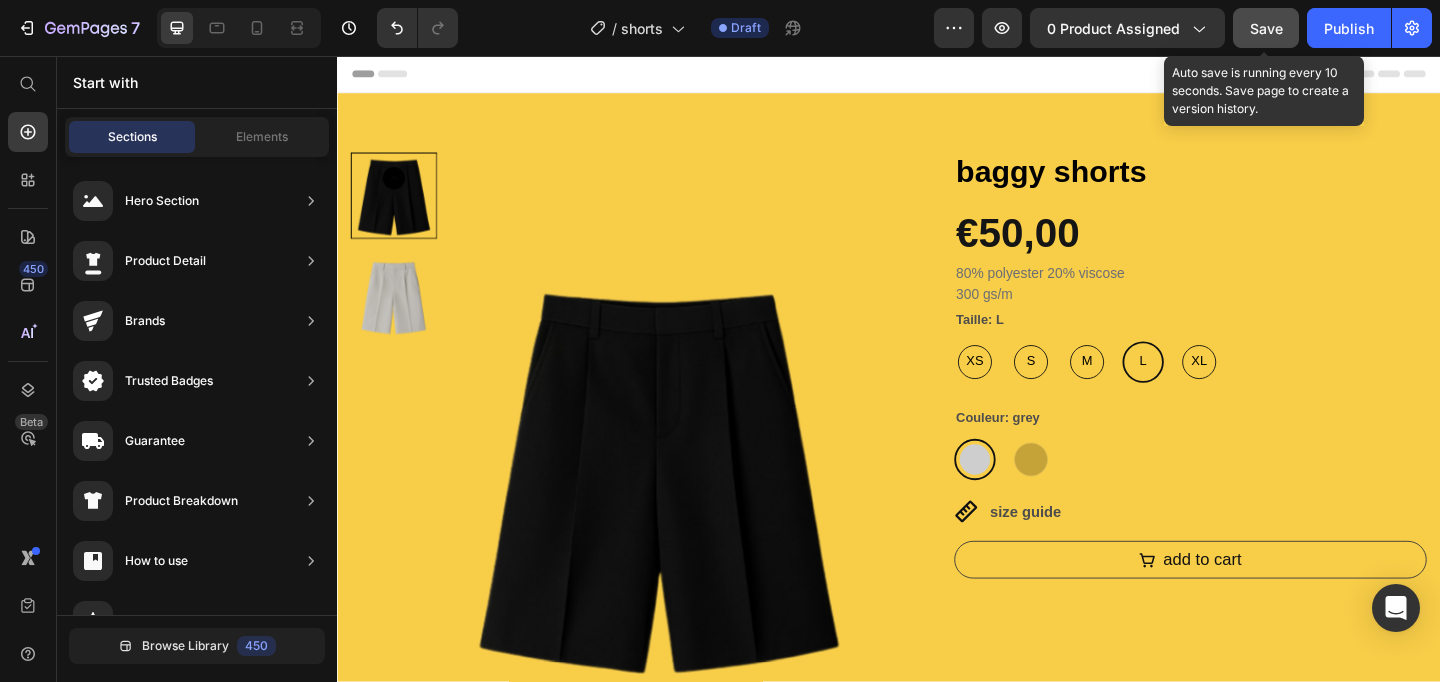 click on "Save" at bounding box center (1266, 28) 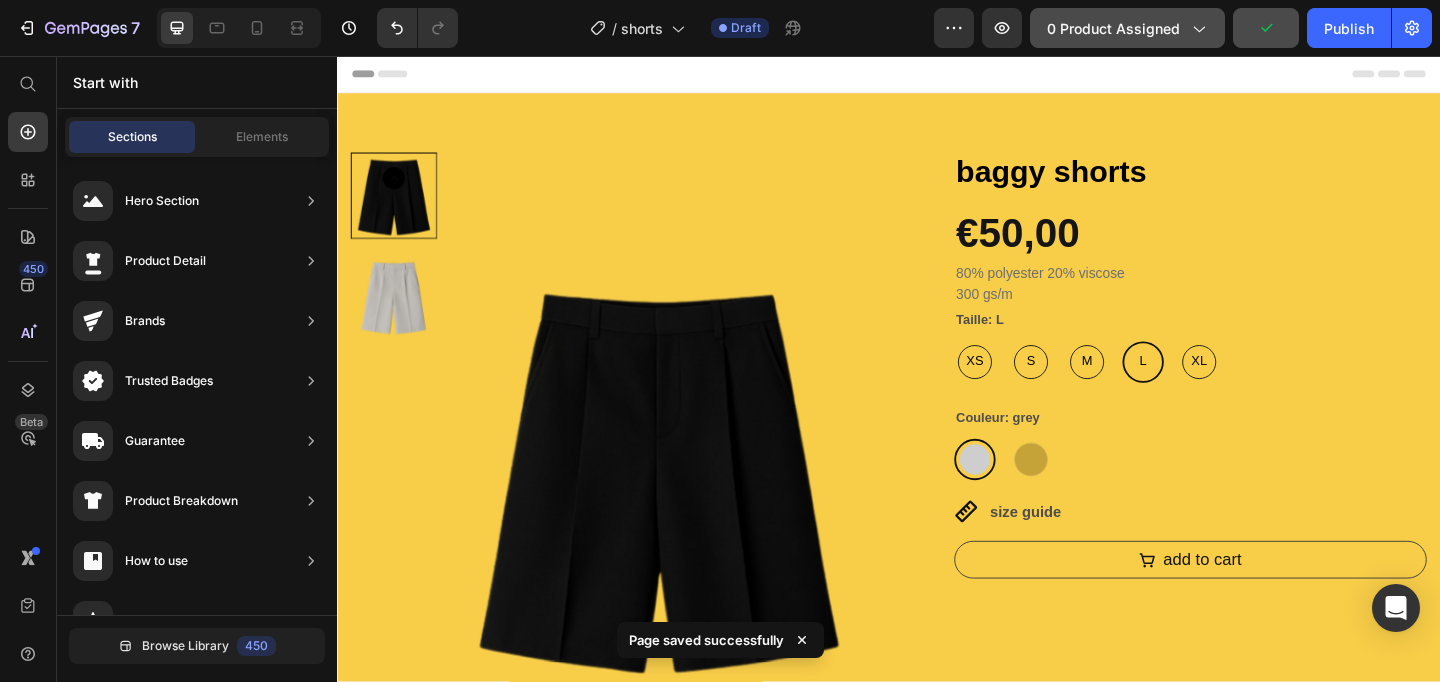 click on "0 product assigned" 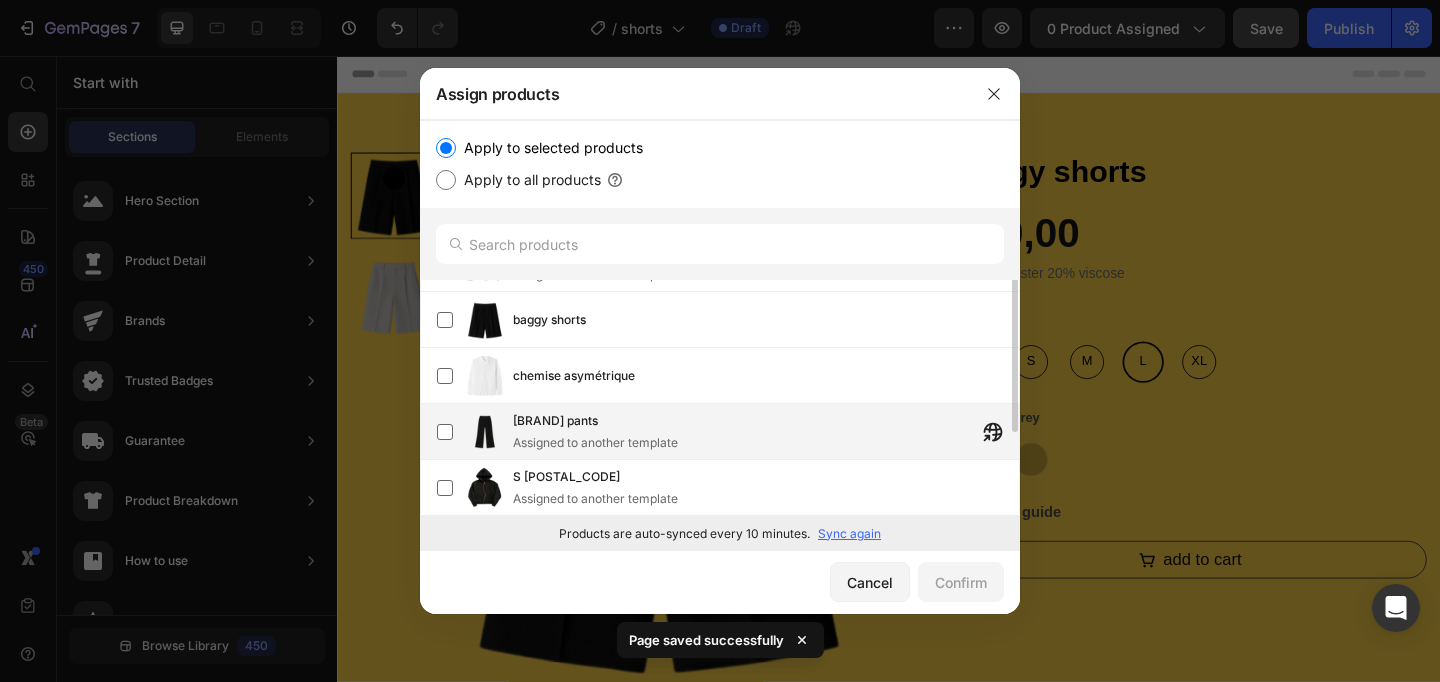 scroll, scrollTop: 0, scrollLeft: 0, axis: both 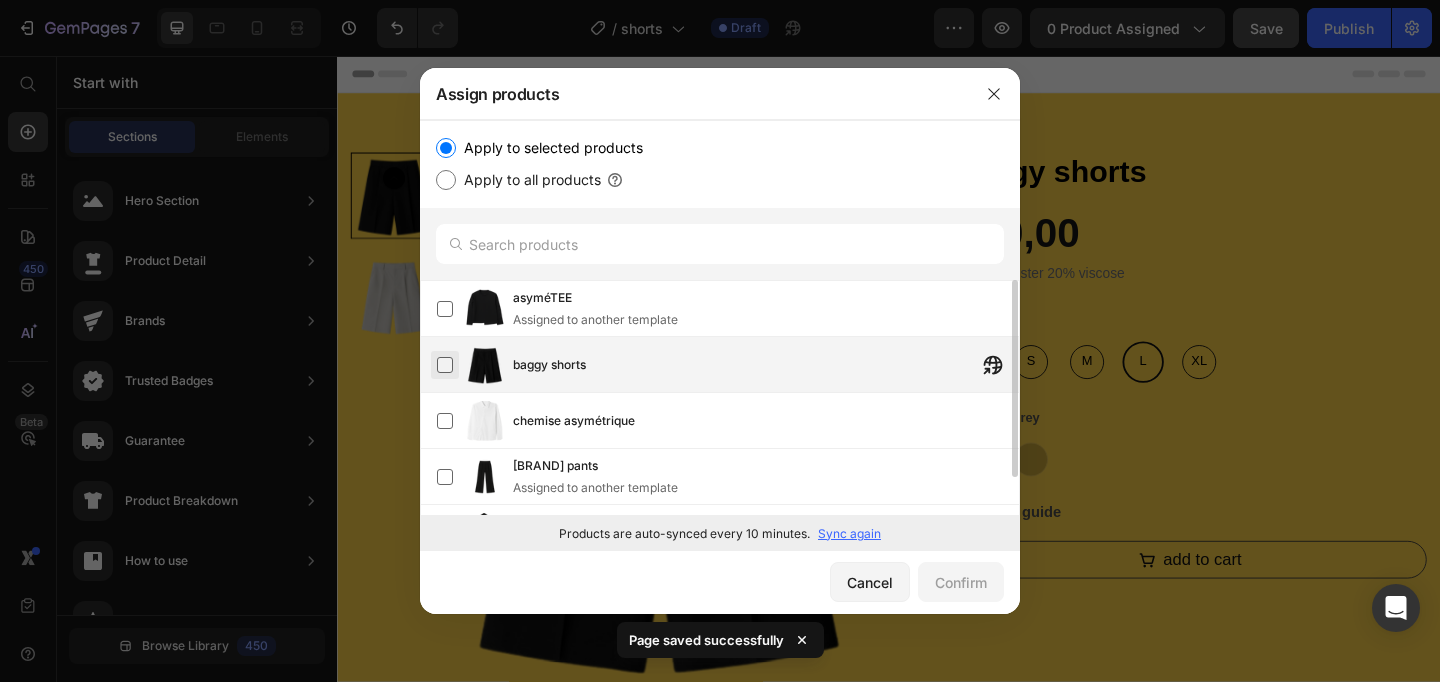 click at bounding box center [445, 365] 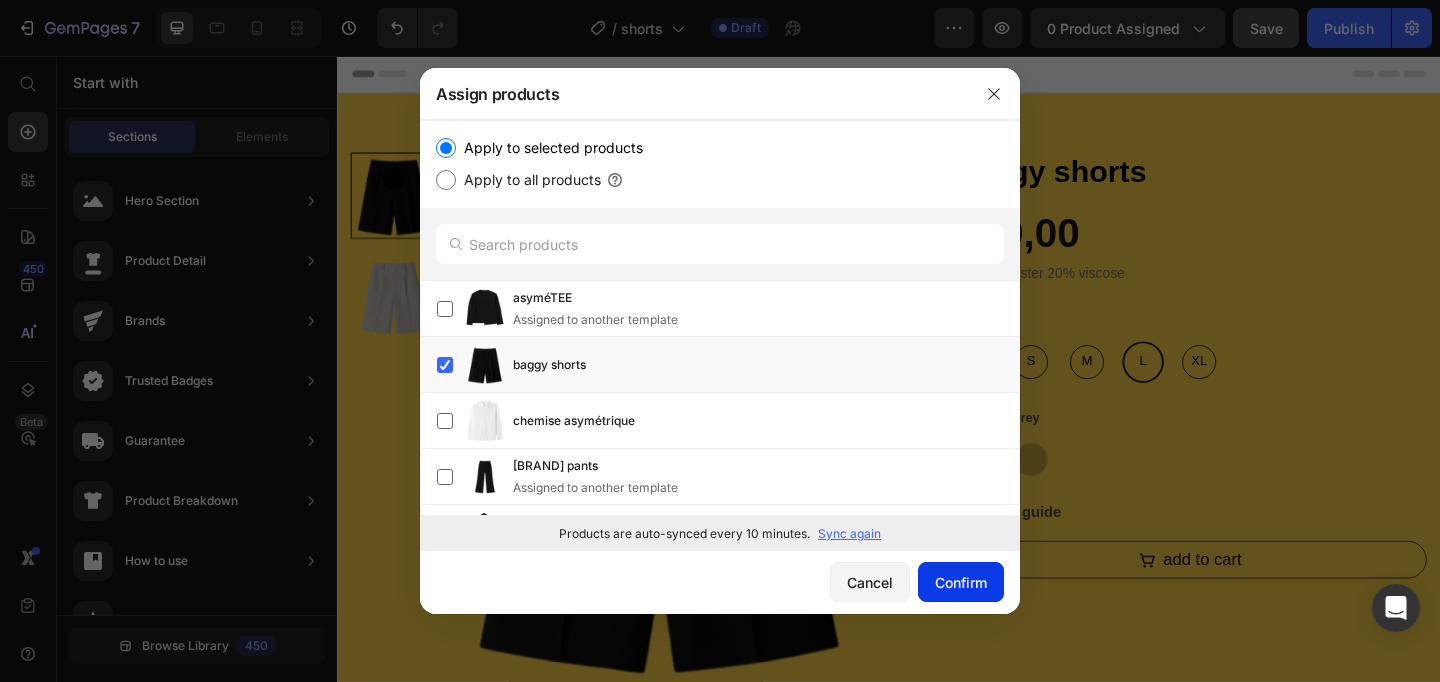 click on "Confirm" at bounding box center [961, 582] 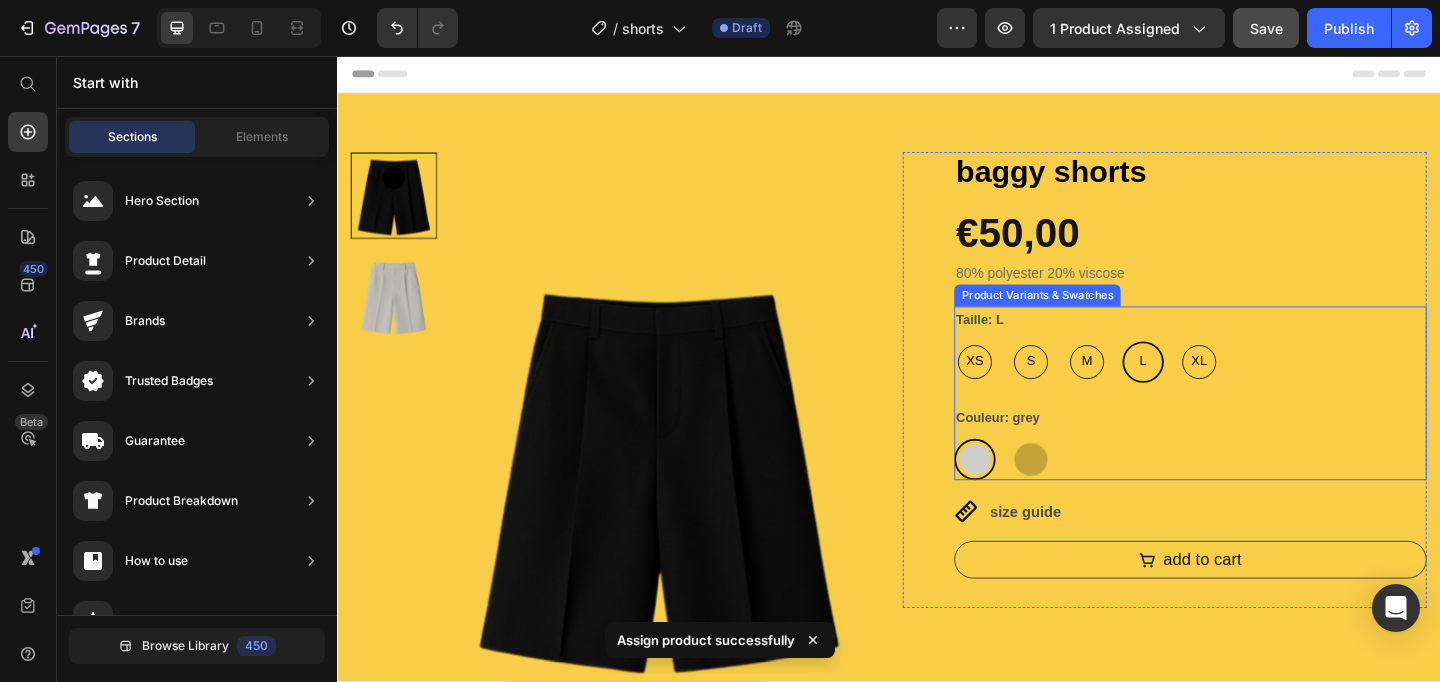 click on "grey grey black black" at bounding box center [1265, 495] 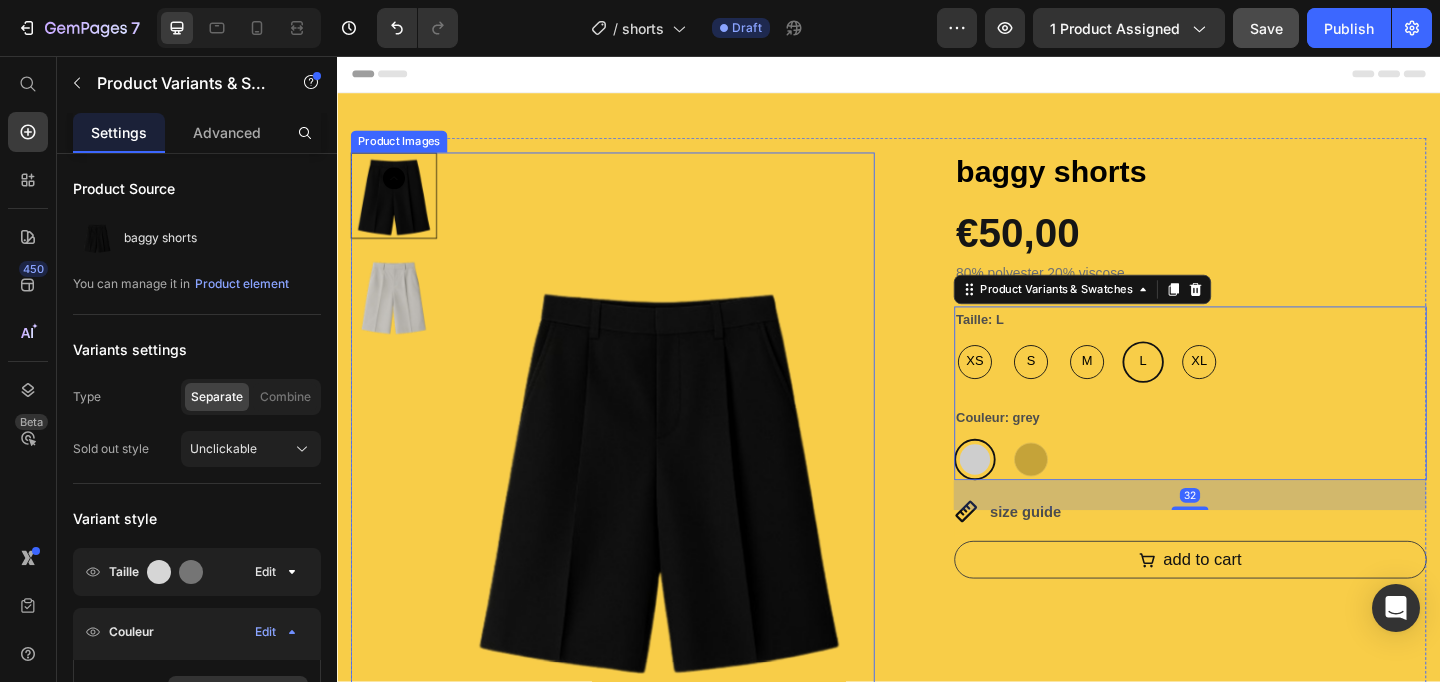 click at bounding box center [399, 318] 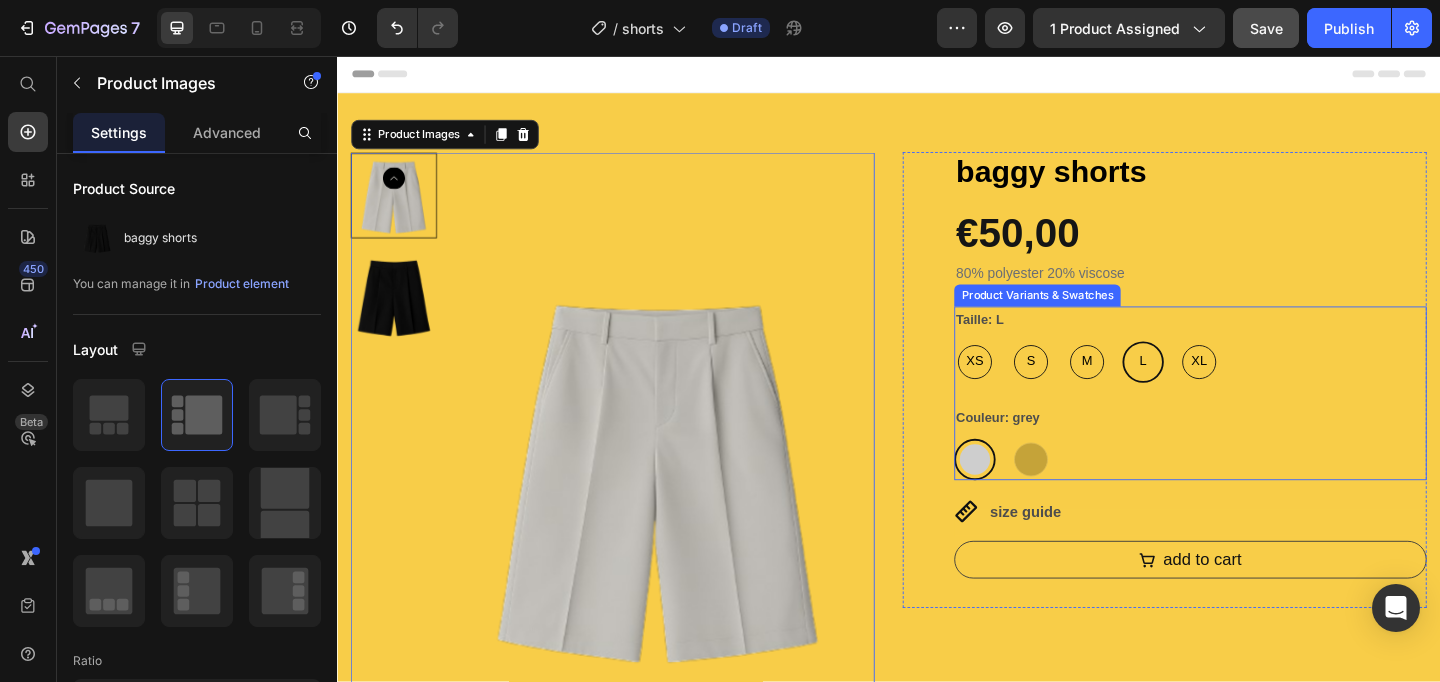 click on "grey grey black black" at bounding box center [1265, 495] 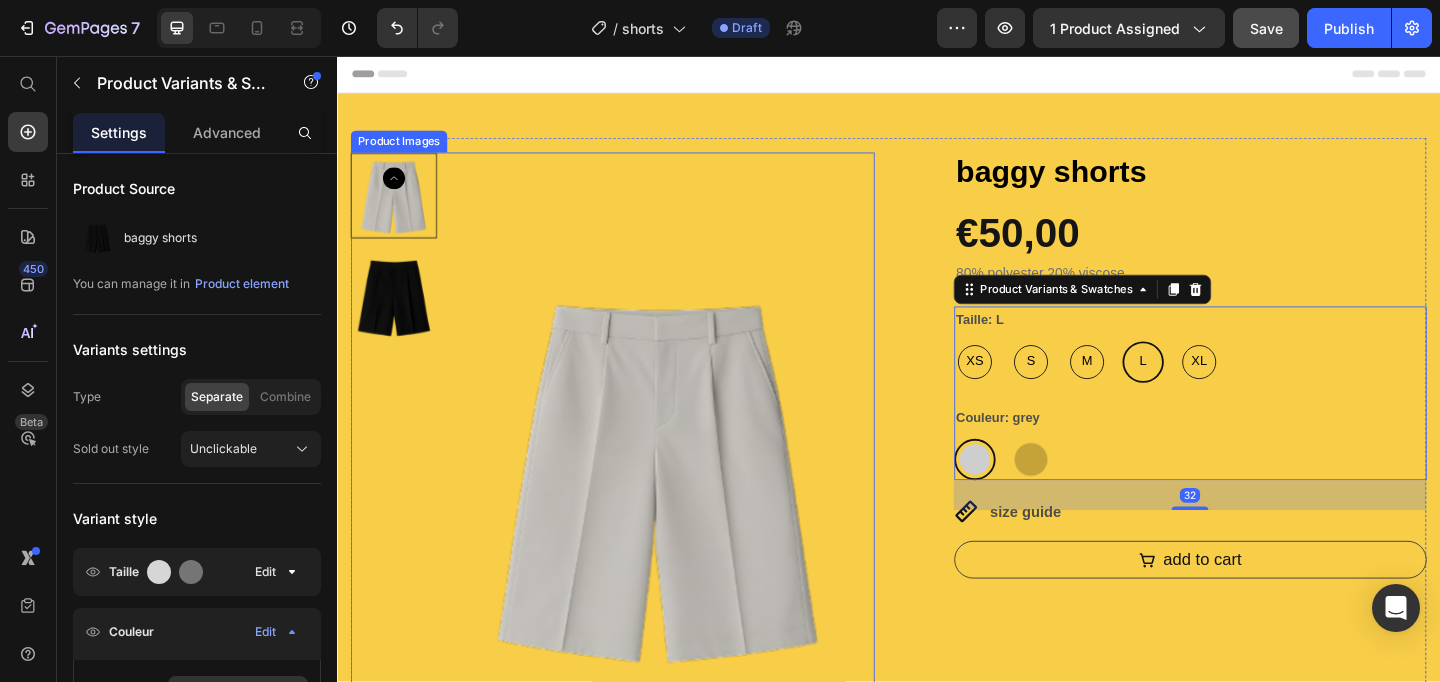 click at bounding box center (399, 318) 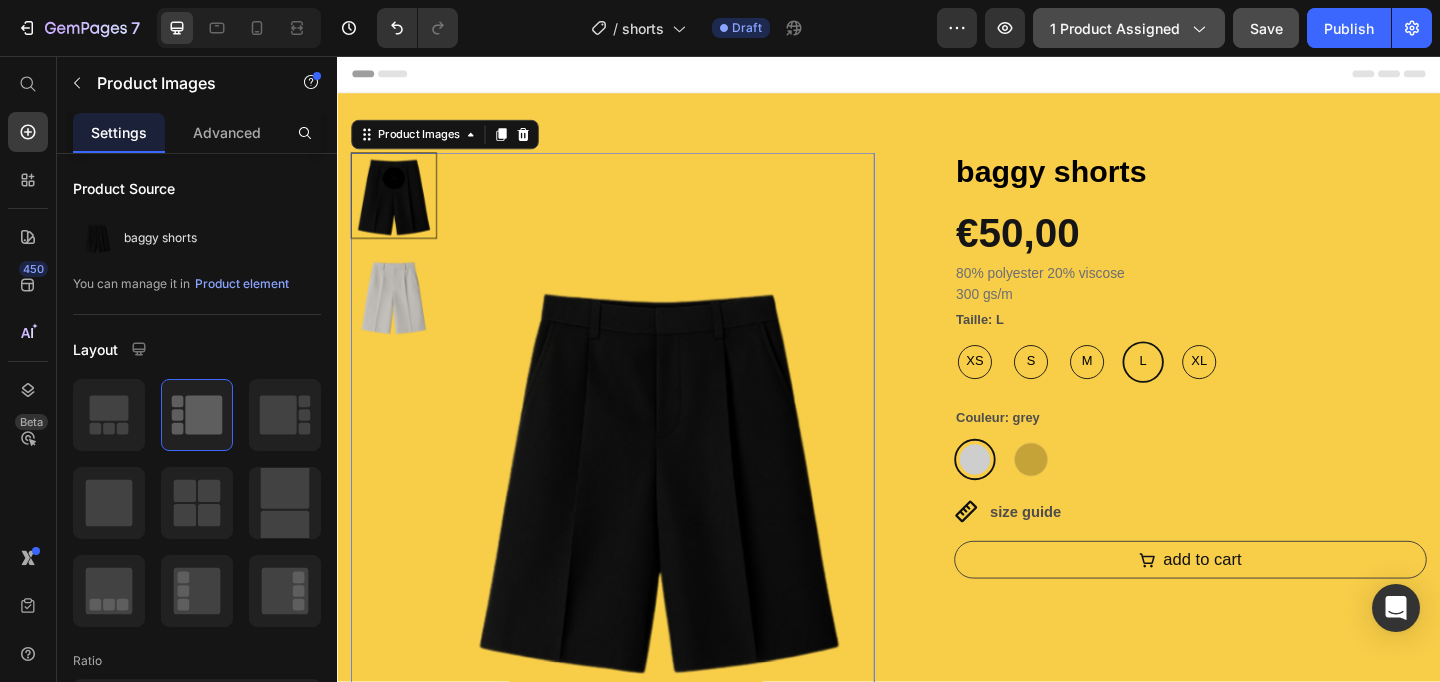 click 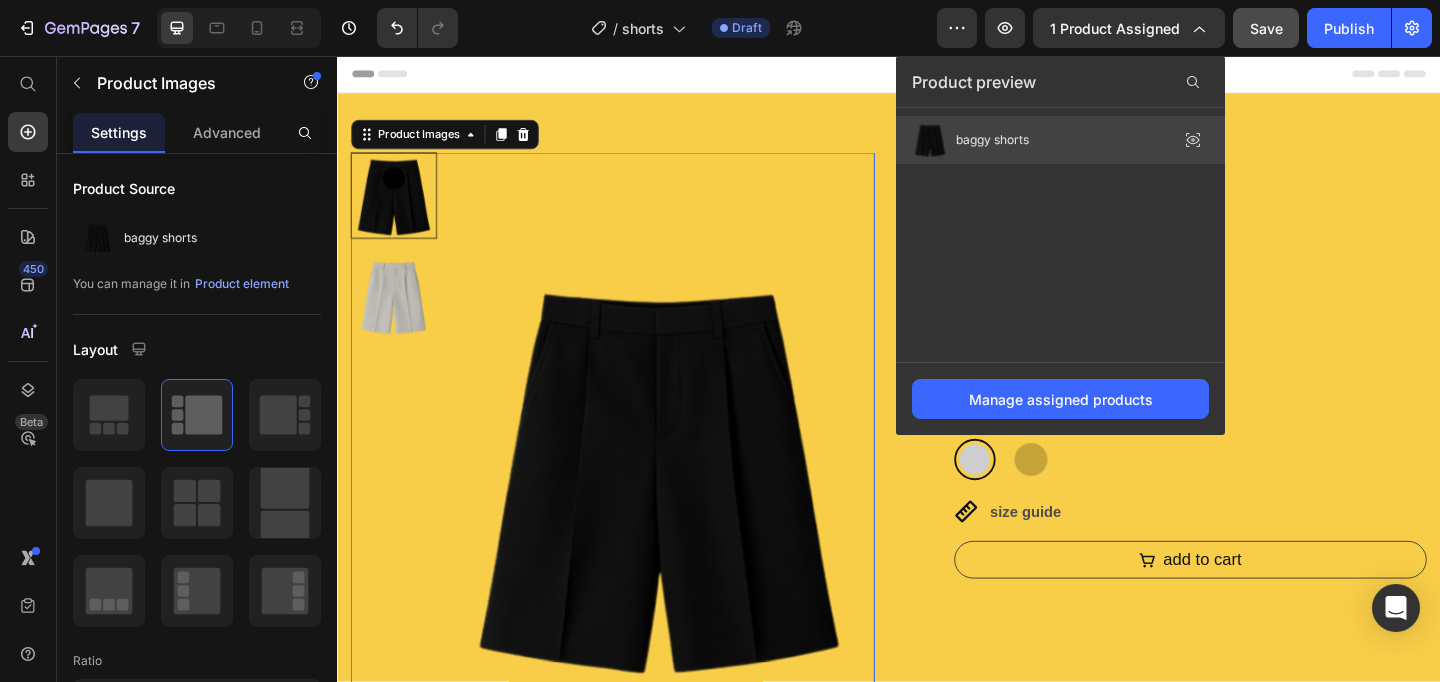 click on "baggy shorts" 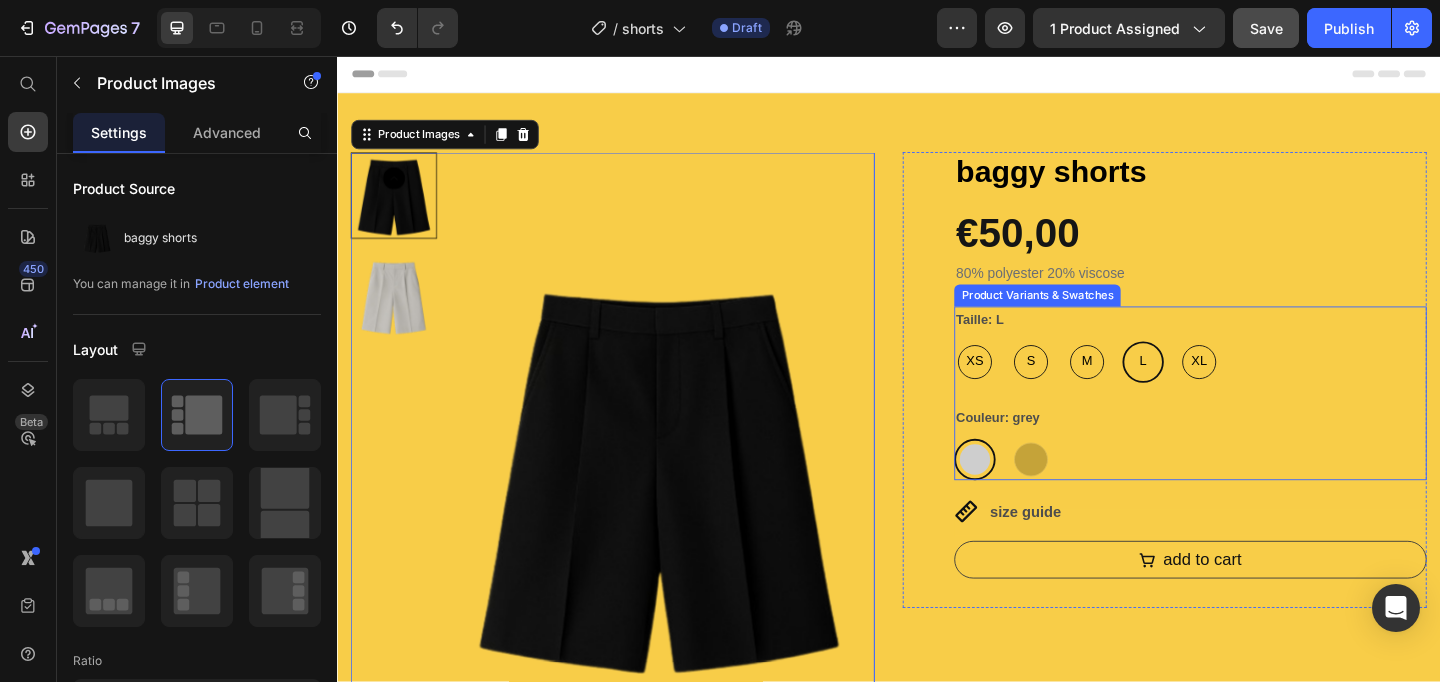 click on "grey grey black black" at bounding box center (1265, 495) 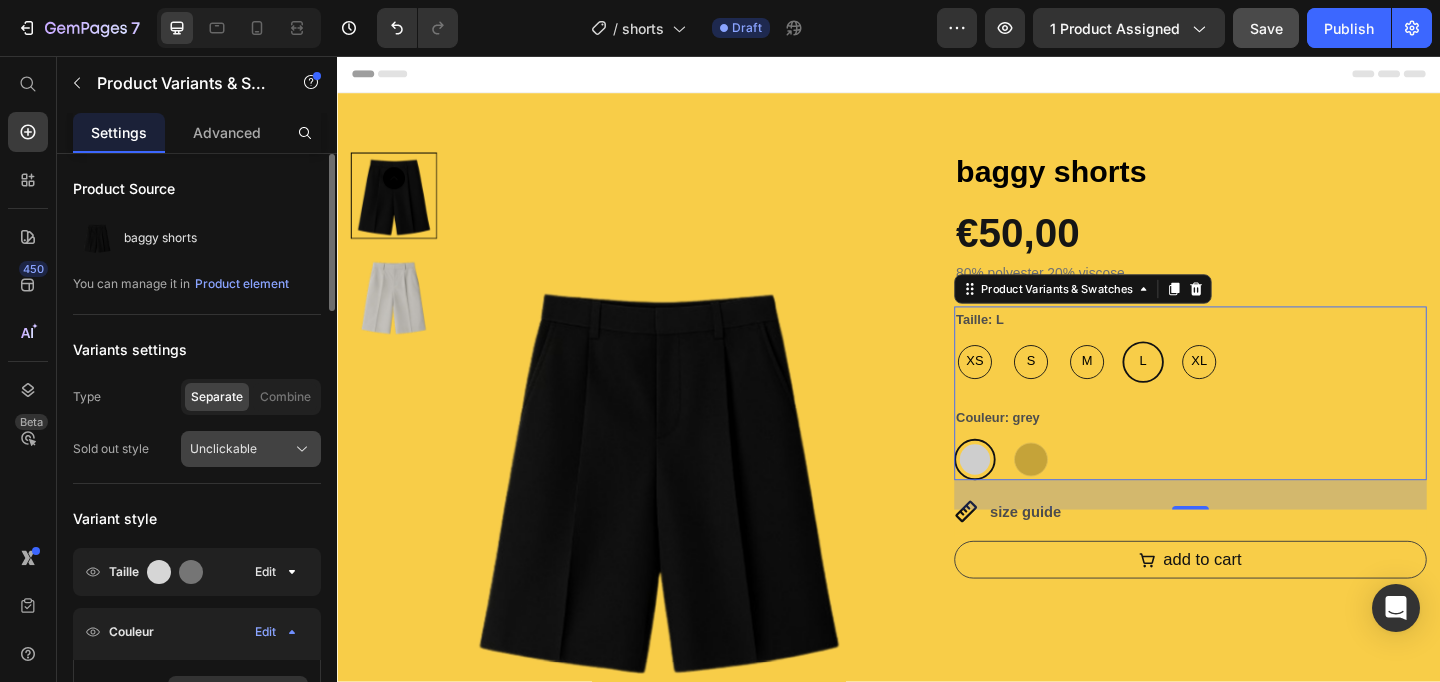 click on "Unclickable" at bounding box center [251, 449] 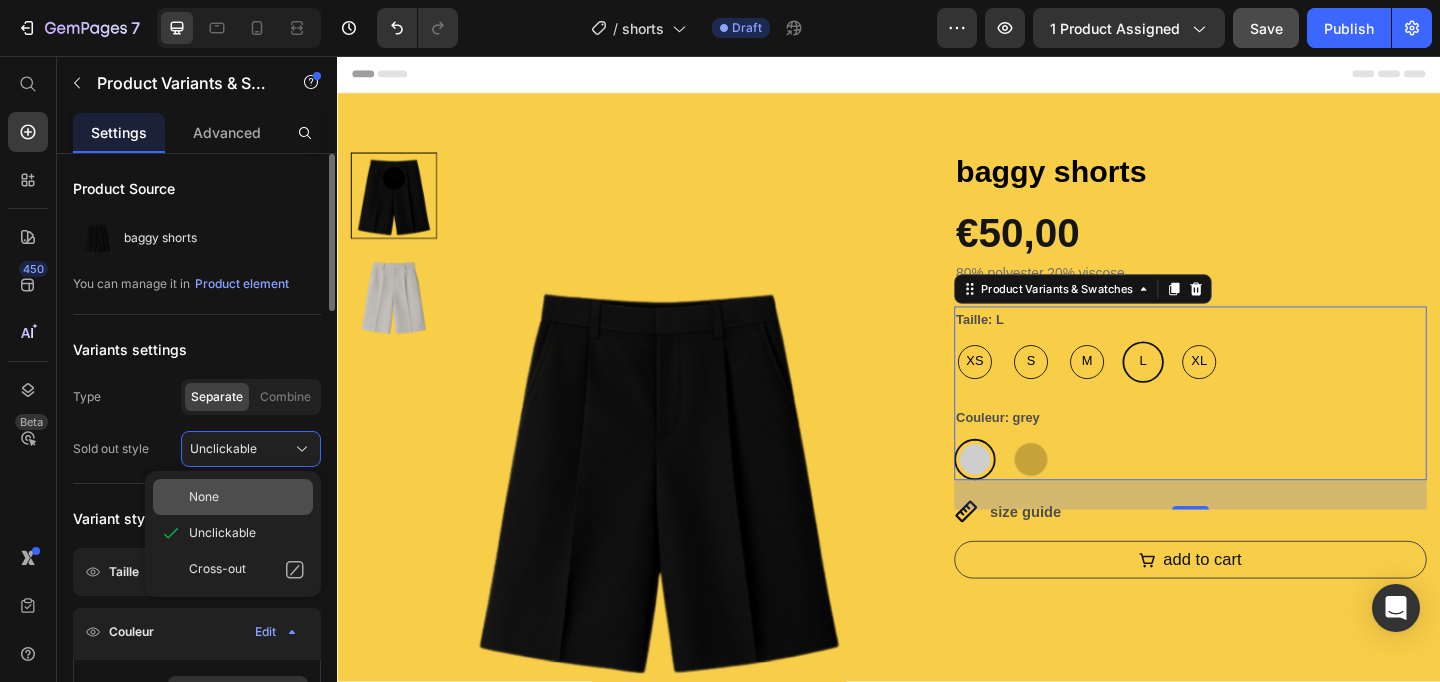 click on "None" 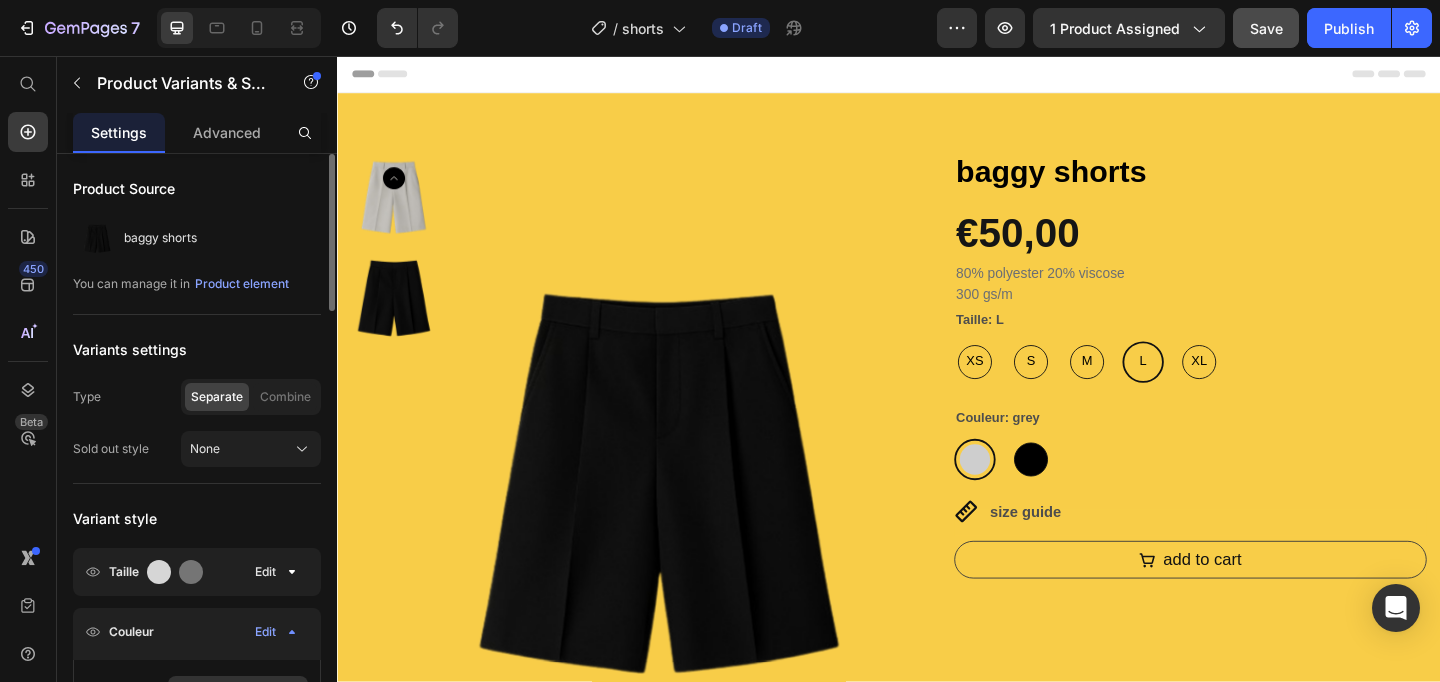 click at bounding box center [1091, 495] 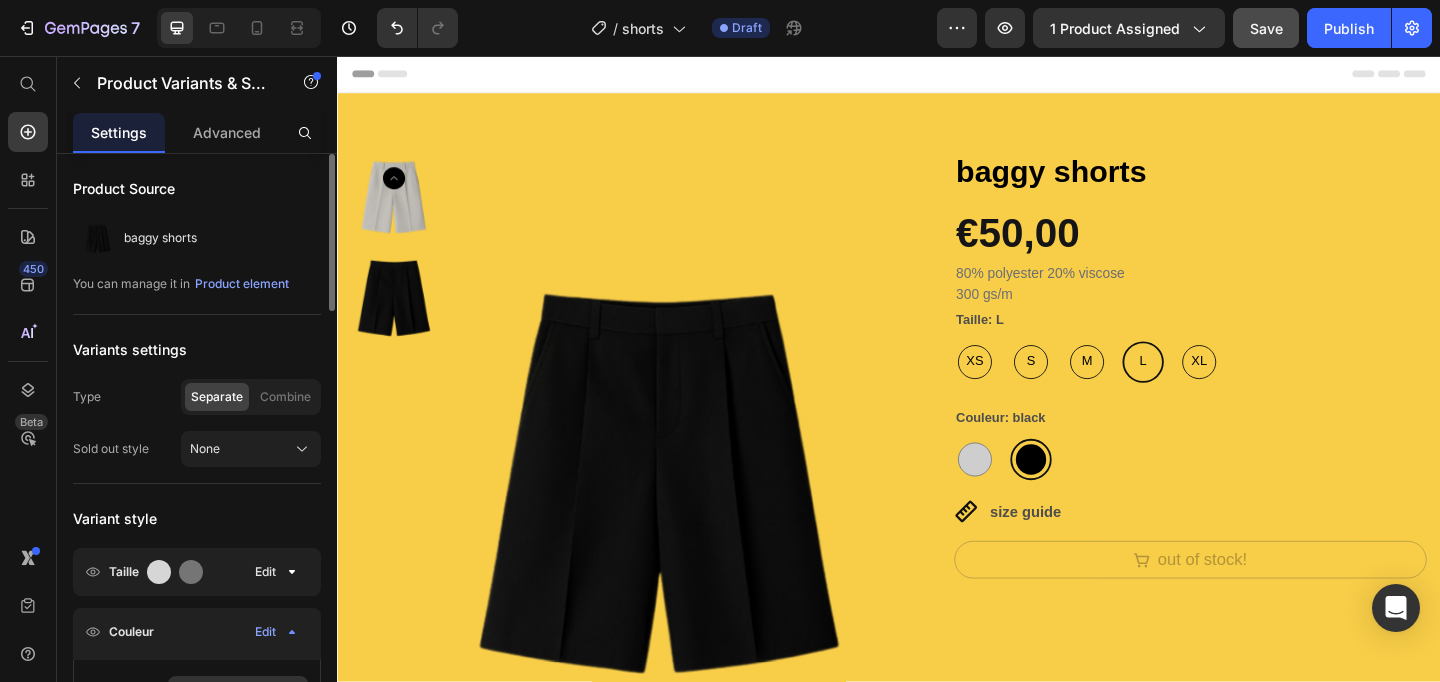 click on "M" at bounding box center (1153, 388) 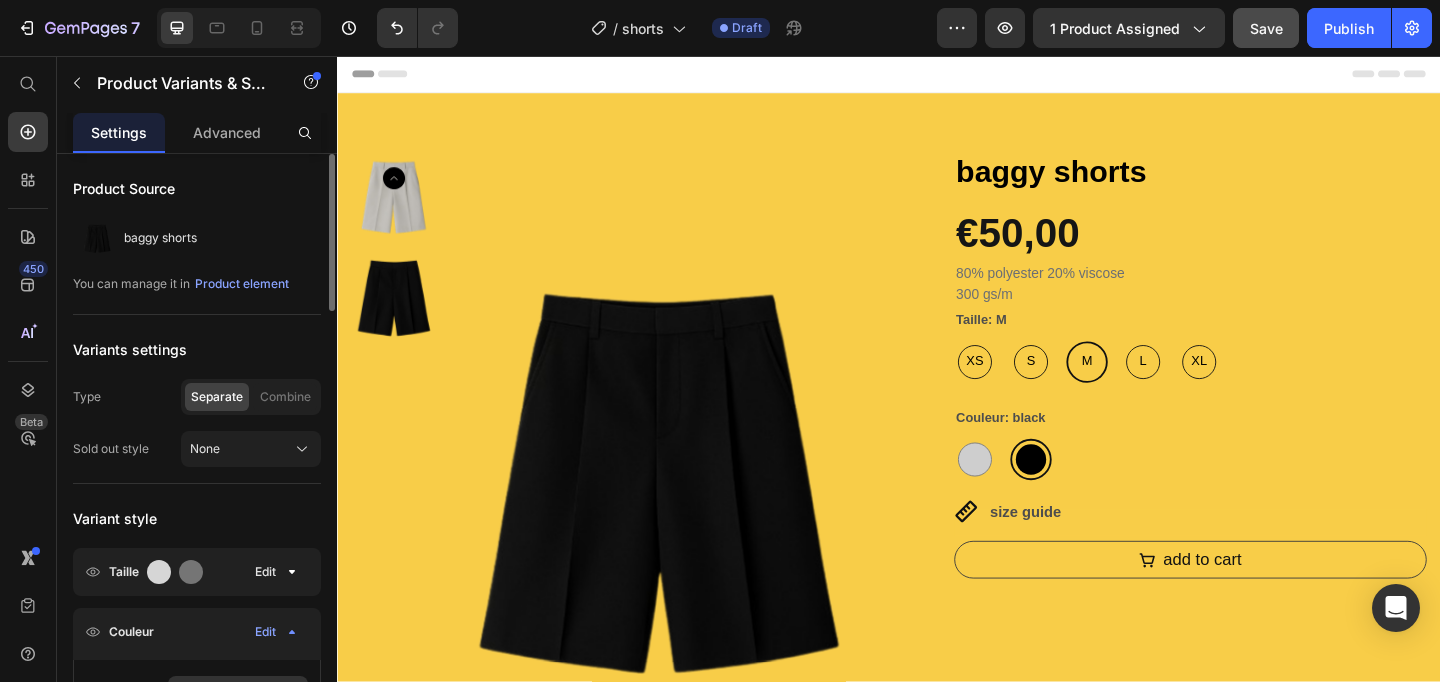 click on "S" at bounding box center [1091, 389] 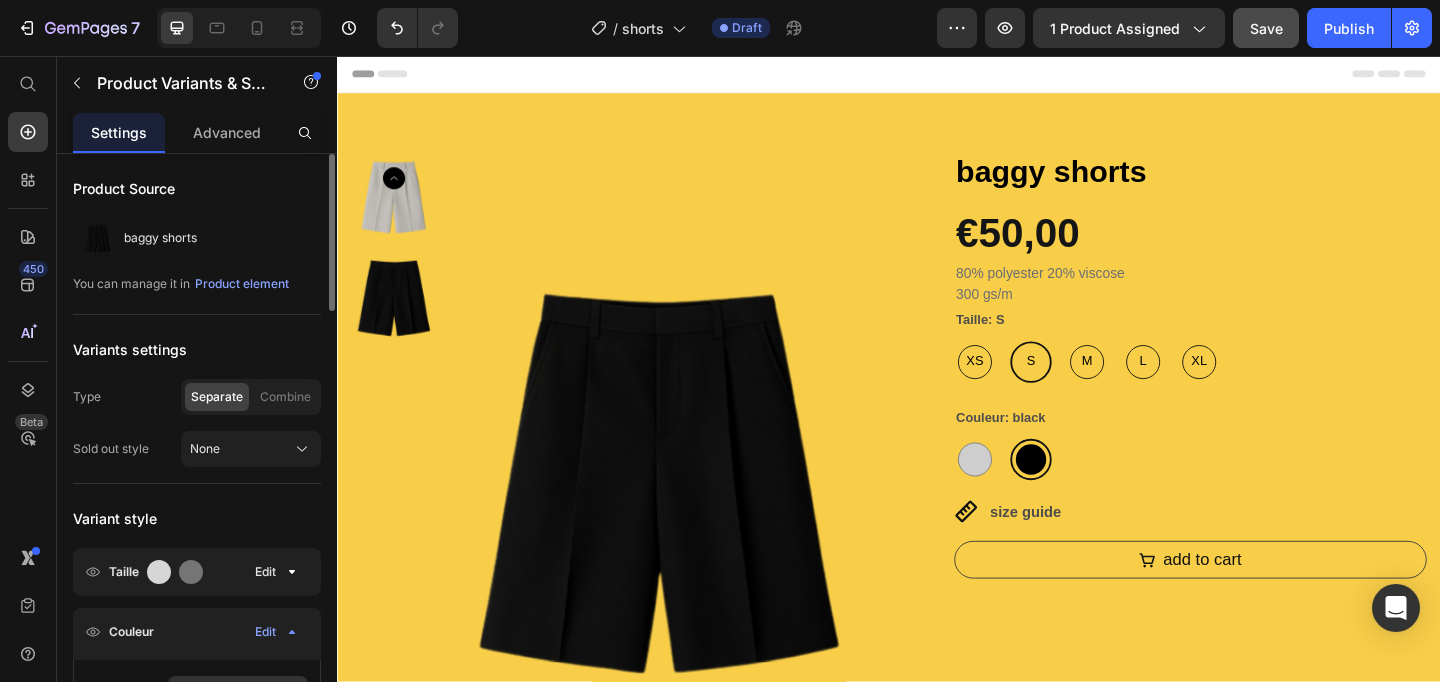 click on "L" at bounding box center [1213, 389] 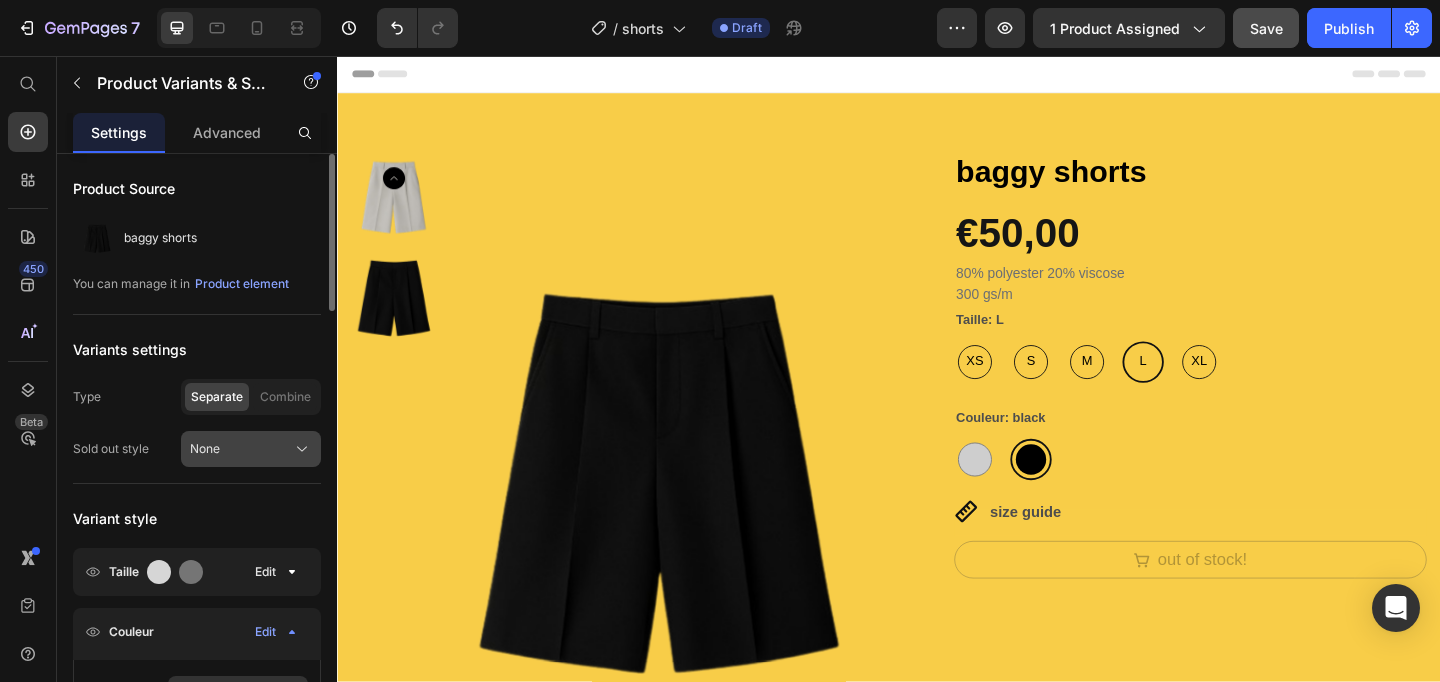 click 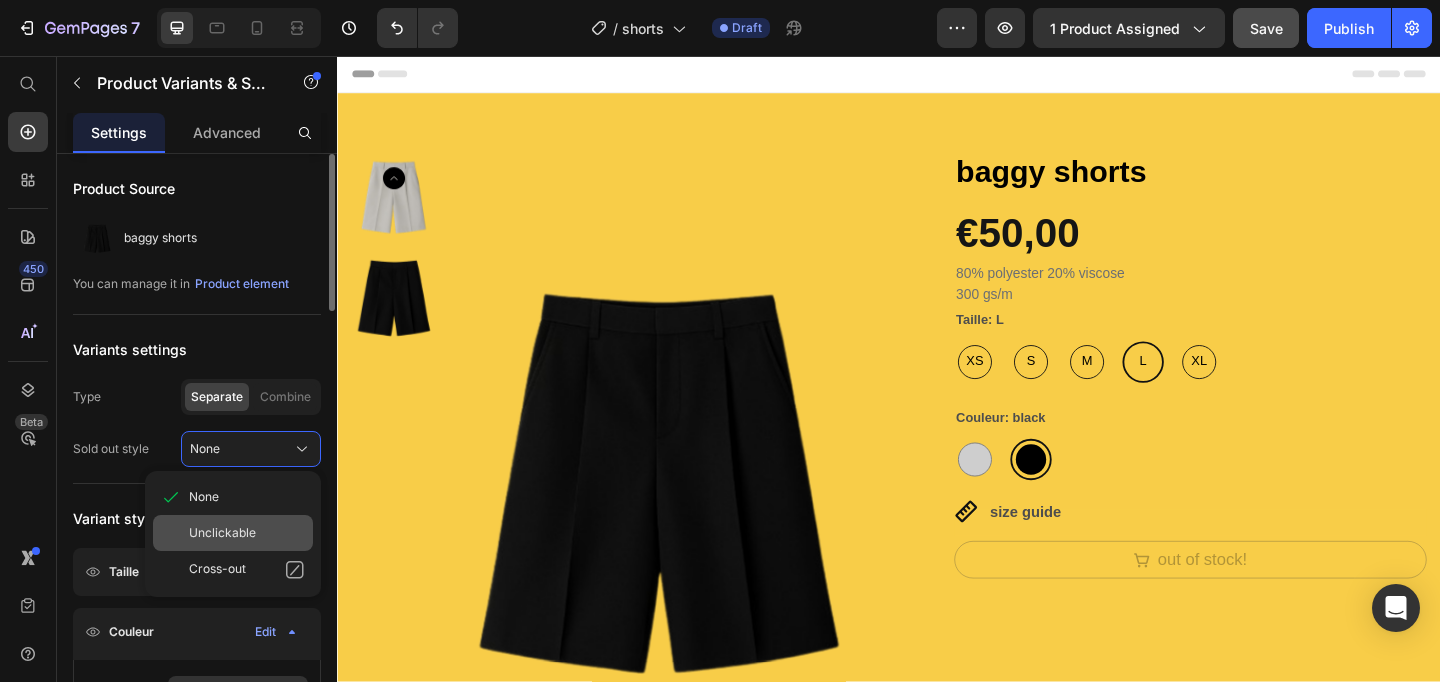 click on "Unclickable" at bounding box center [247, 533] 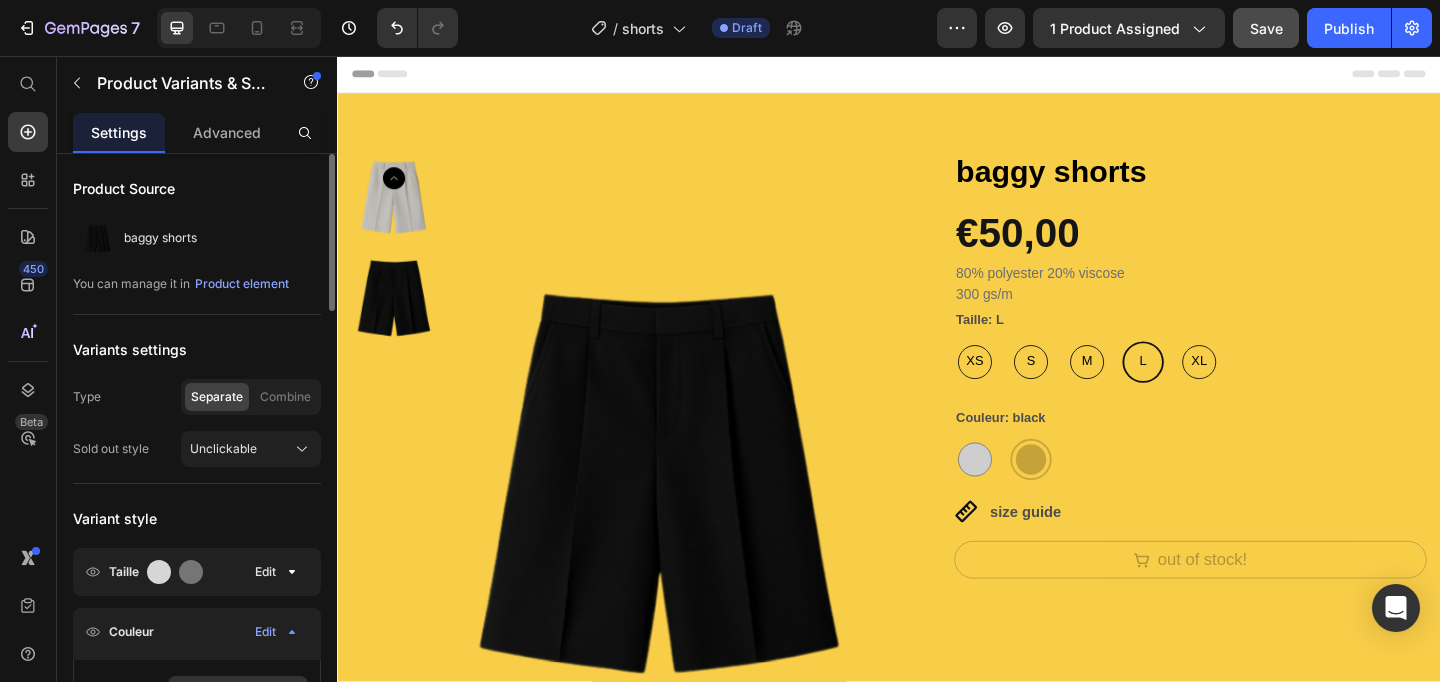 click on "M" at bounding box center [1152, 389] 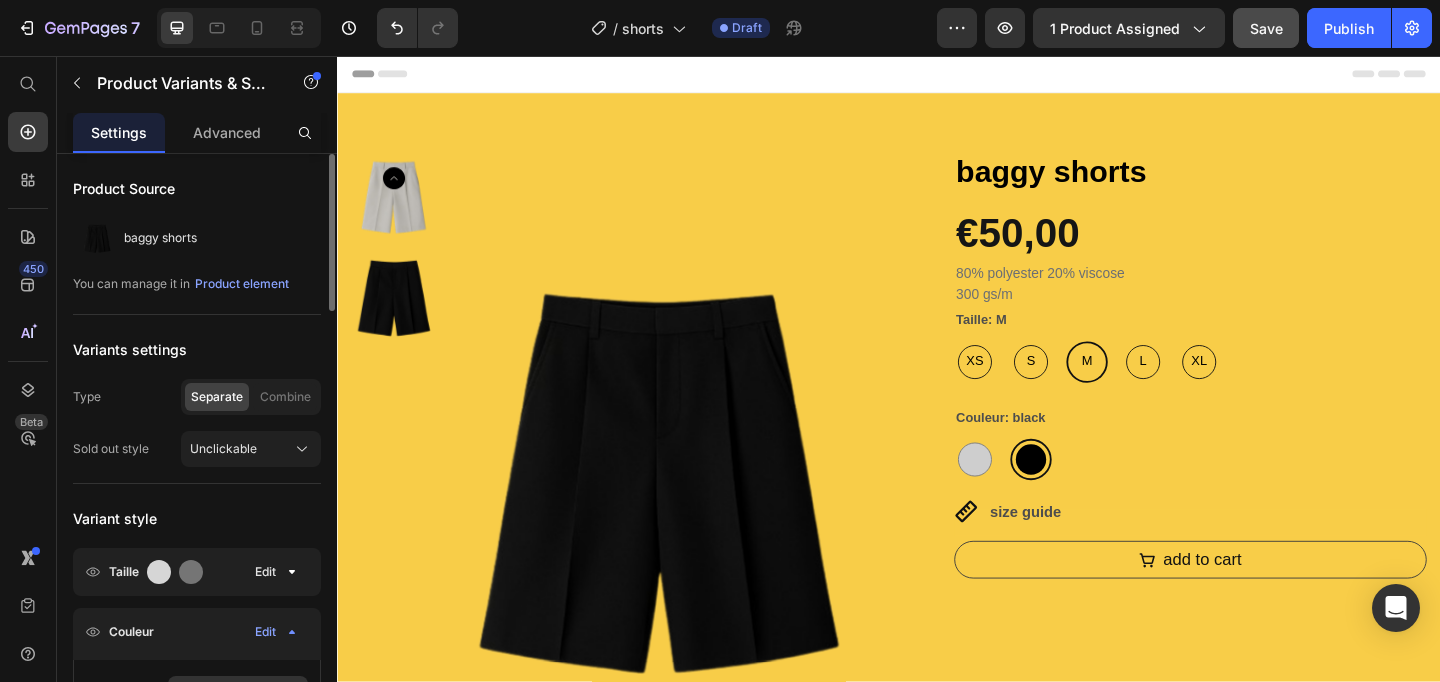 click on "XL" at bounding box center (1274, 388) 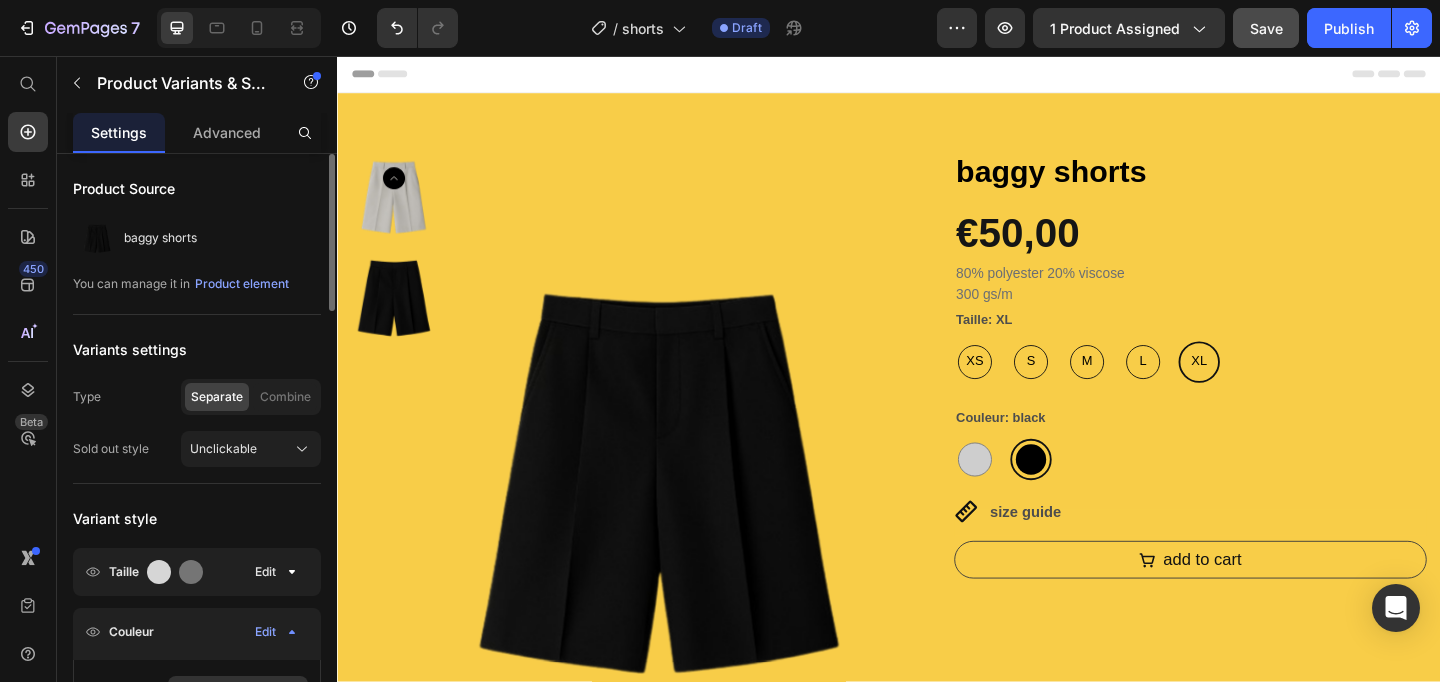 click on "L" at bounding box center [1214, 388] 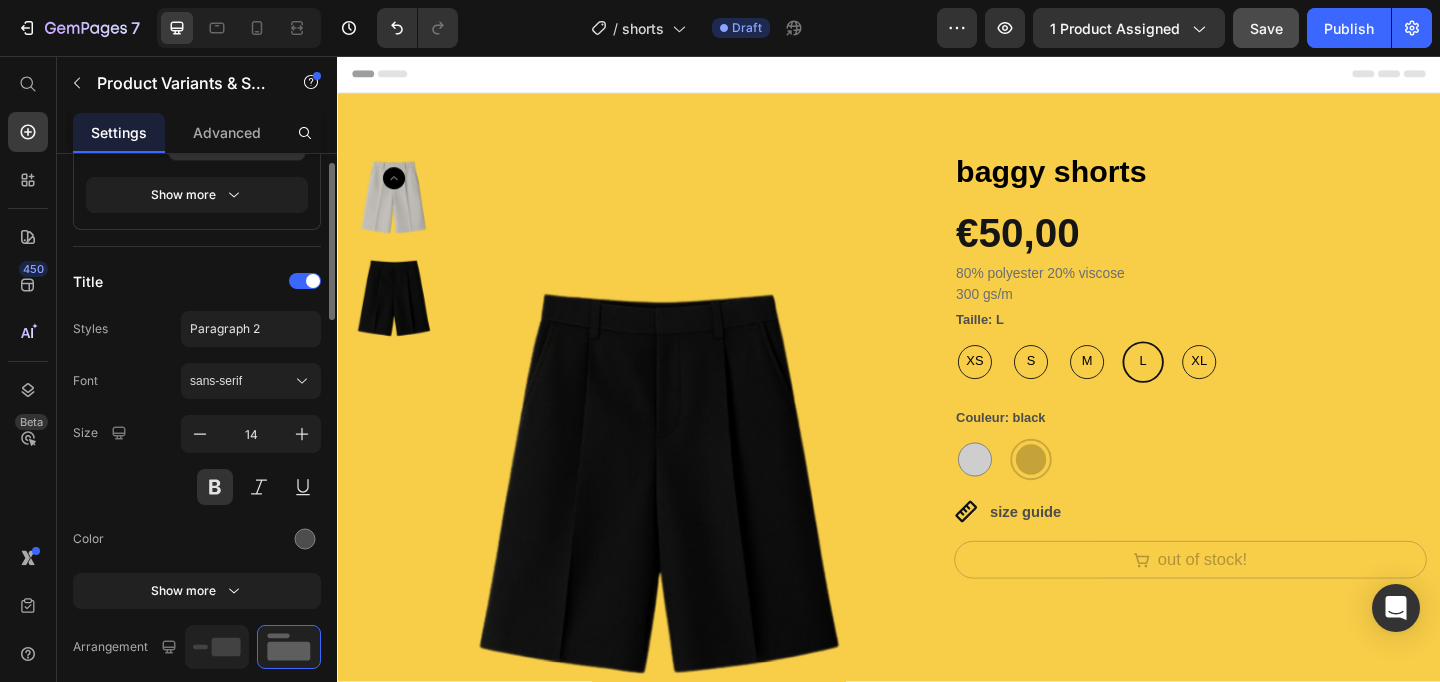 scroll, scrollTop: 0, scrollLeft: 0, axis: both 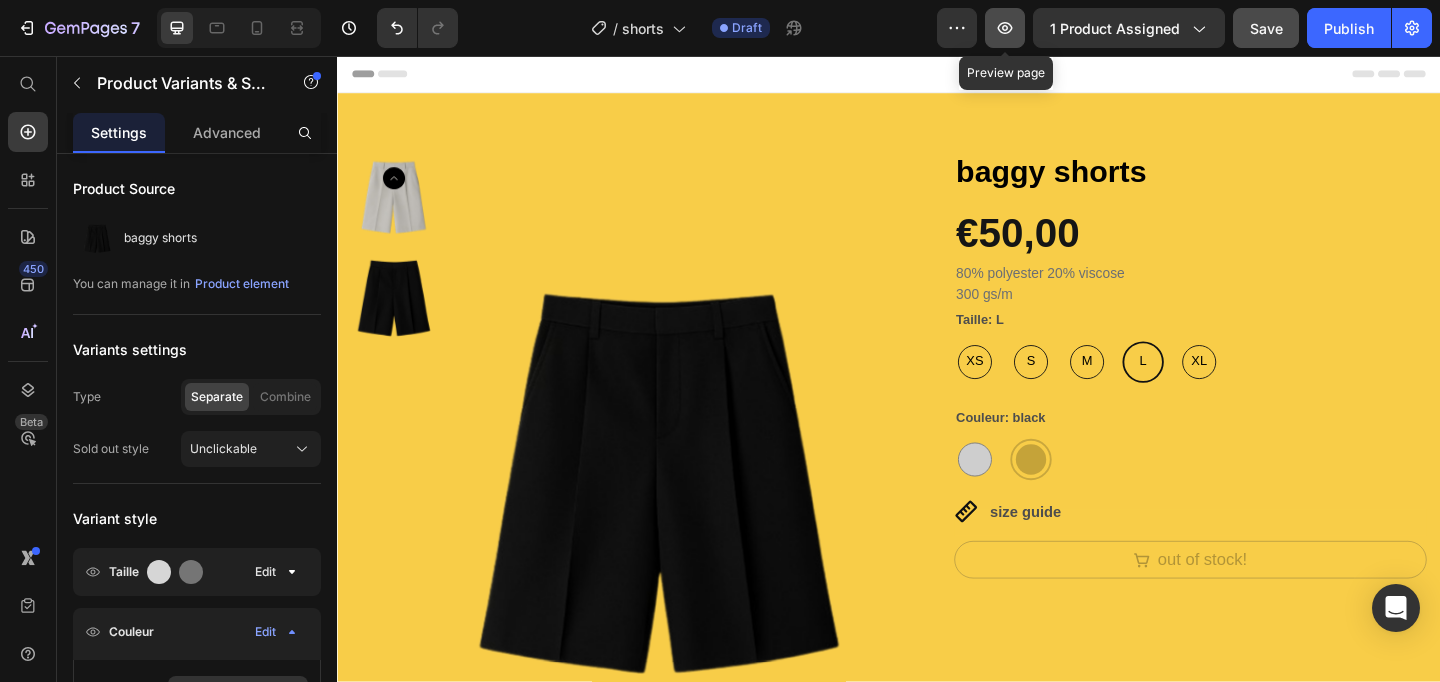 click 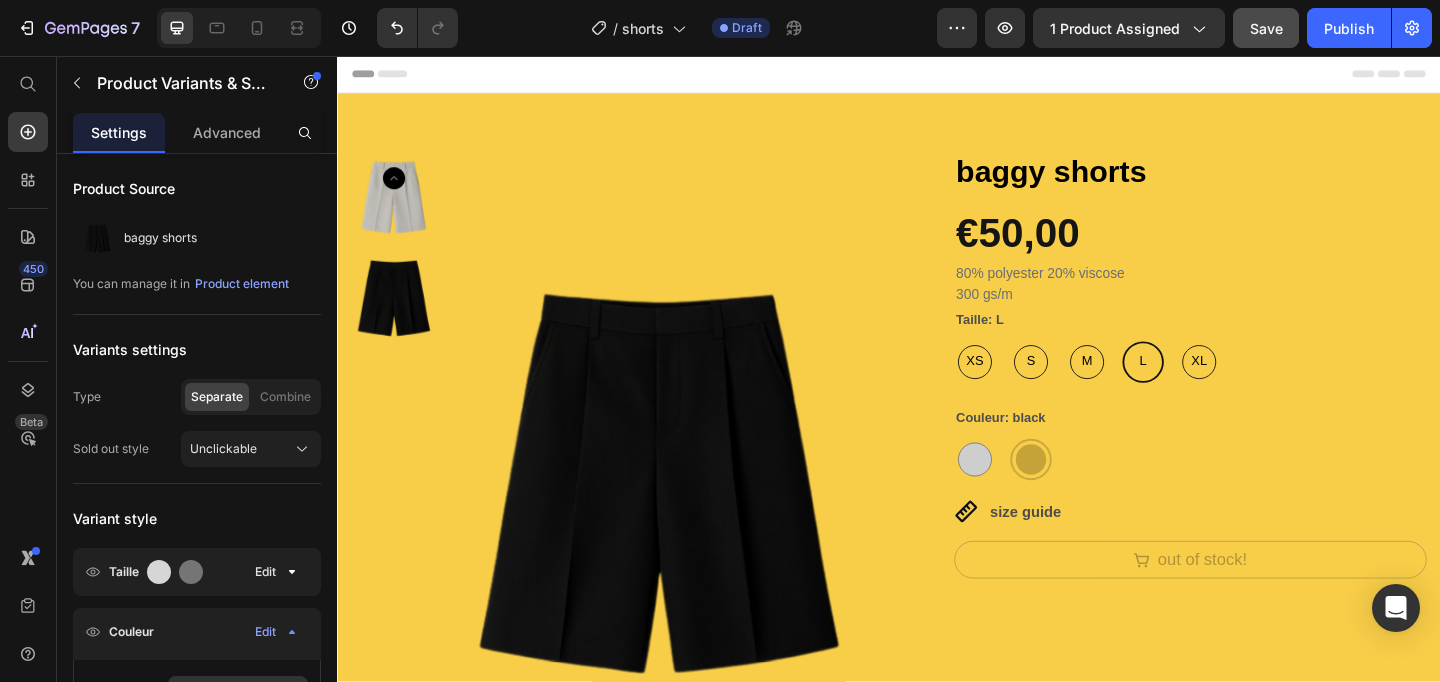 click on "M" at bounding box center (1152, 389) 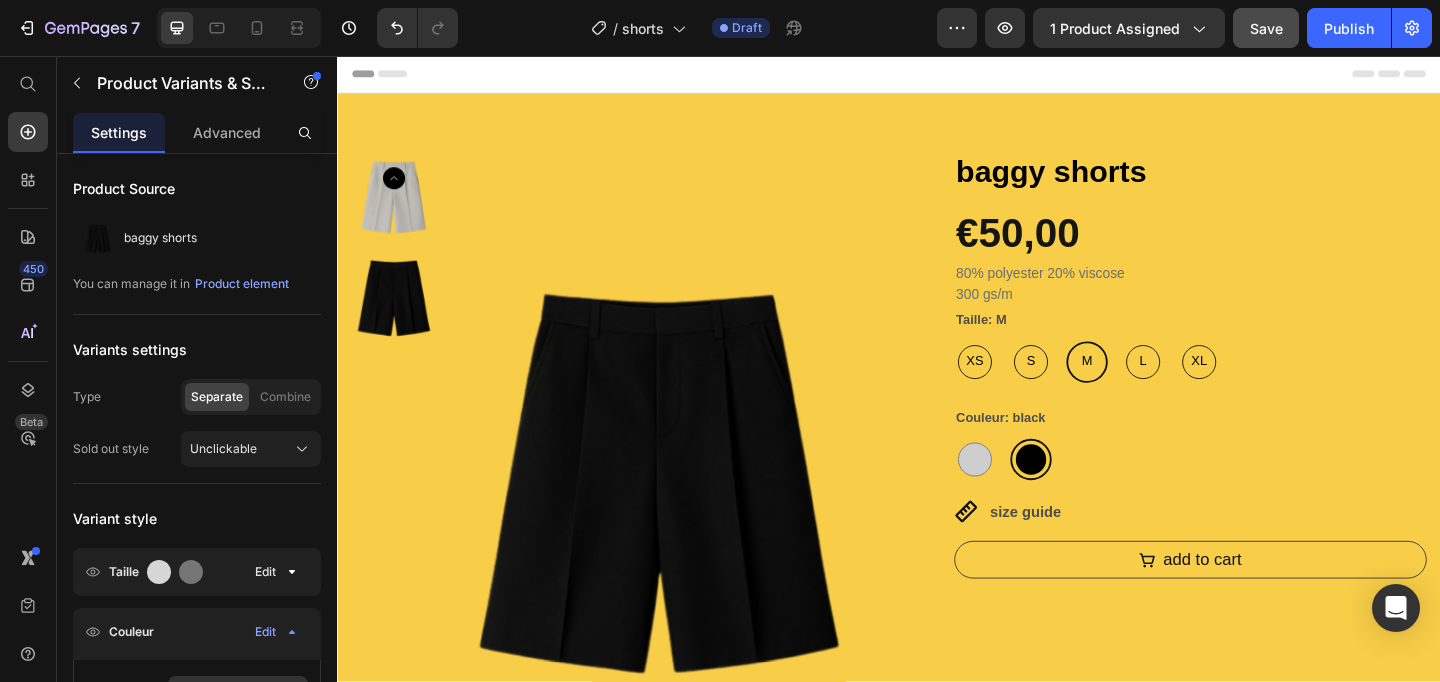 click on "S" at bounding box center [1091, 389] 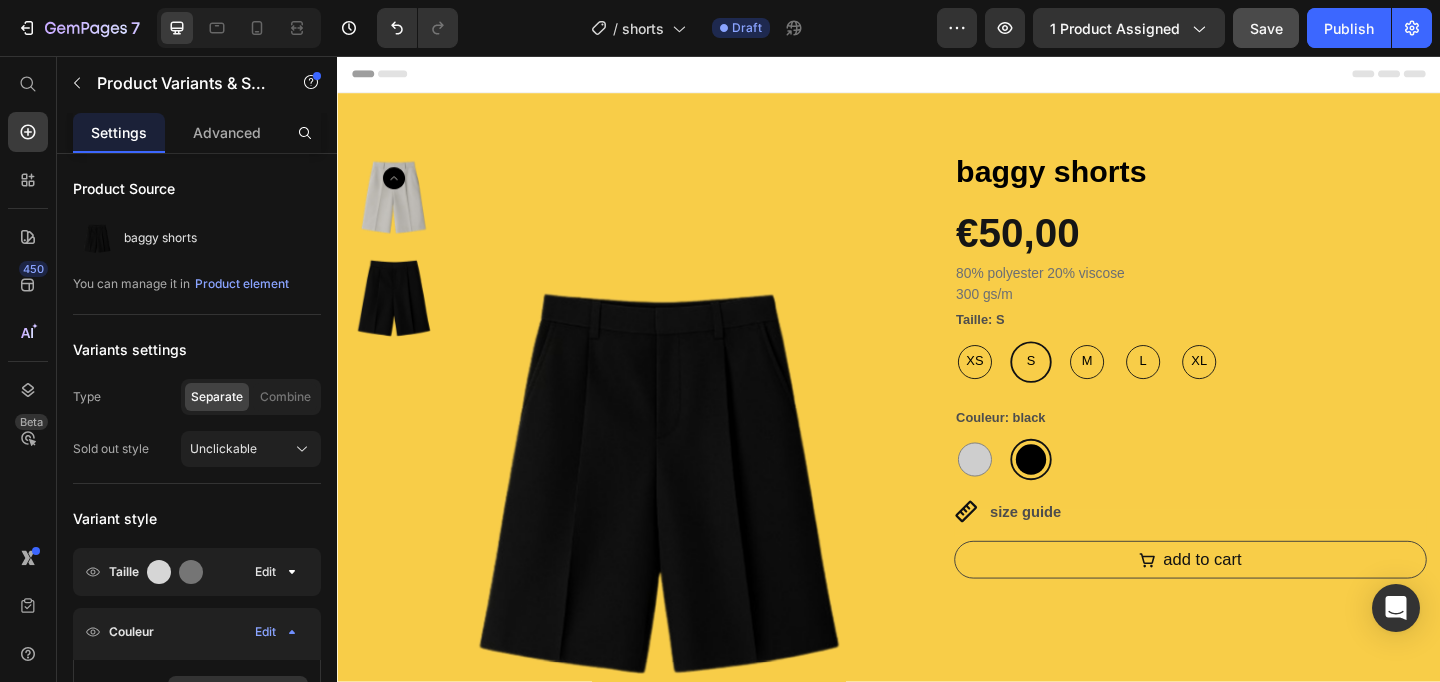 click on "XS" at bounding box center (1030, 388) 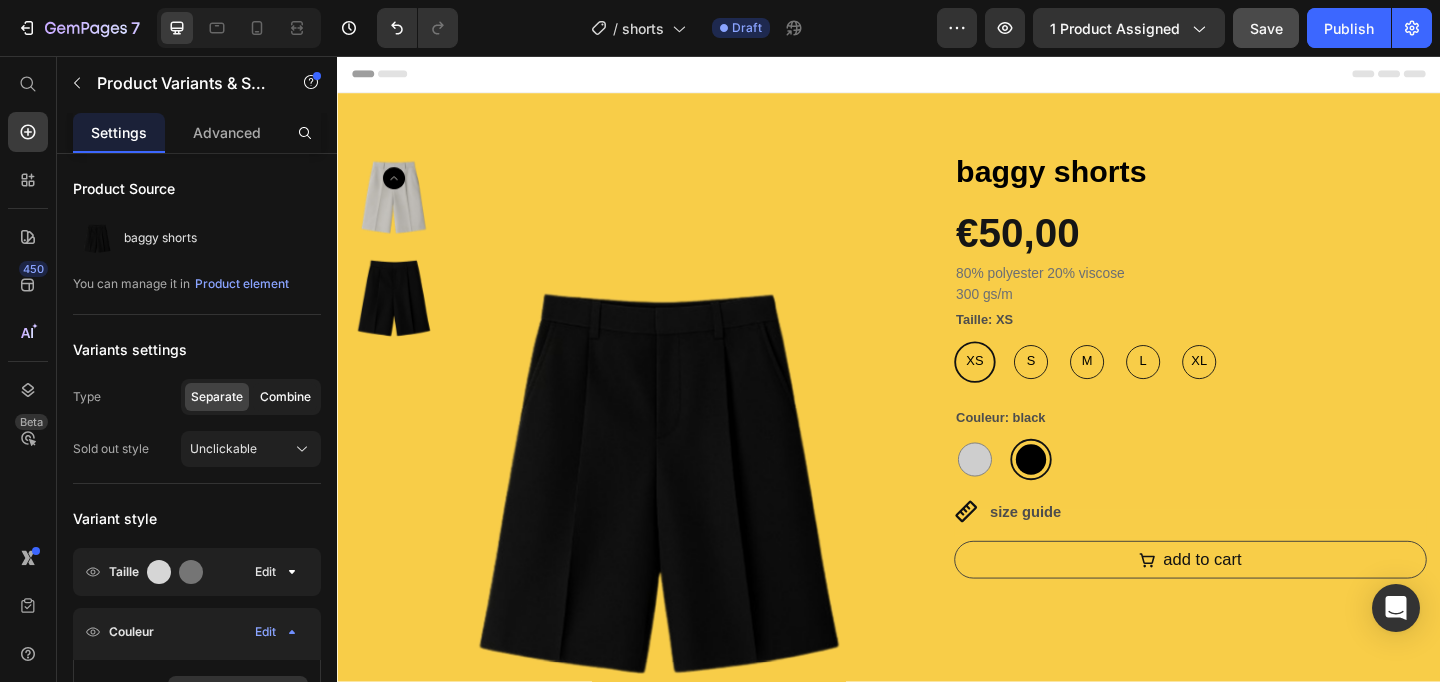 click on "Combine" 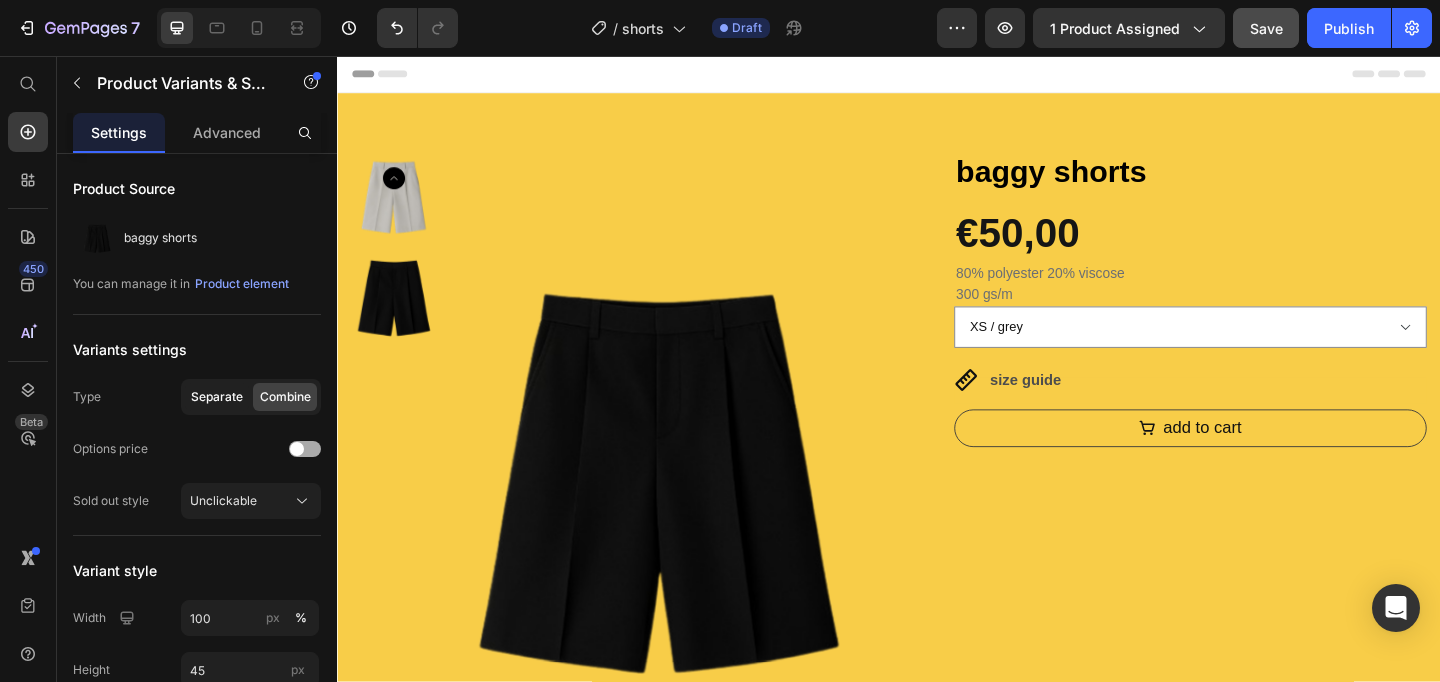 click on "Separate" 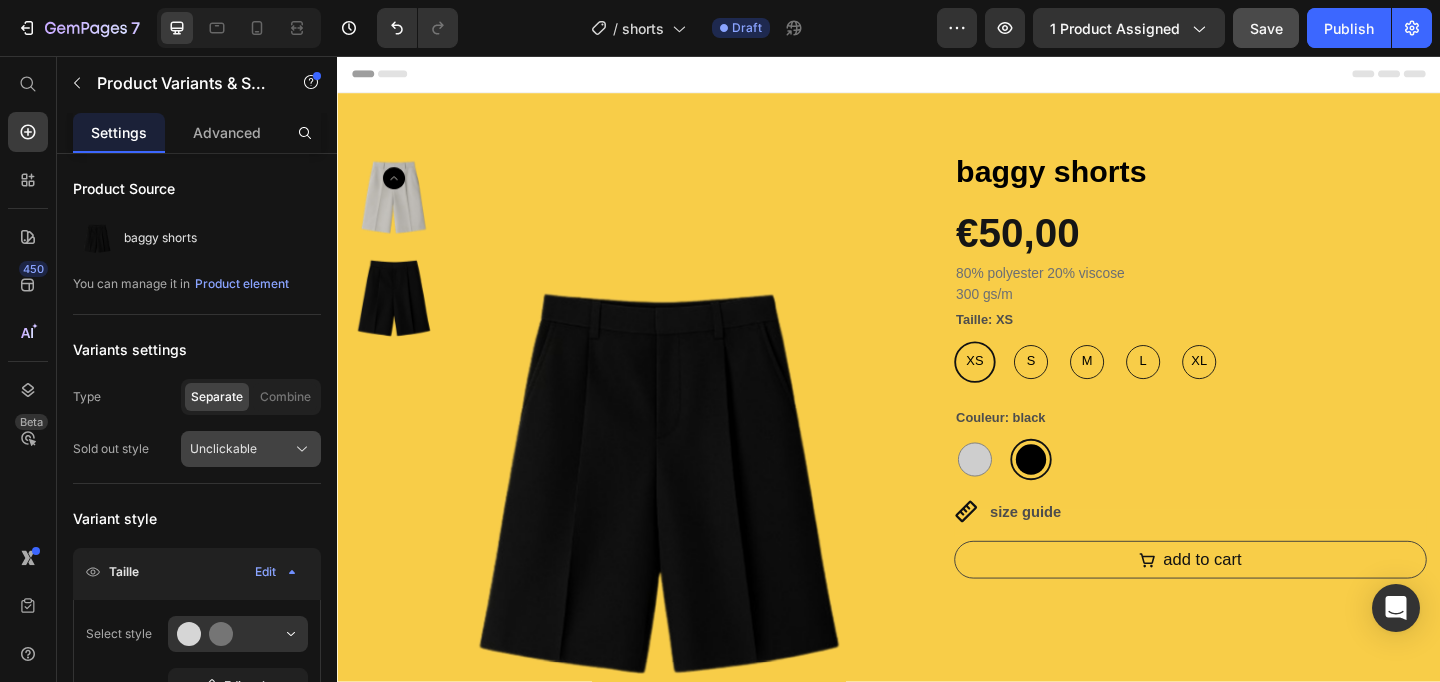 click on "Unclickable" 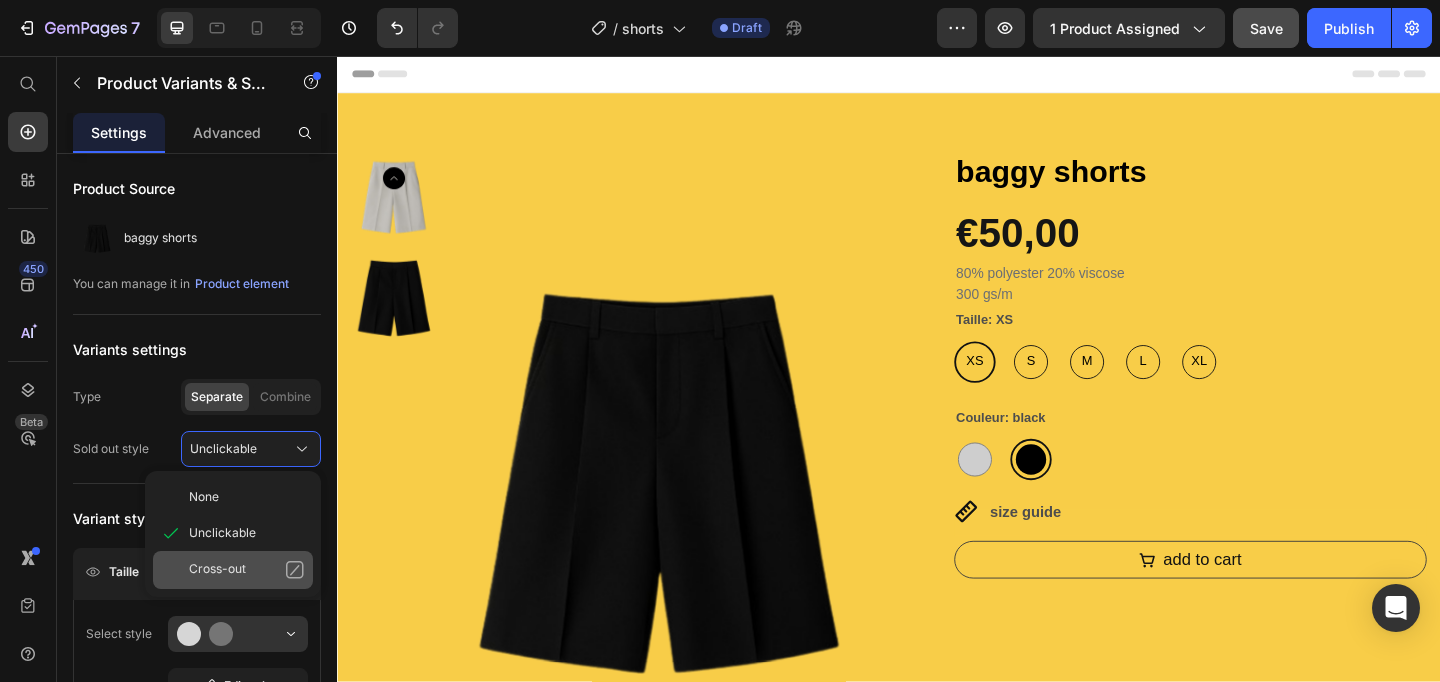 click on "Cross-out" at bounding box center (247, 570) 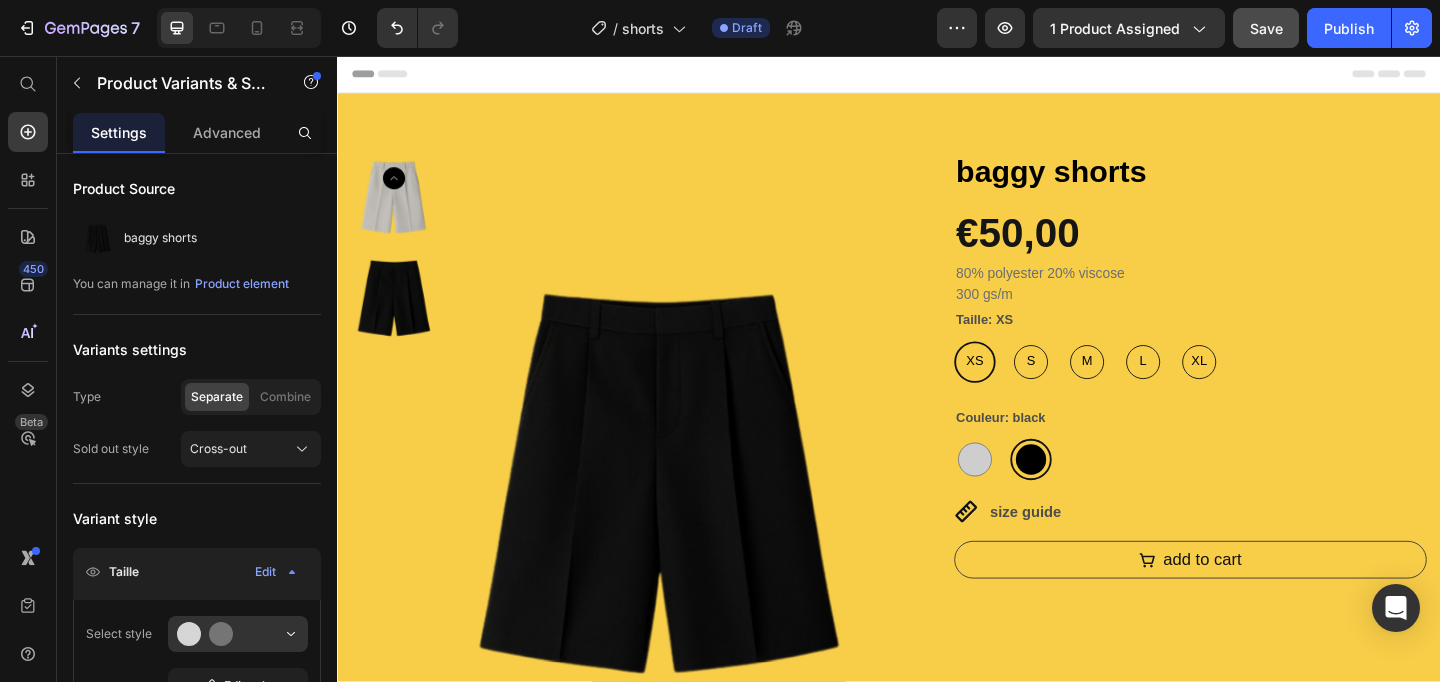 click on "L" at bounding box center (1213, 389) 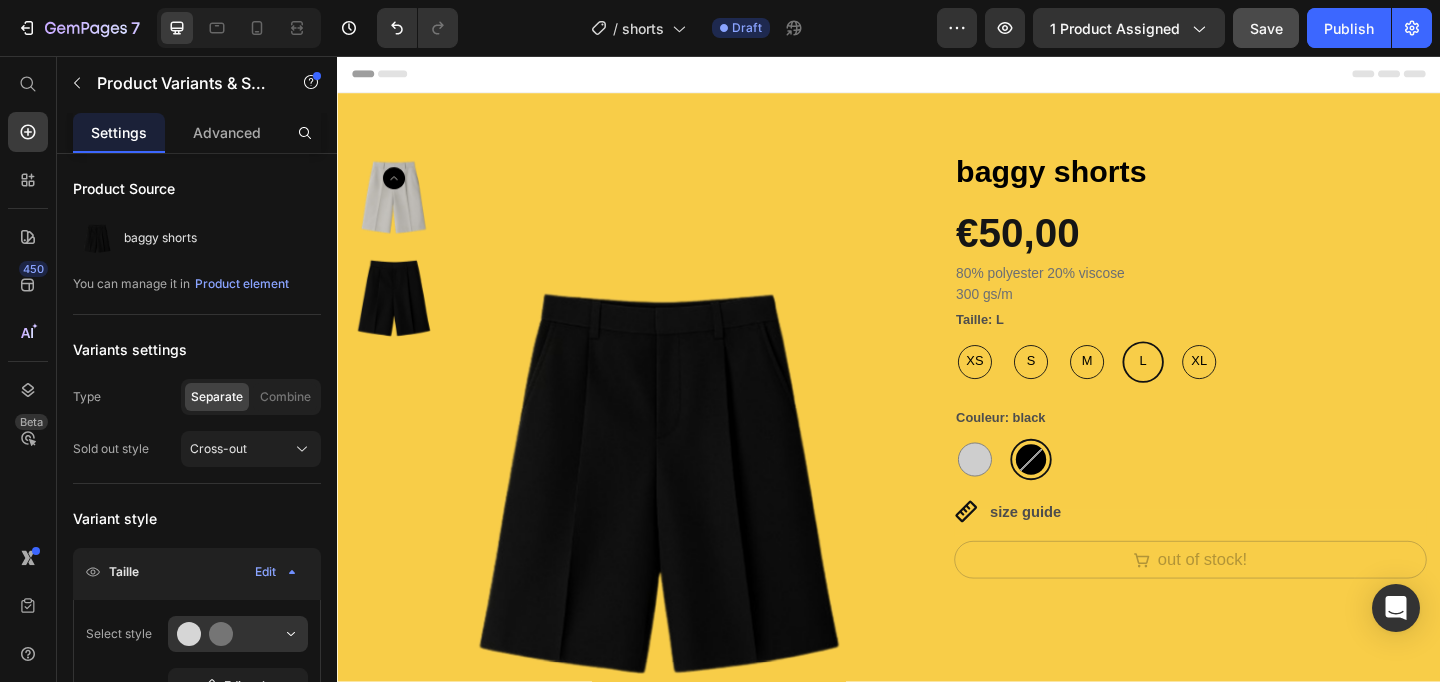 click on "M" at bounding box center [1153, 388] 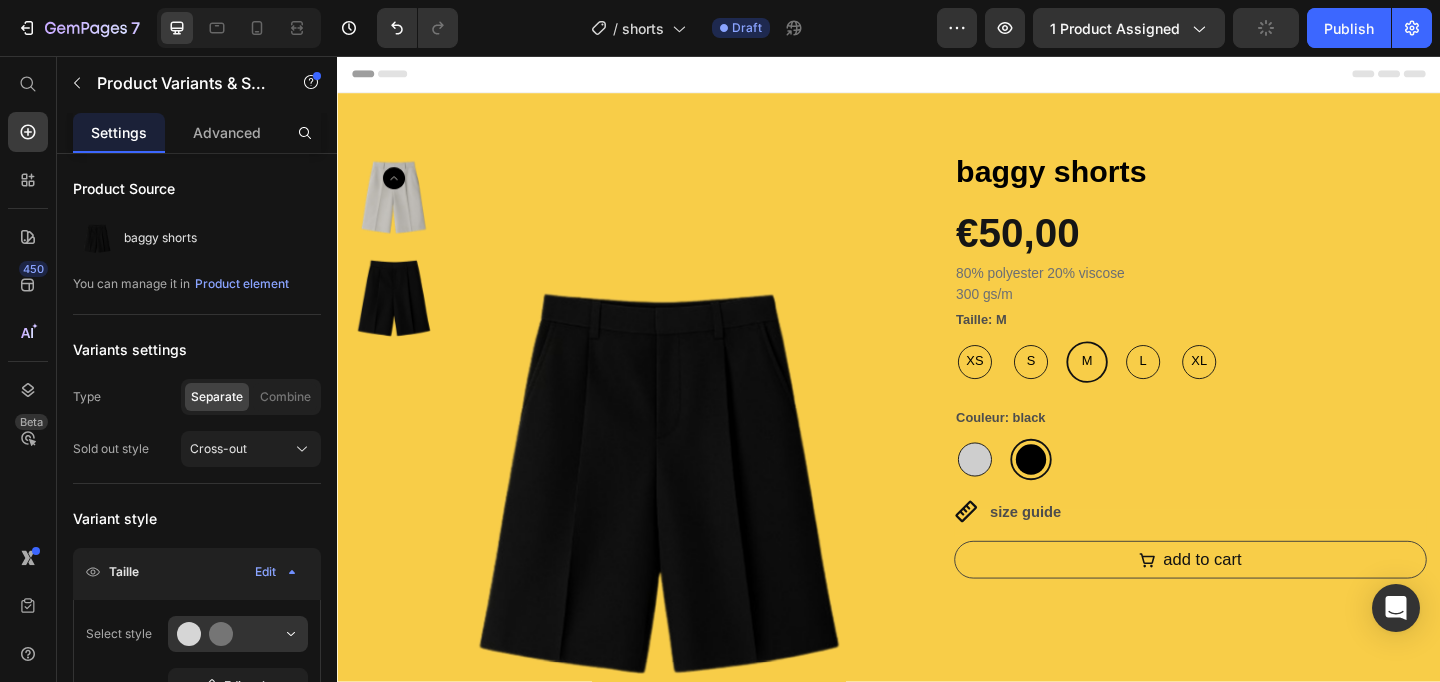 click at bounding box center (1030, 495) 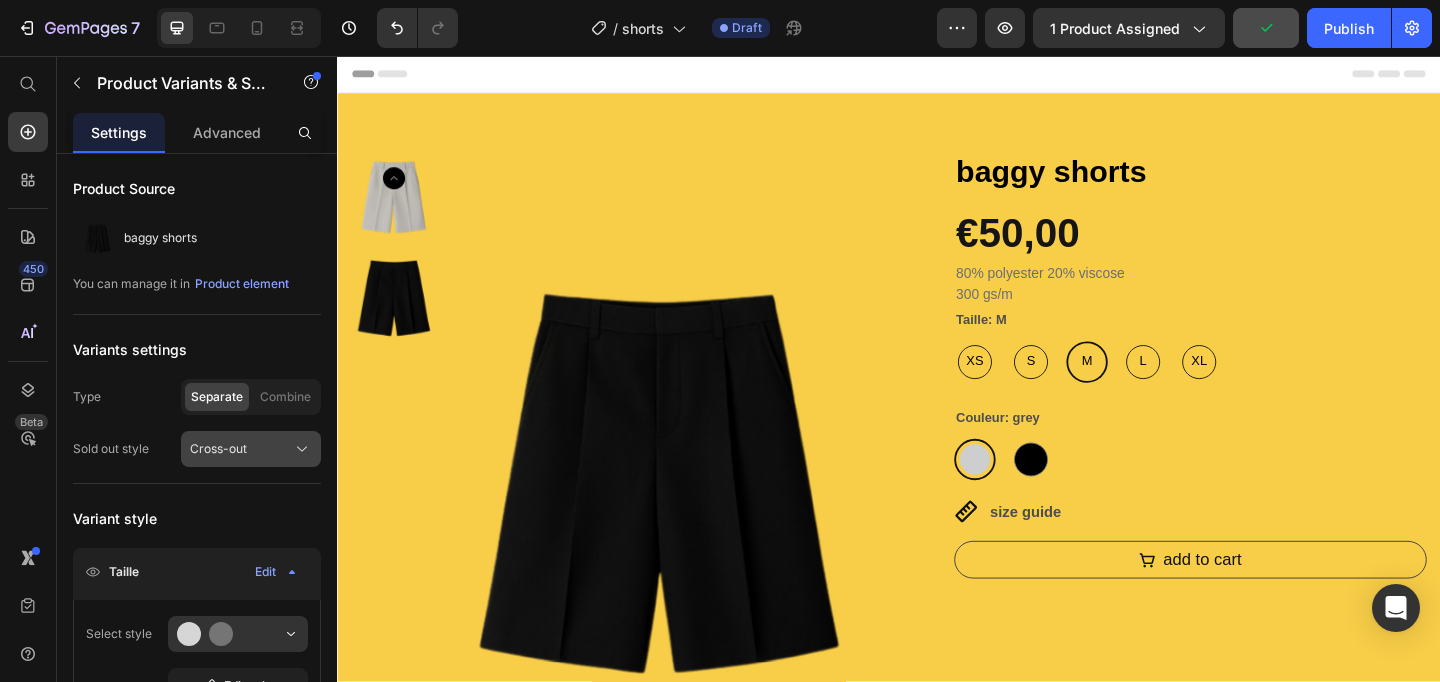 click on "Cross-out" 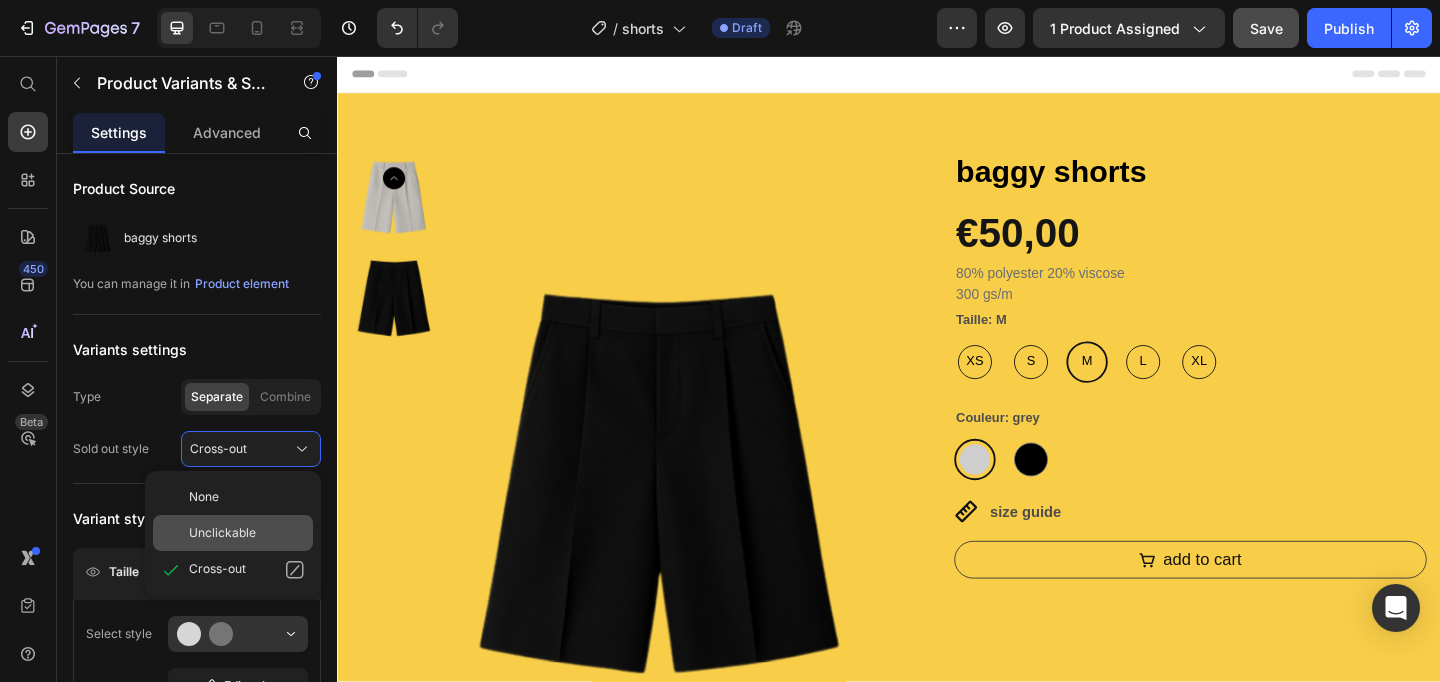 click on "Unclickable" at bounding box center (247, 533) 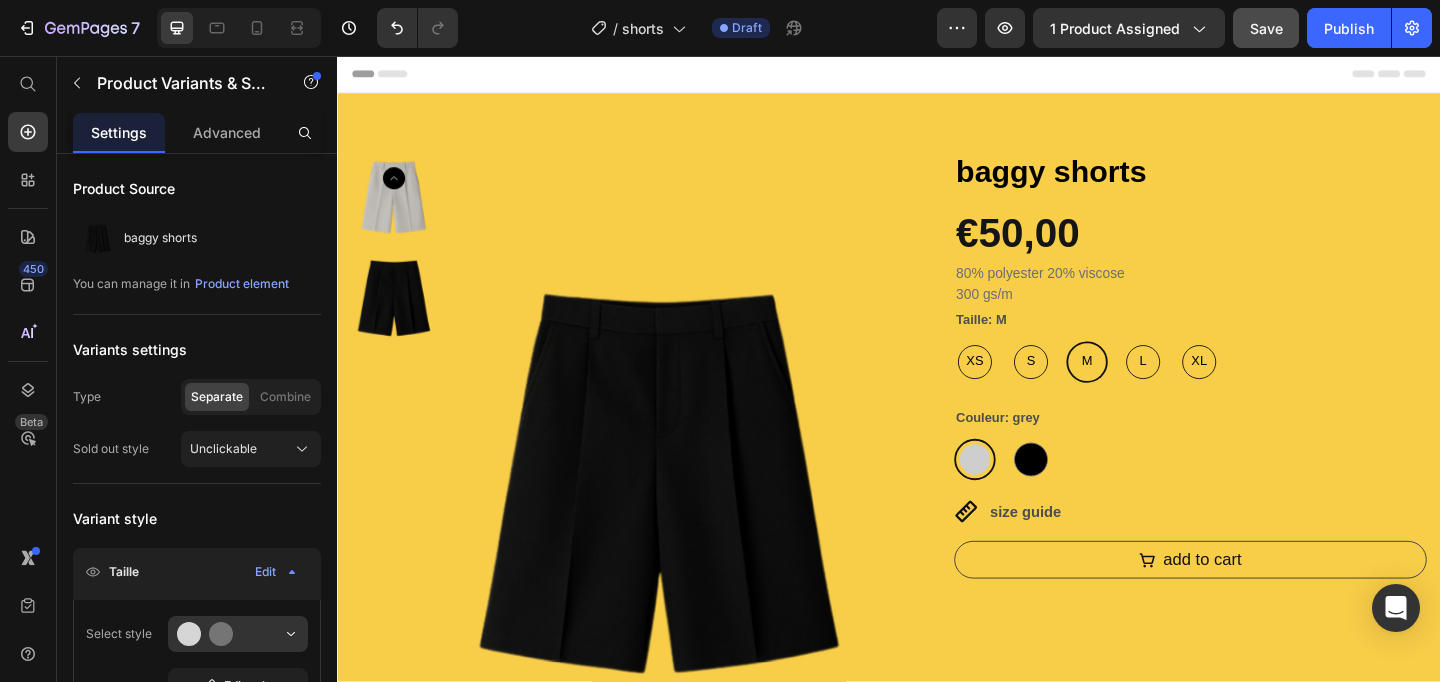 click on "M" at bounding box center (1152, 389) 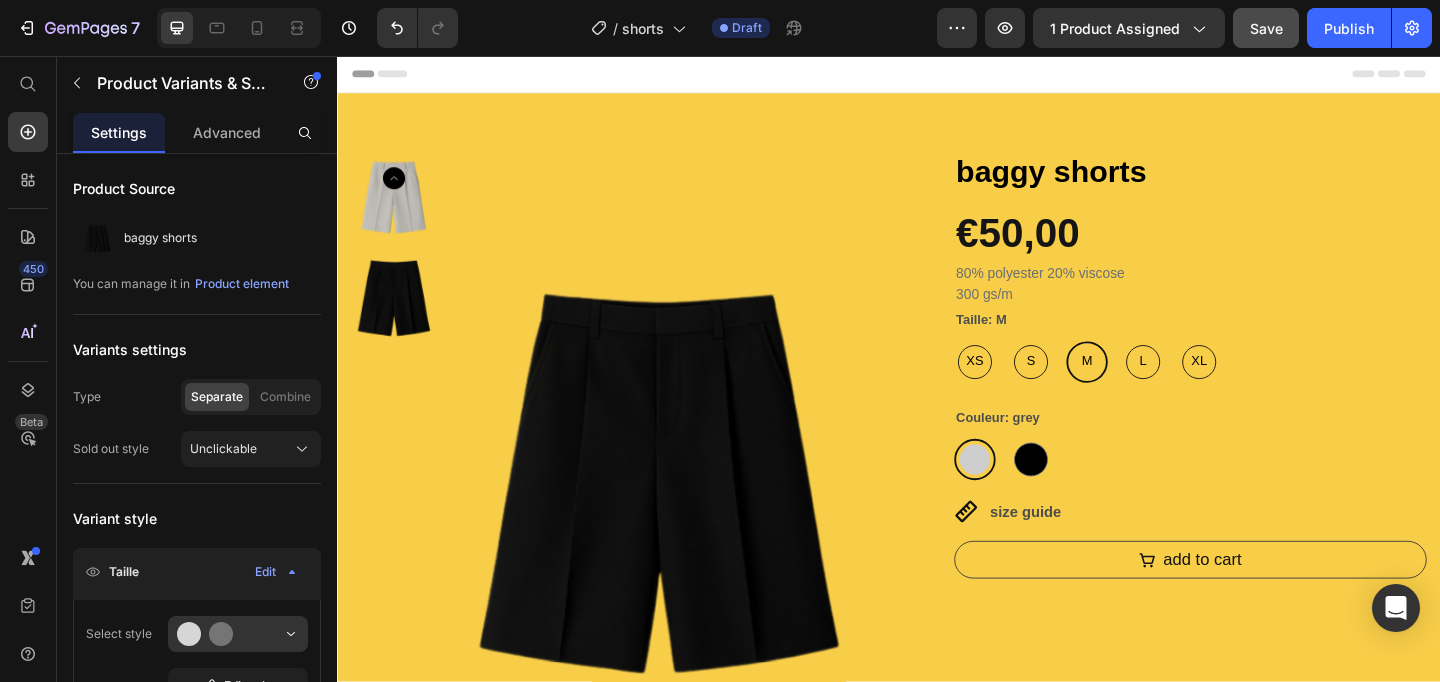 click on "L" at bounding box center (1214, 388) 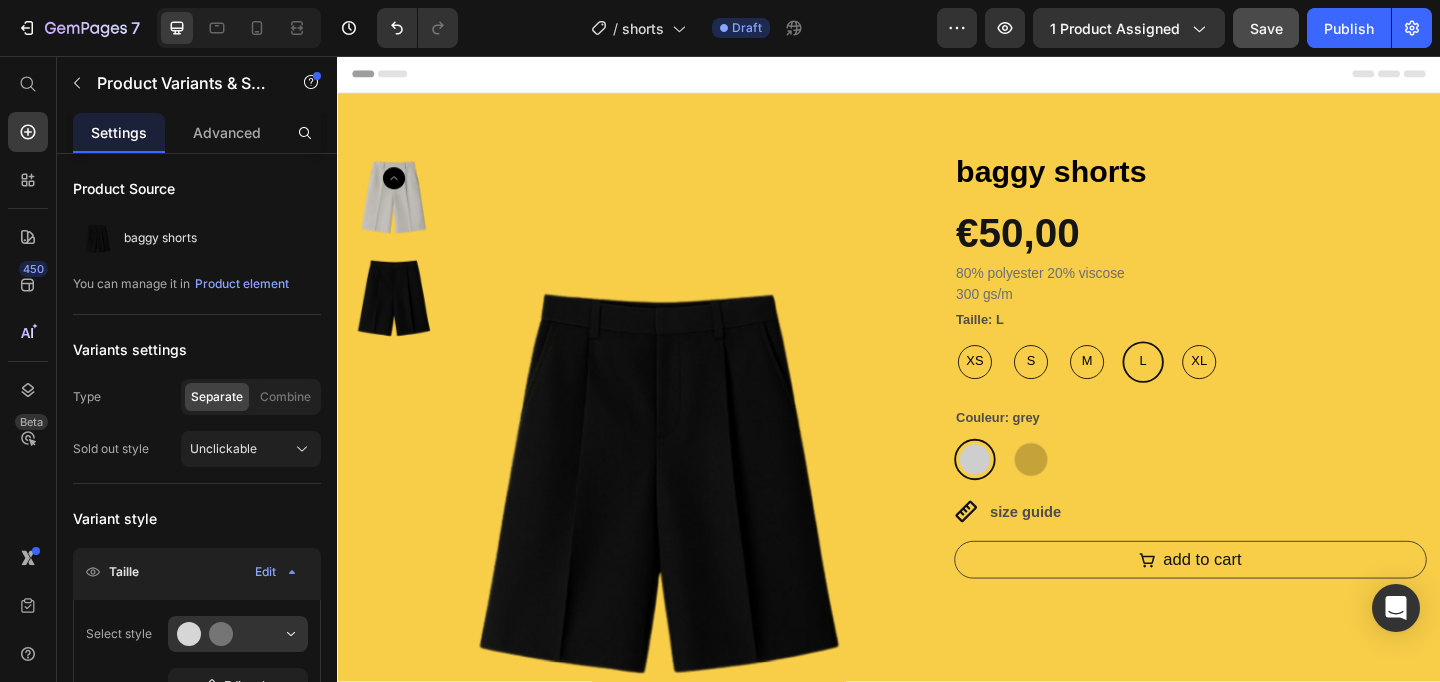 click on "XL" at bounding box center [1274, 388] 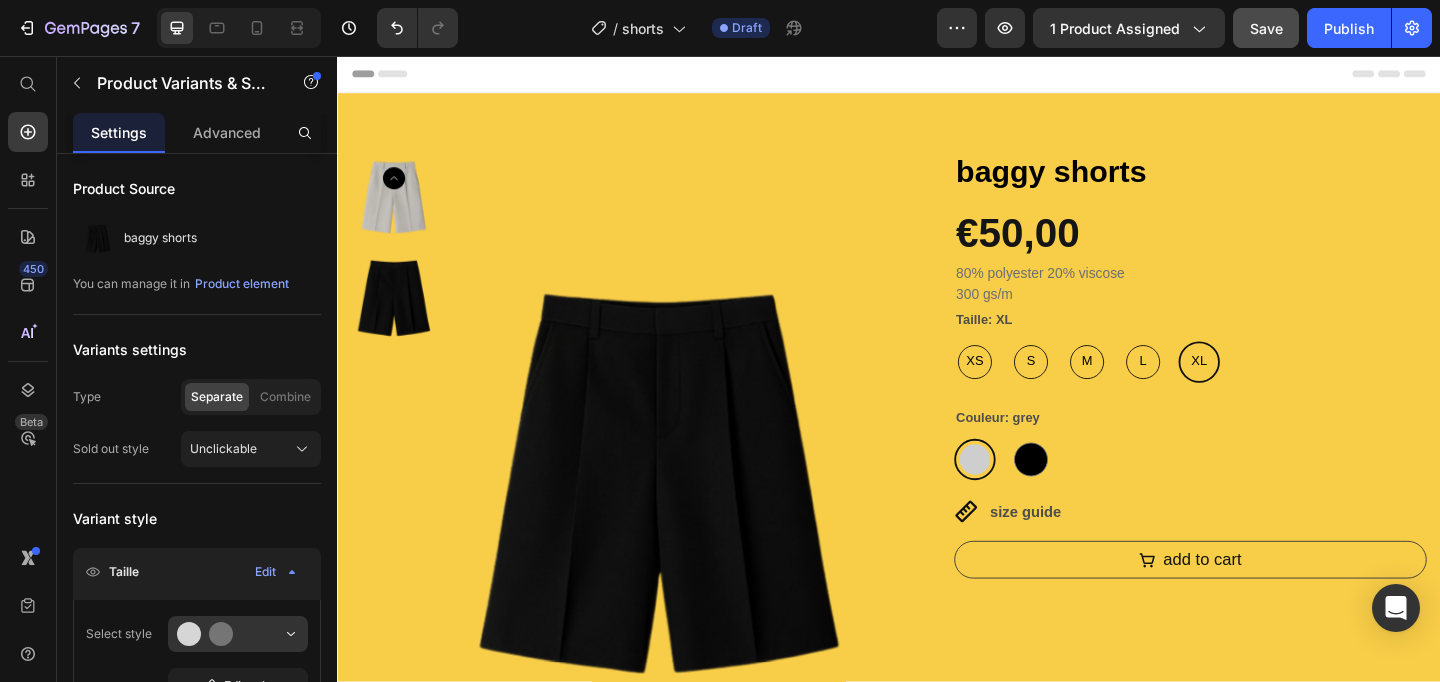 click on "M" at bounding box center [1153, 388] 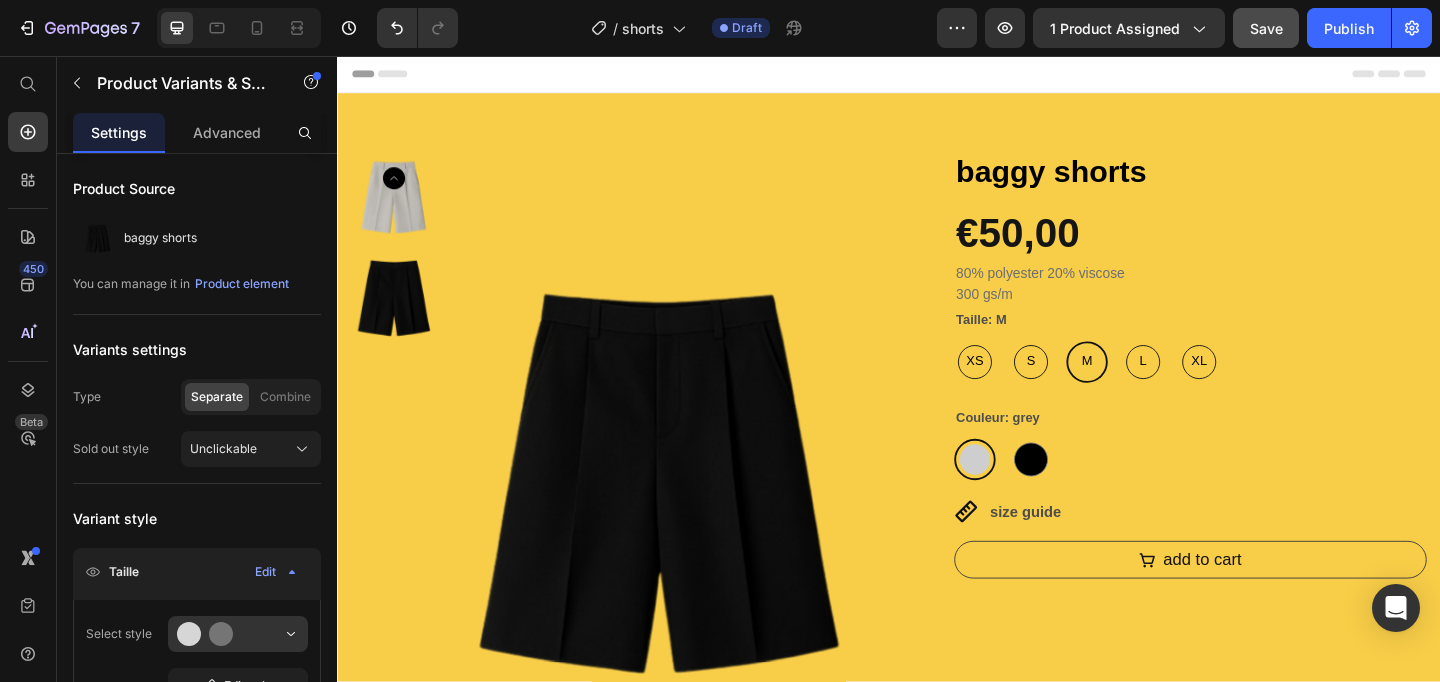 click on "S" at bounding box center (1091, 389) 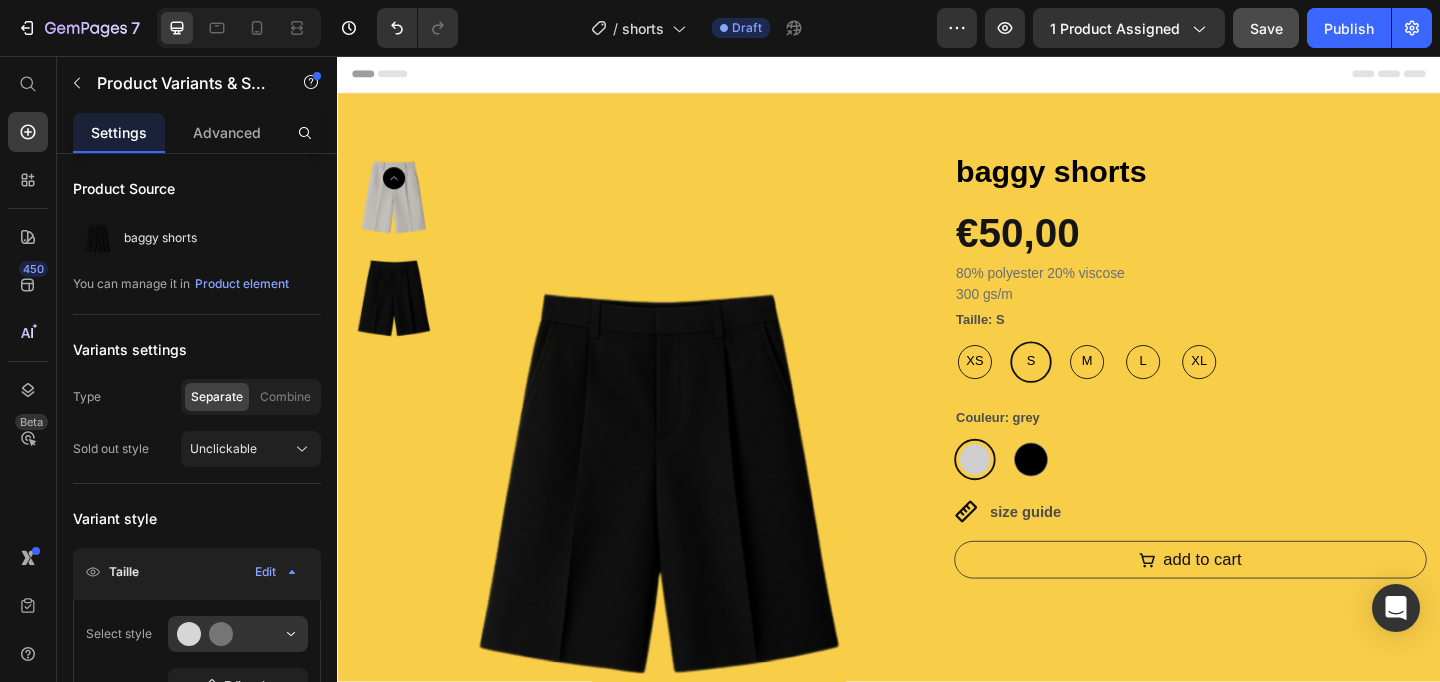 click on "XS" at bounding box center (1030, 388) 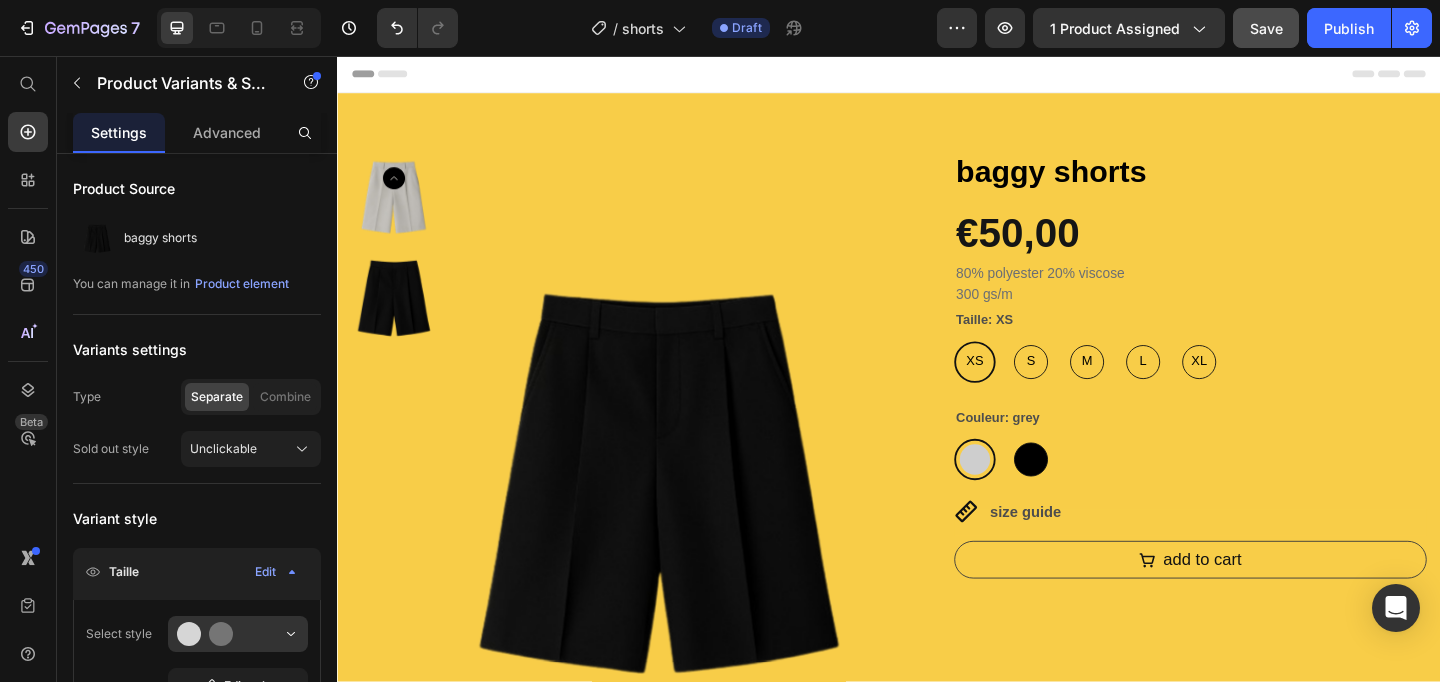 click at bounding box center [1091, 495] 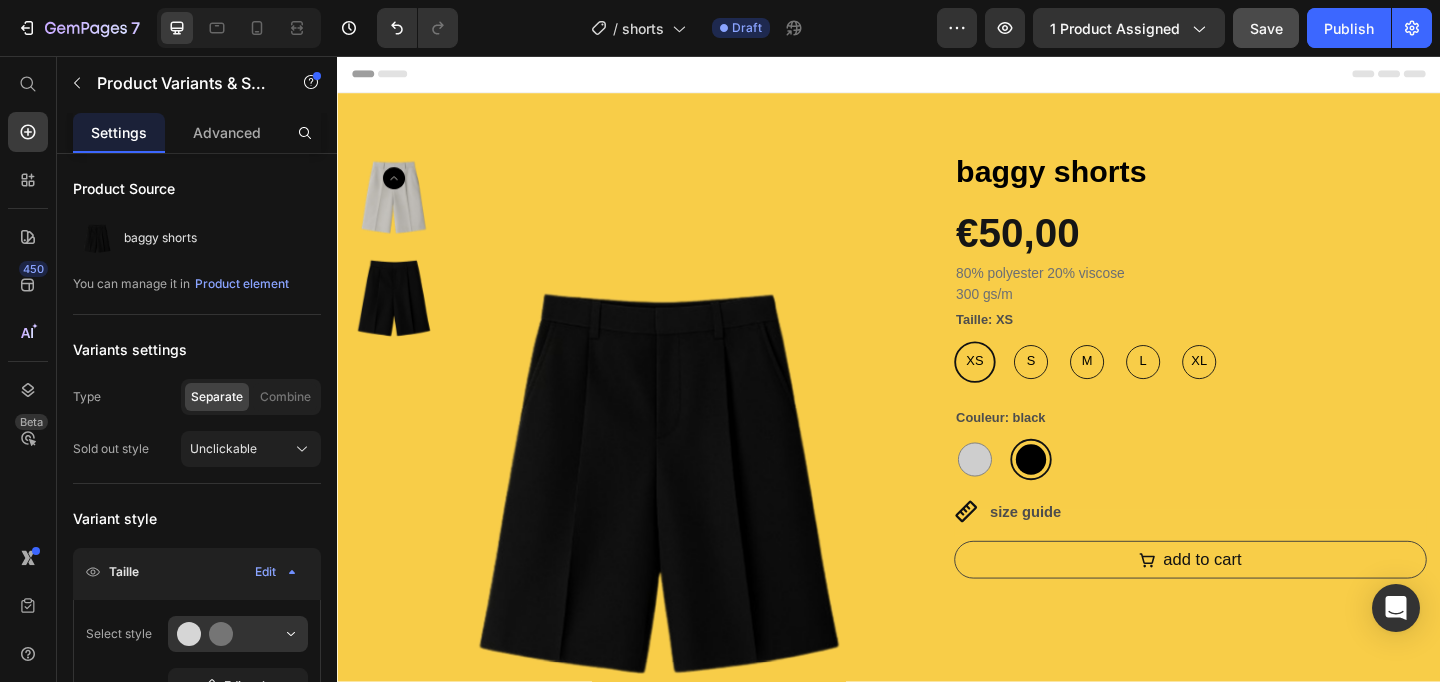 click on "M" at bounding box center [1152, 389] 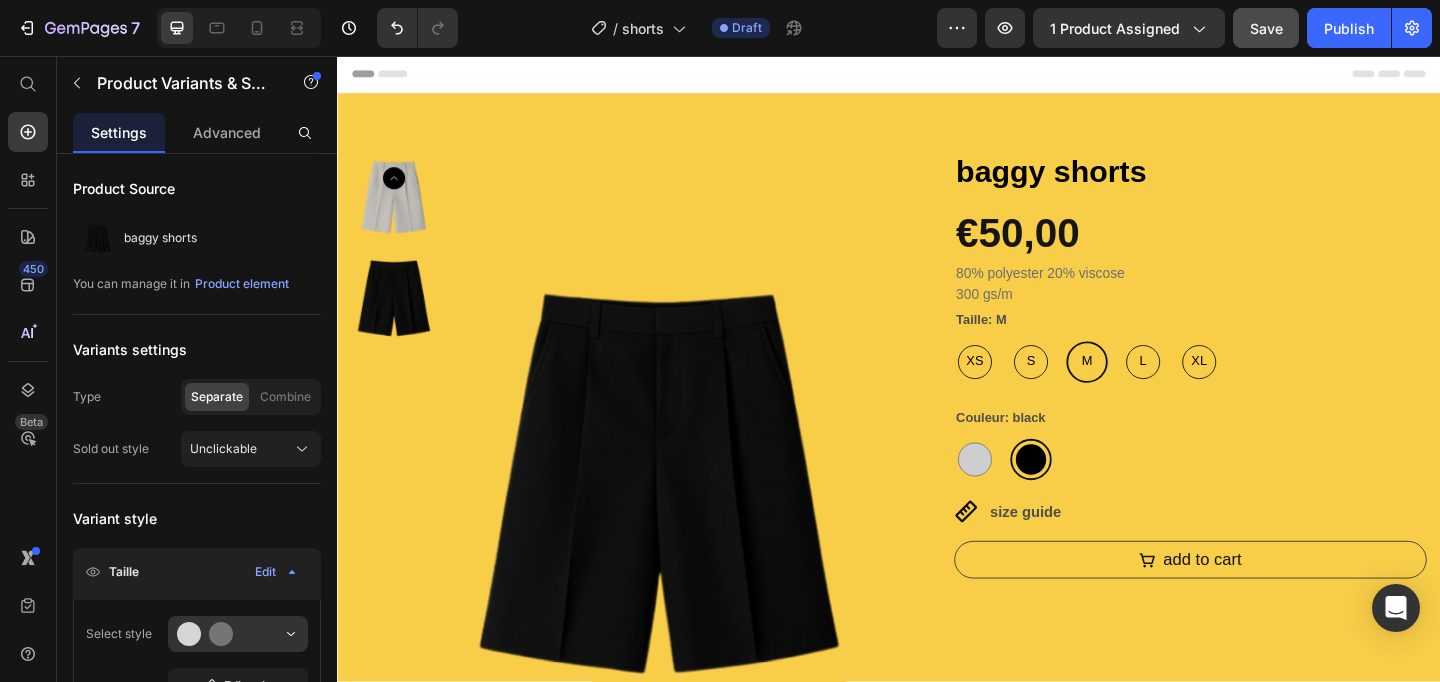 click on "S" at bounding box center (1091, 389) 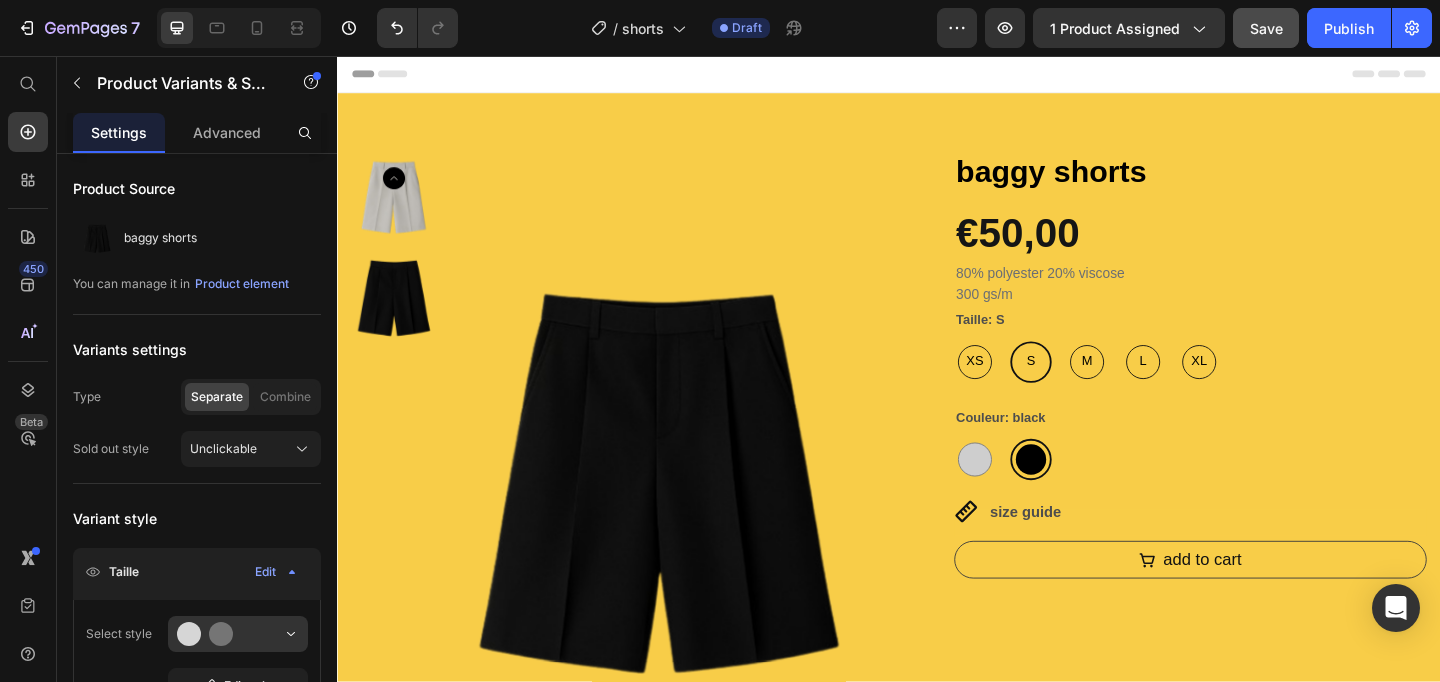 click on "L" at bounding box center [1214, 388] 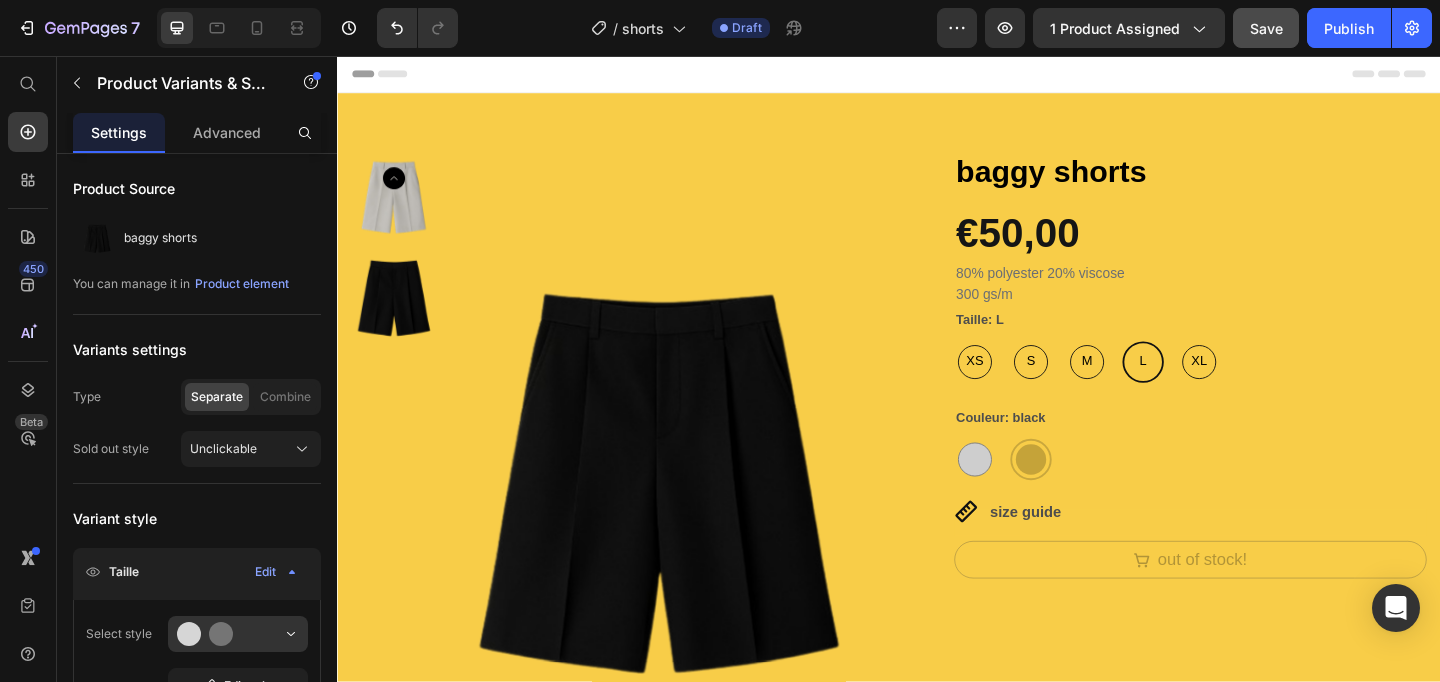 click on "XL" at bounding box center (1274, 388) 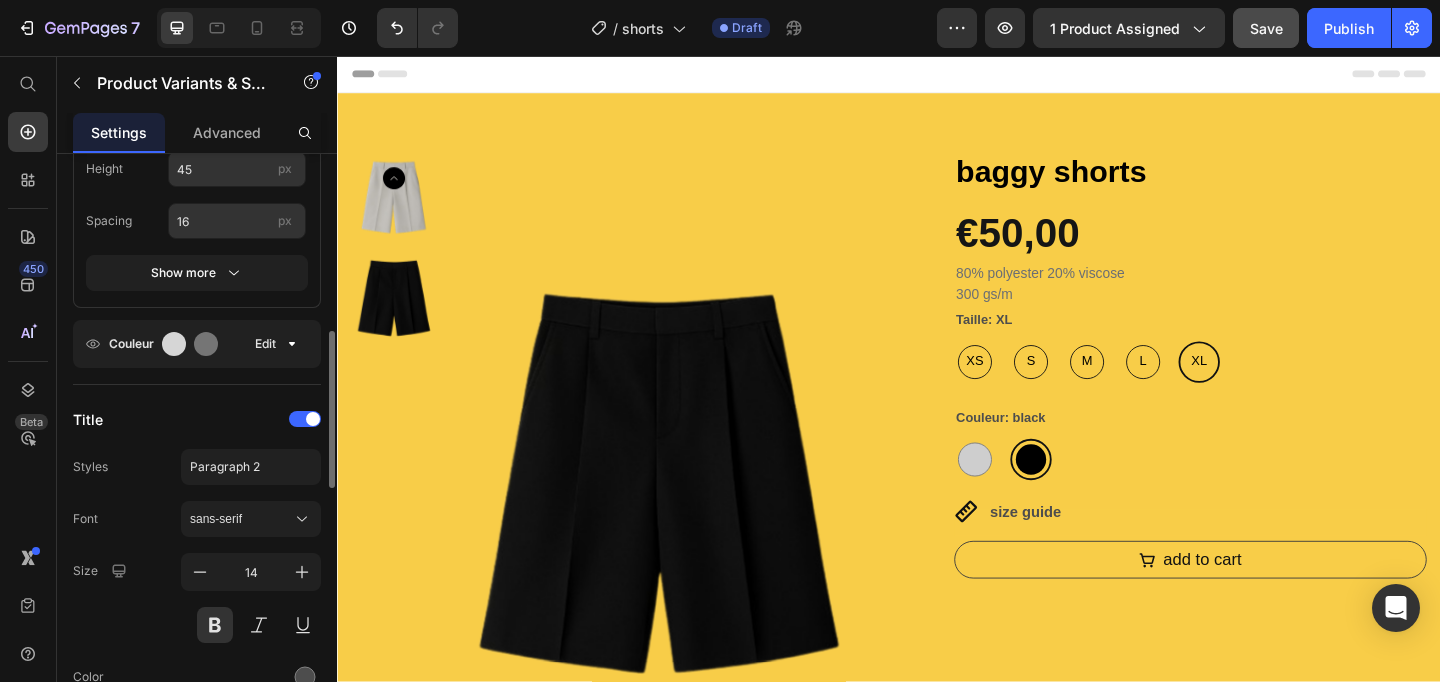 scroll, scrollTop: 642, scrollLeft: 0, axis: vertical 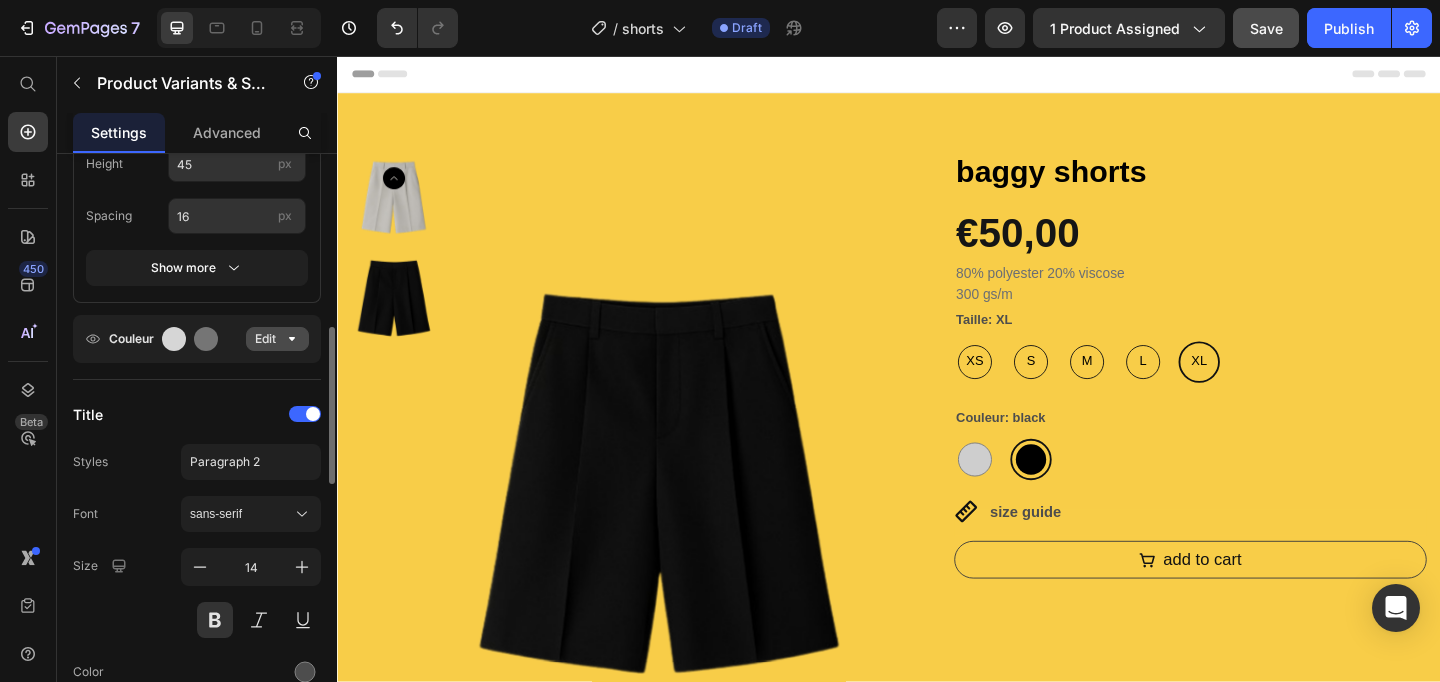click 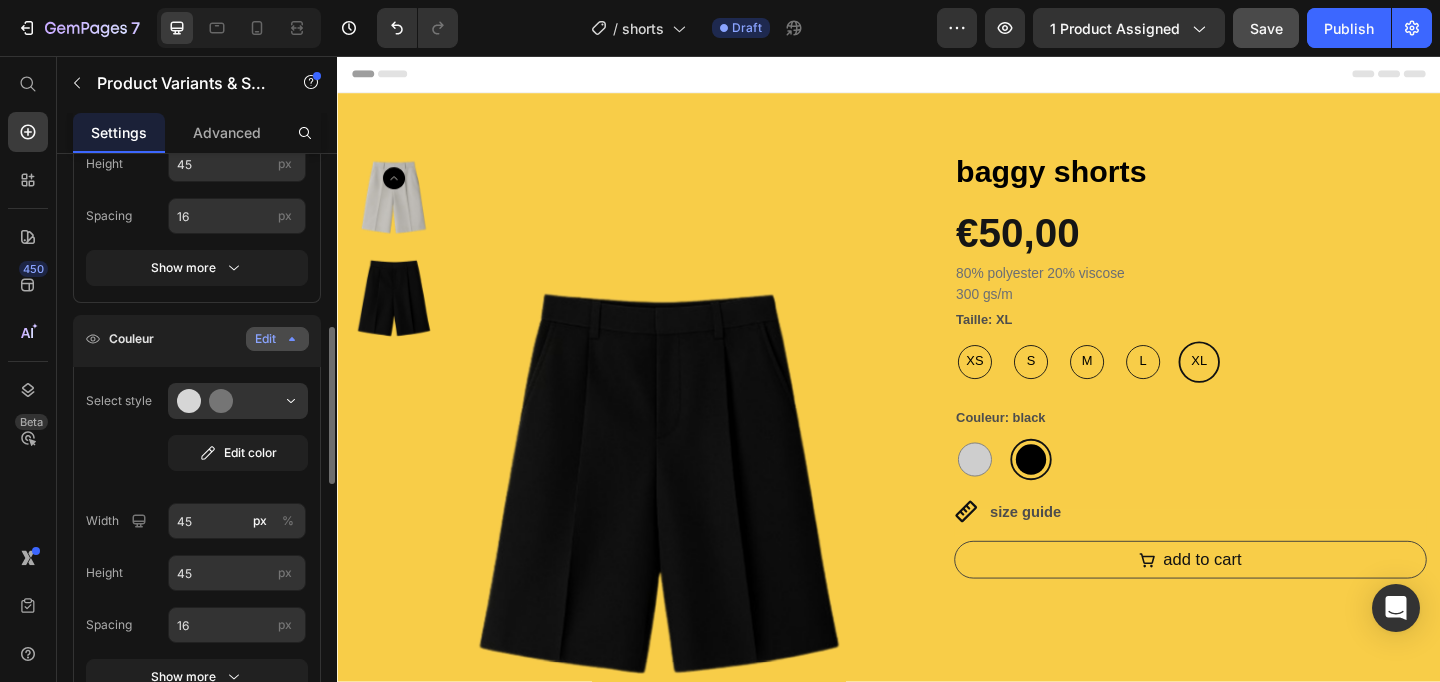 click on "Edit" 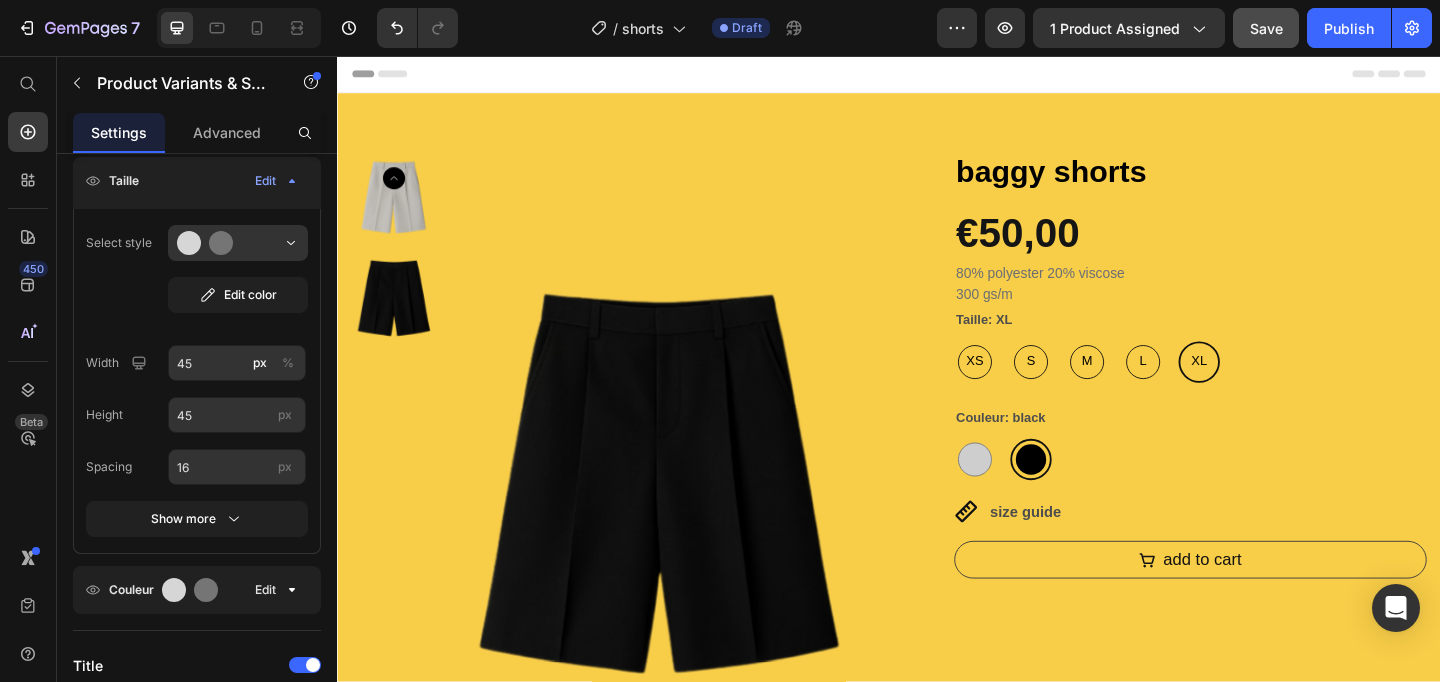 scroll, scrollTop: 0, scrollLeft: 0, axis: both 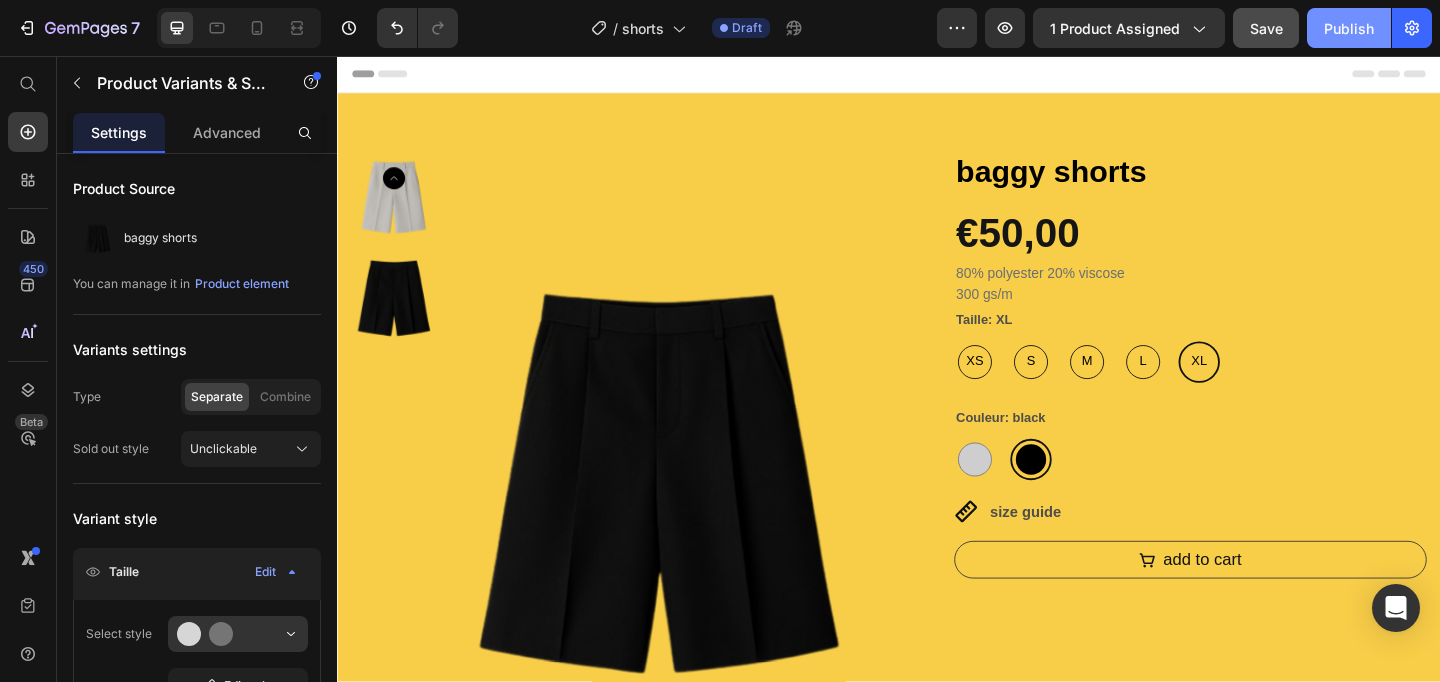 click on "Publish" at bounding box center [1349, 28] 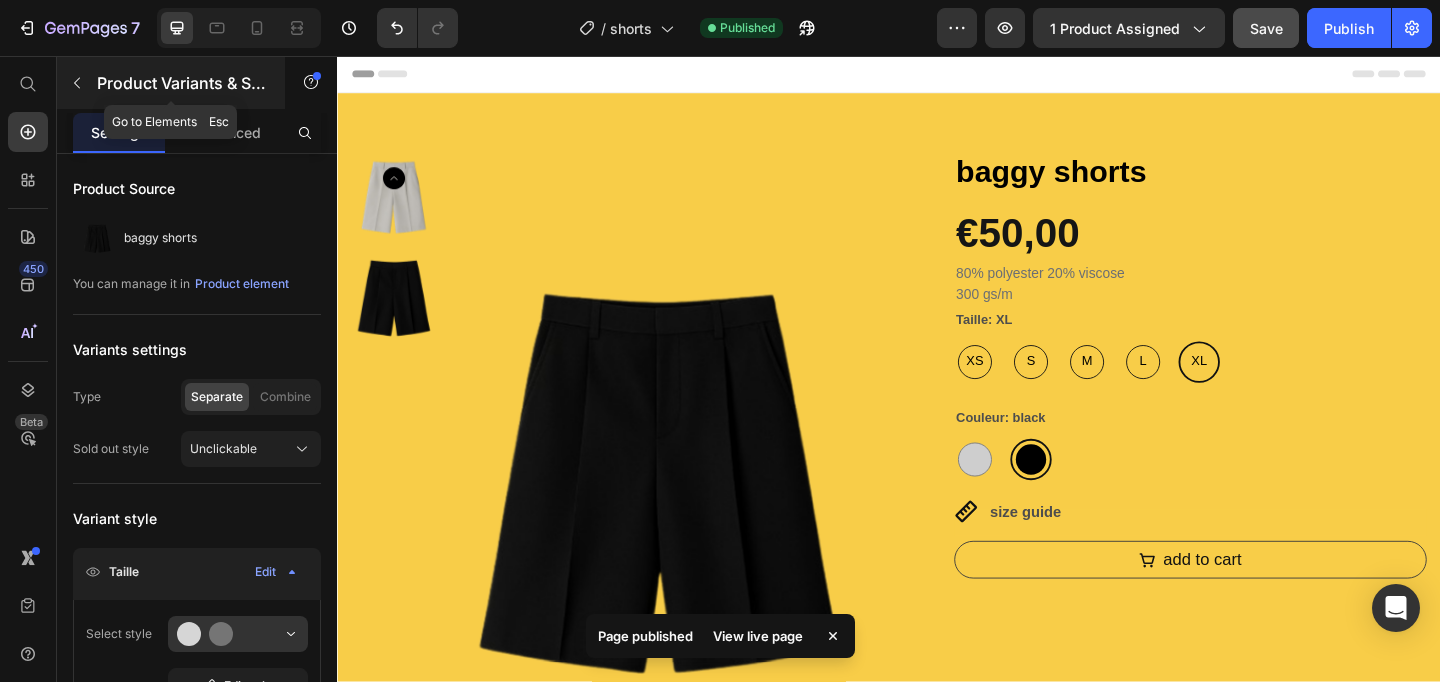 click 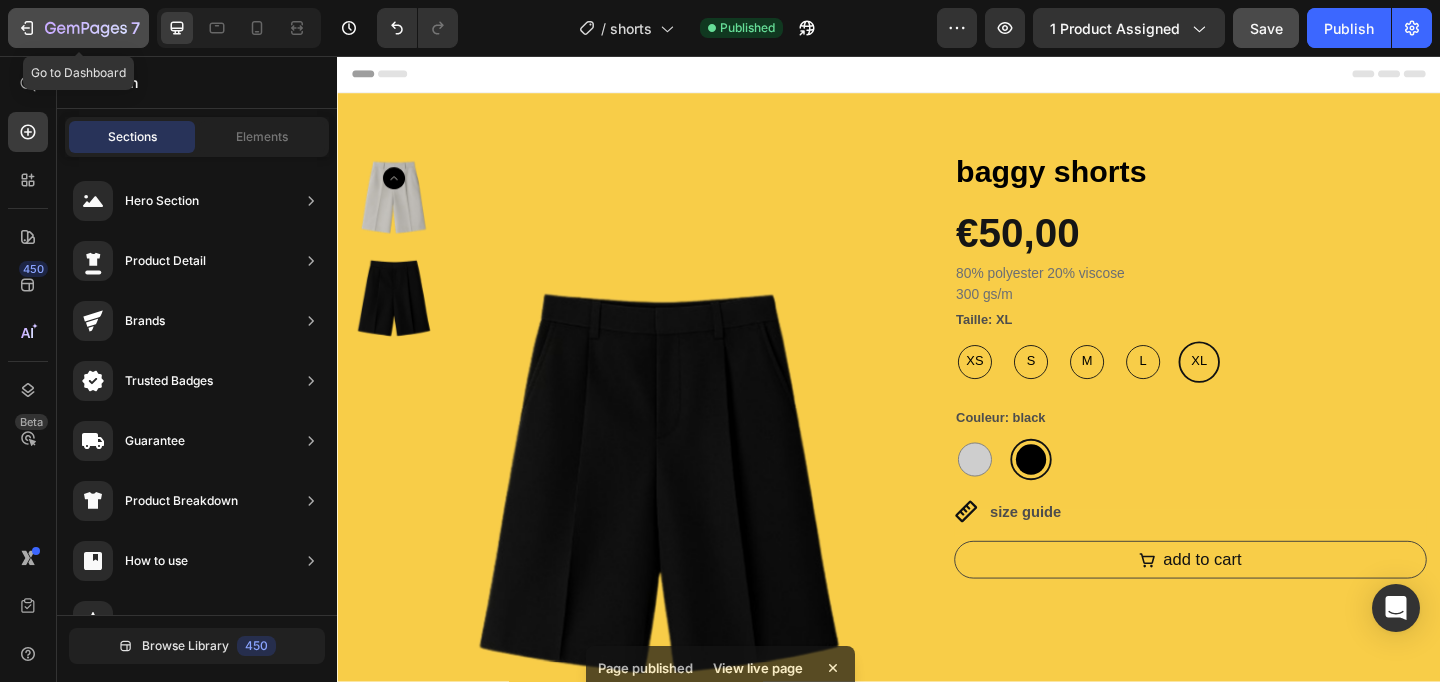 click 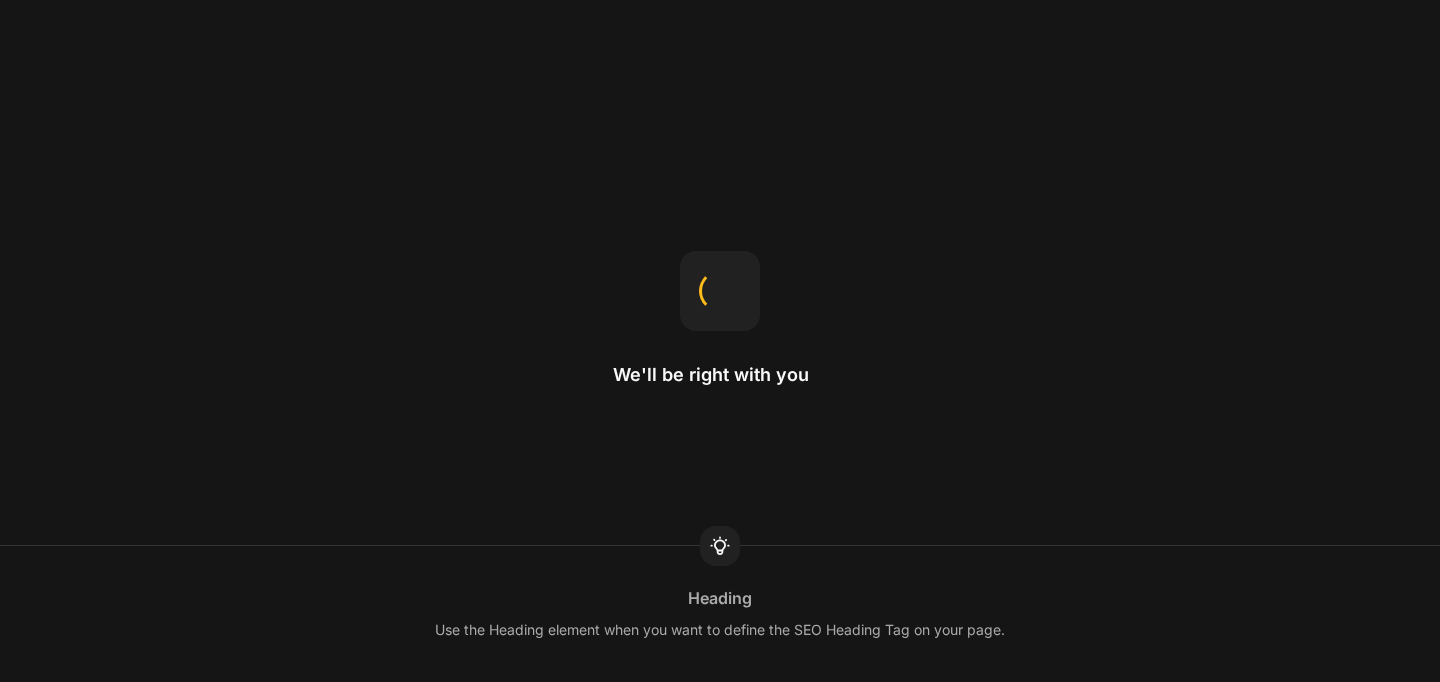 scroll, scrollTop: 0, scrollLeft: 0, axis: both 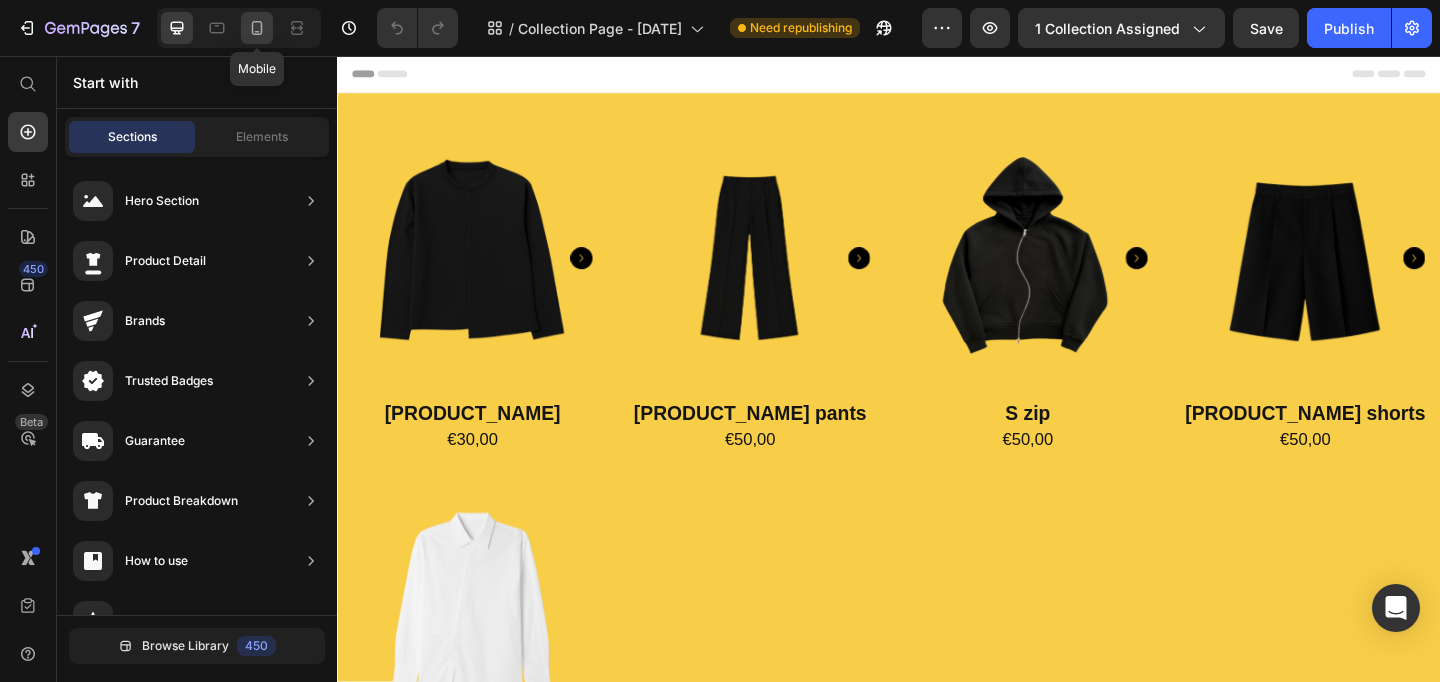 click 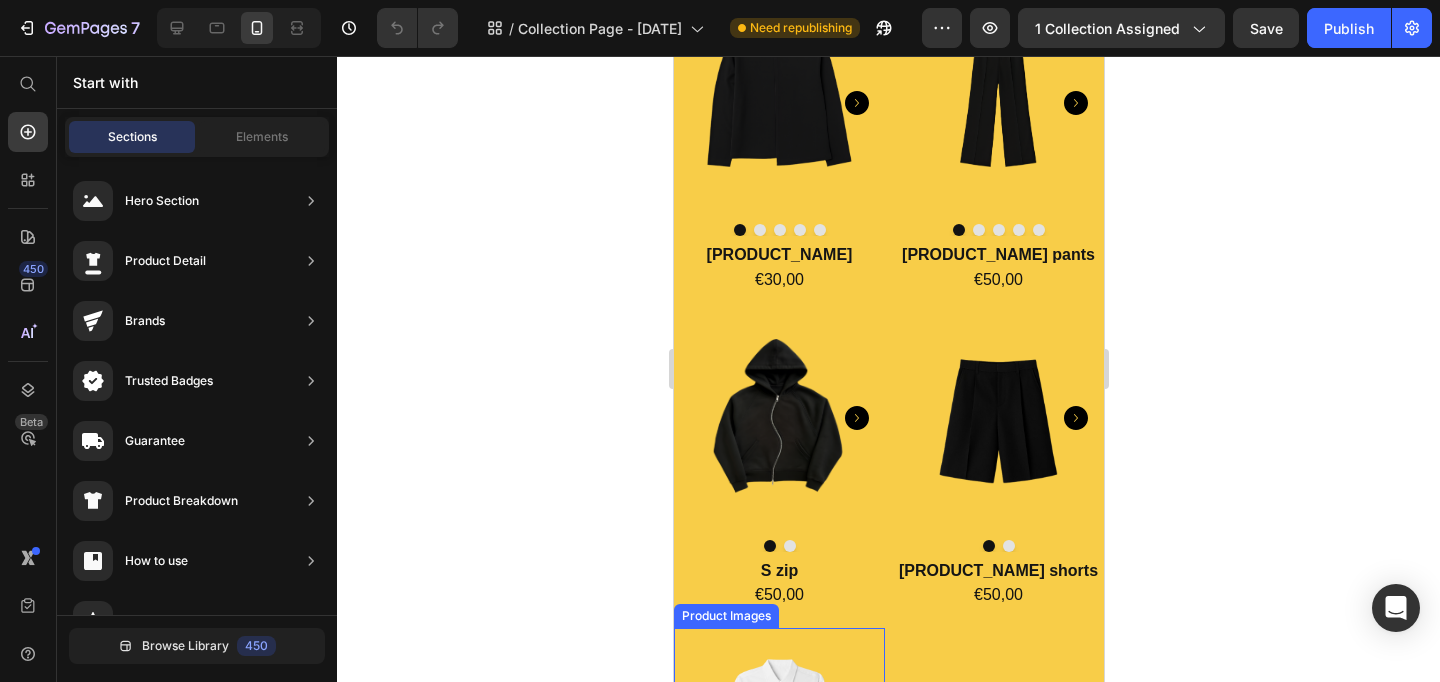 scroll, scrollTop: 0, scrollLeft: 0, axis: both 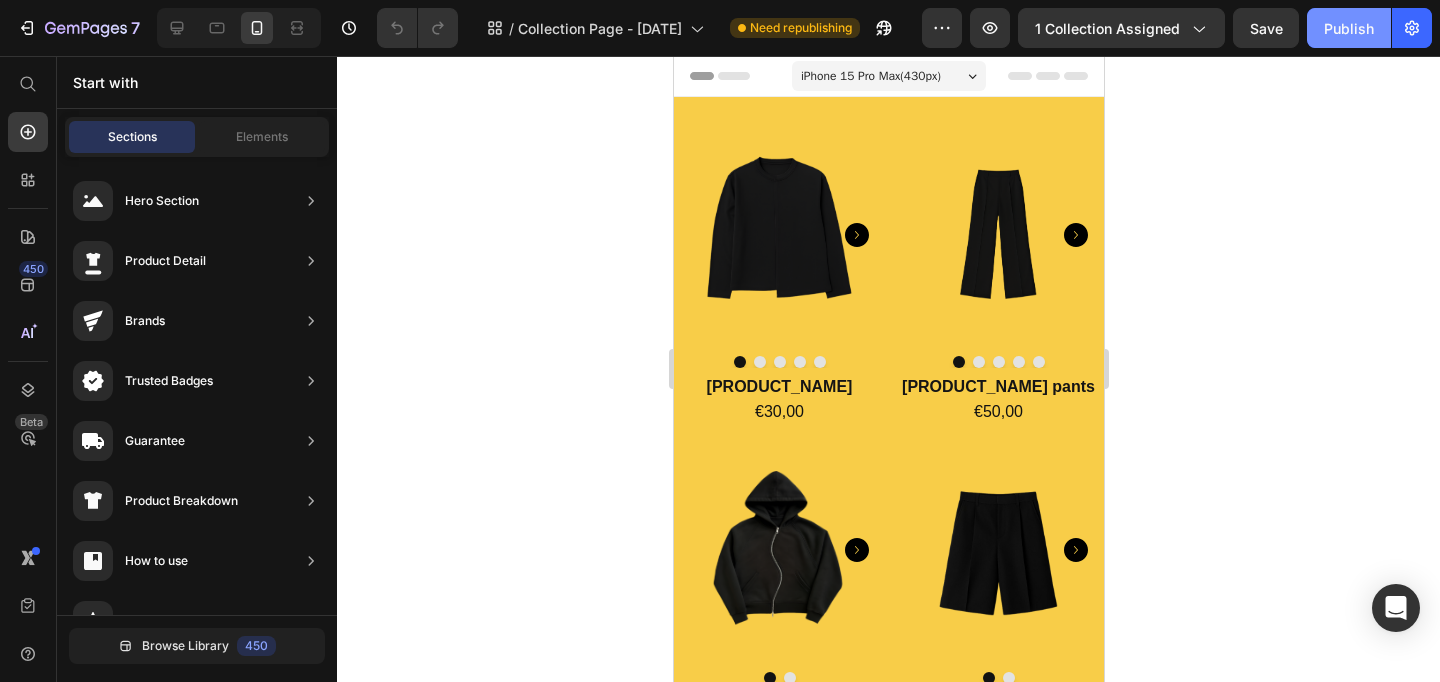 click on "Publish" at bounding box center (1349, 28) 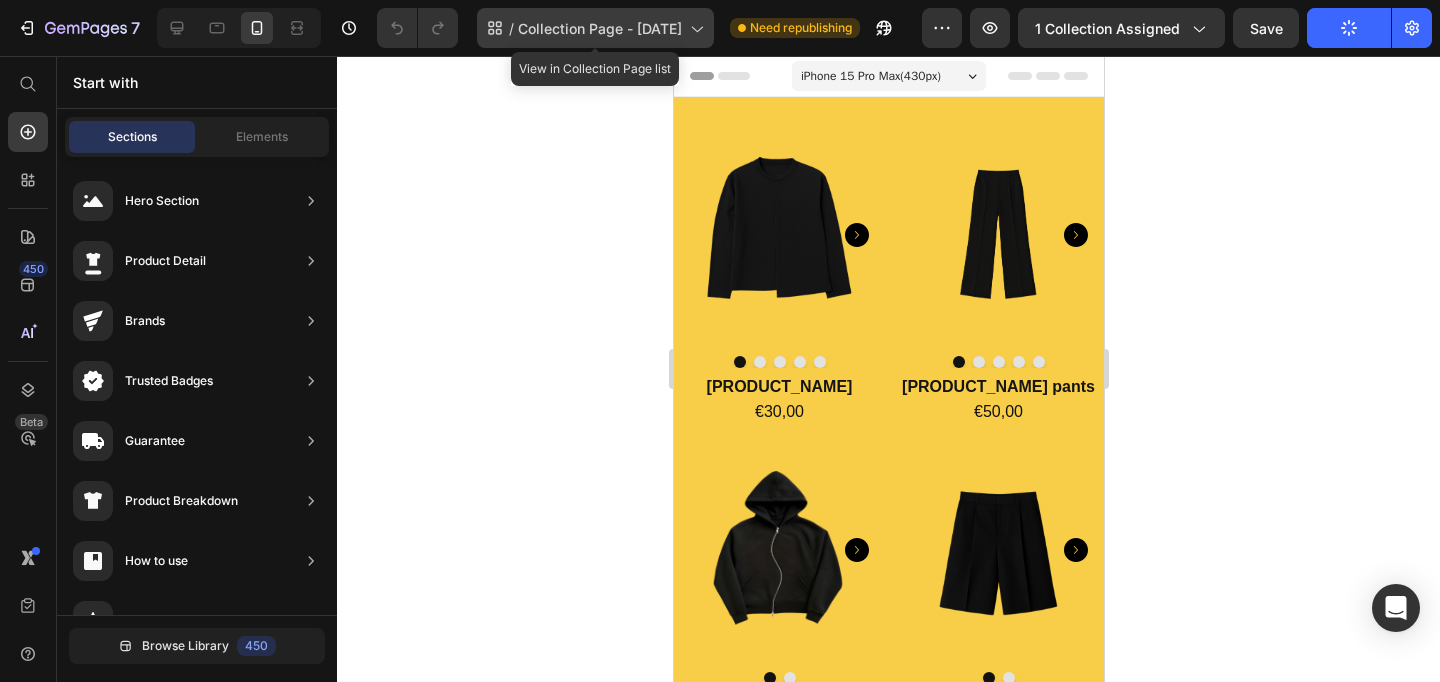 click on "Collection Page - Jun 2, 14:28:42" at bounding box center (600, 28) 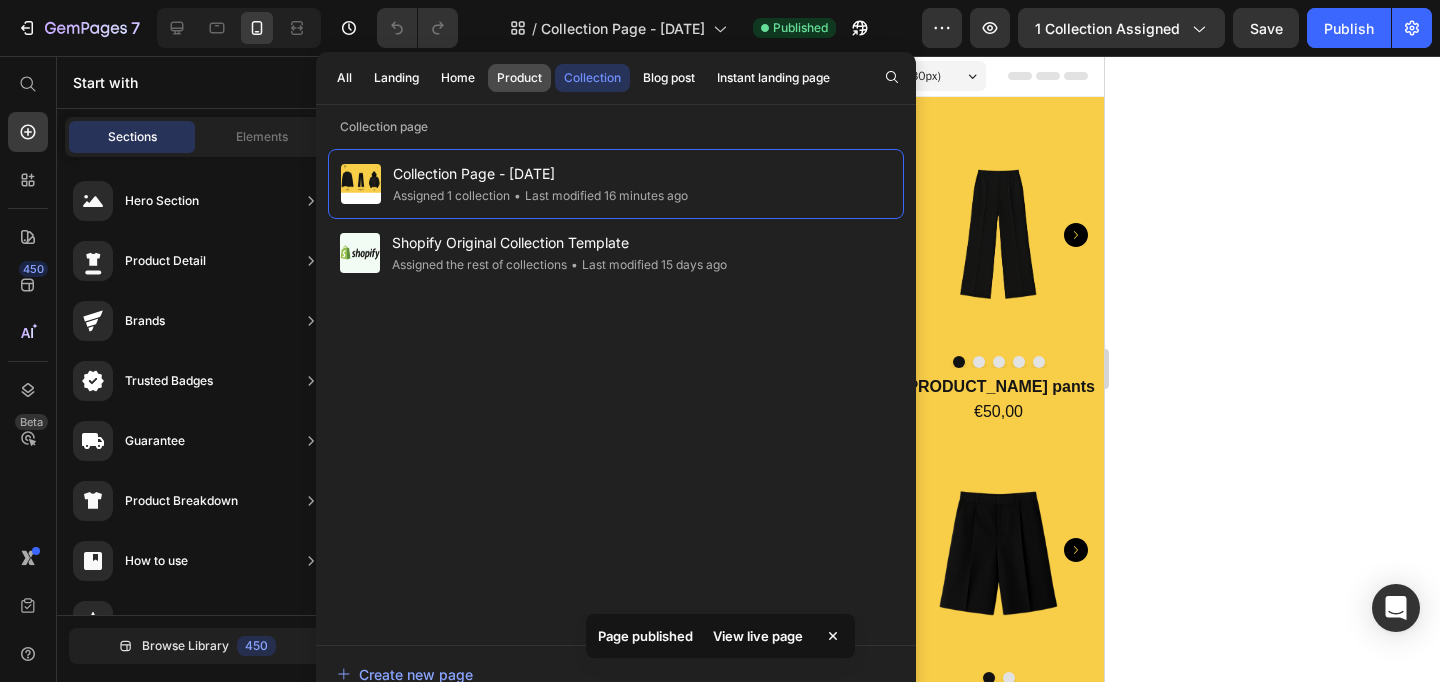 click on "Product" at bounding box center (519, 78) 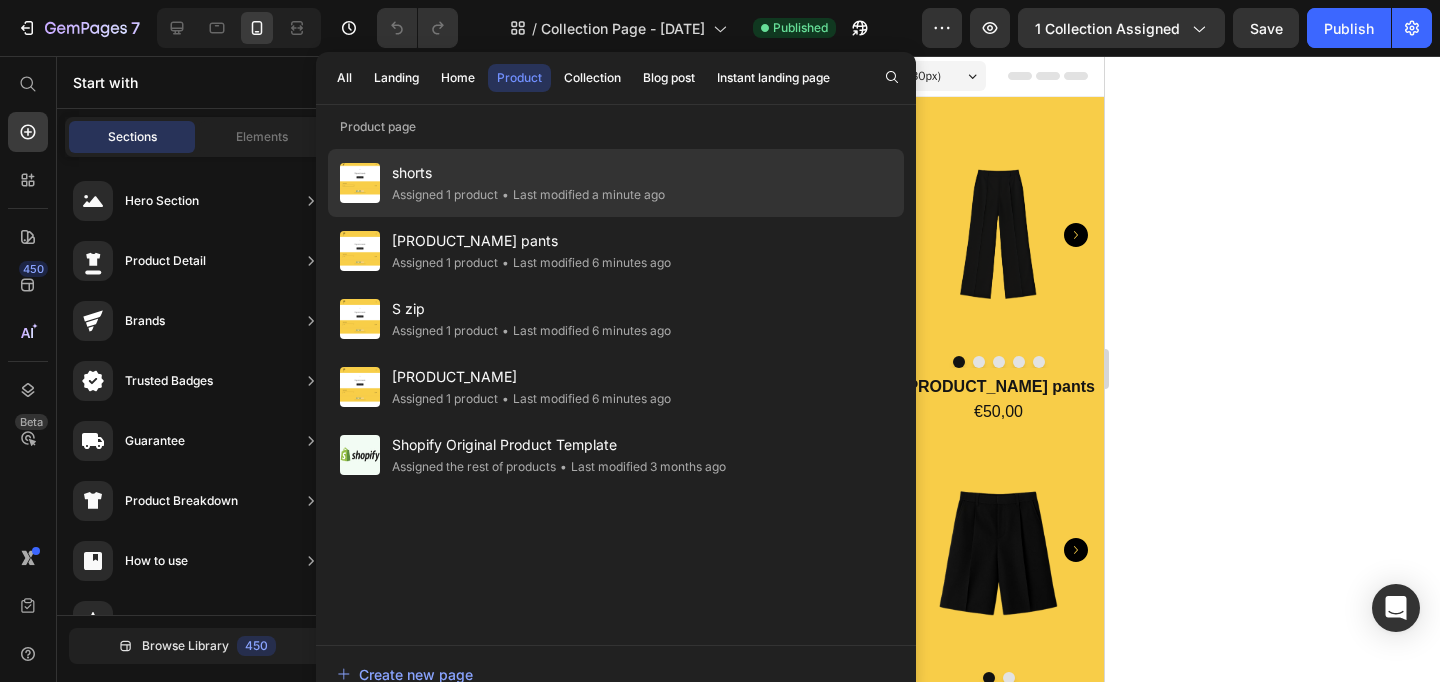 click on "shorts Assigned 1 product • Last modified a minute ago" 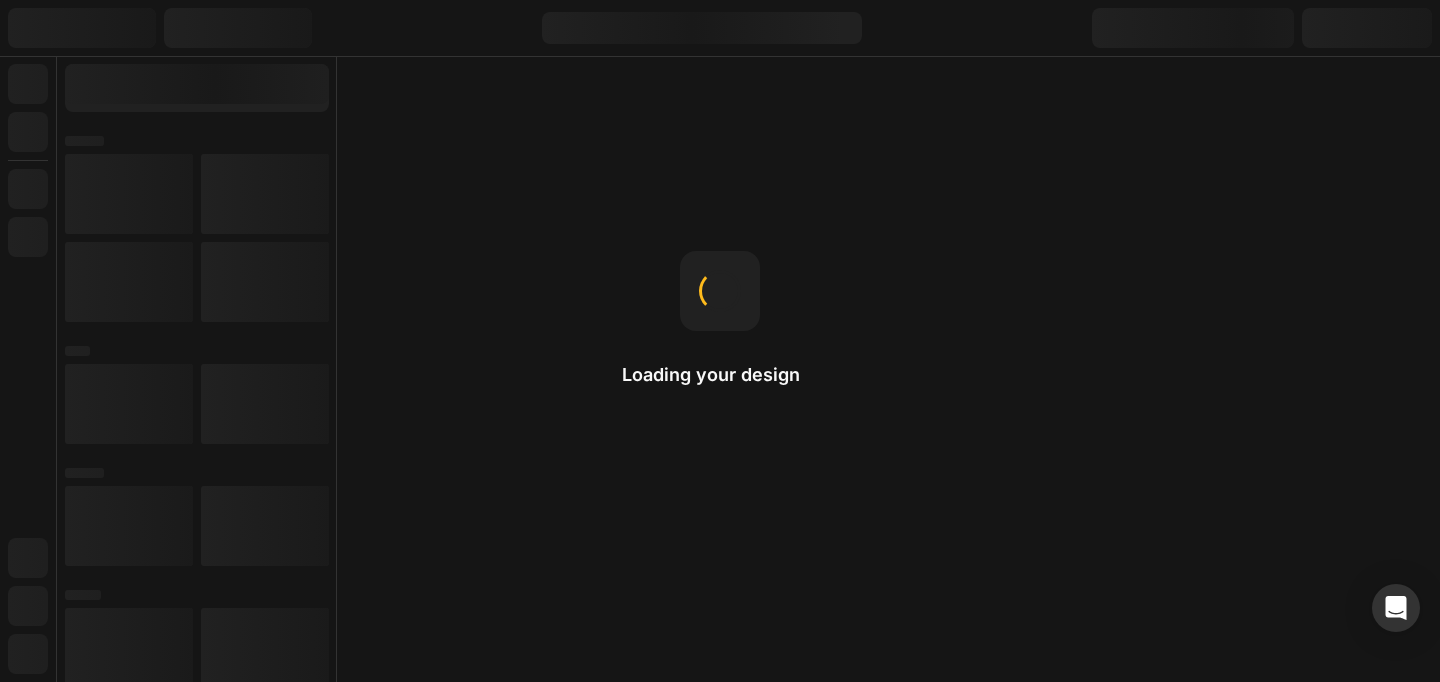 scroll, scrollTop: 0, scrollLeft: 0, axis: both 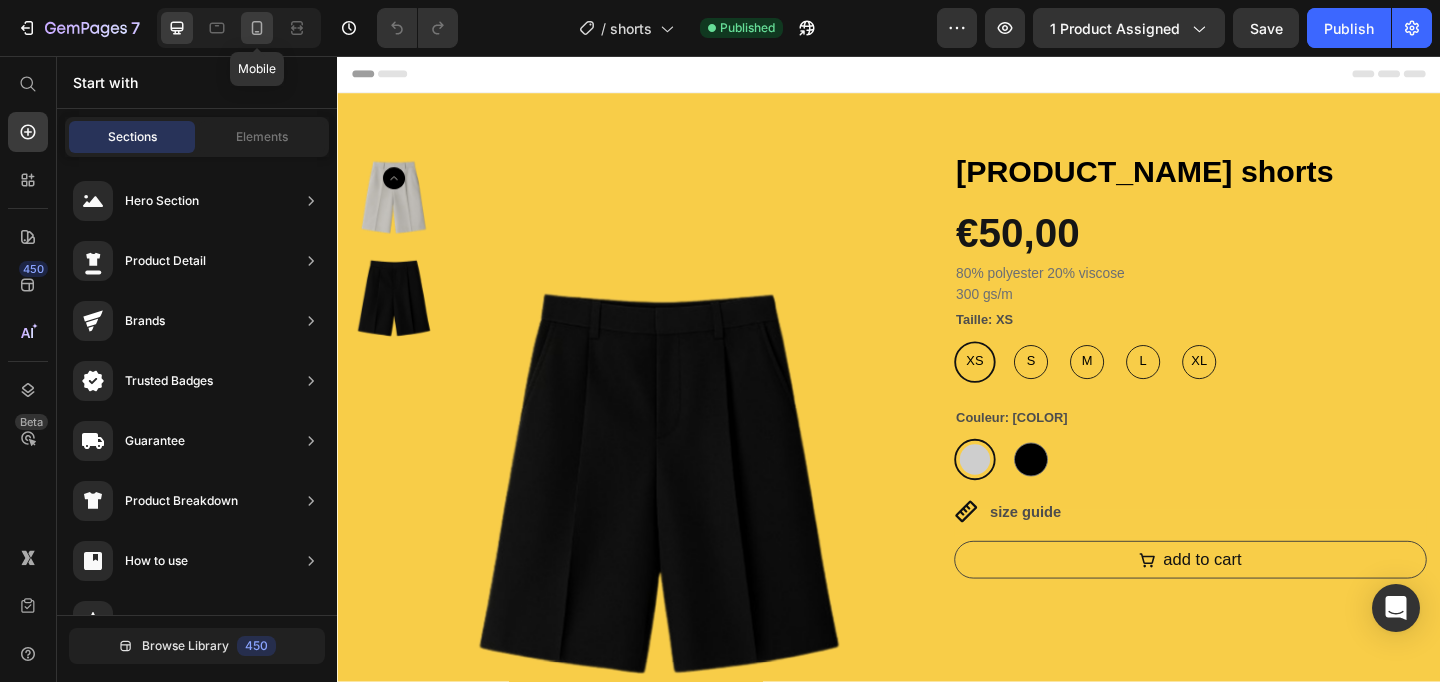 click 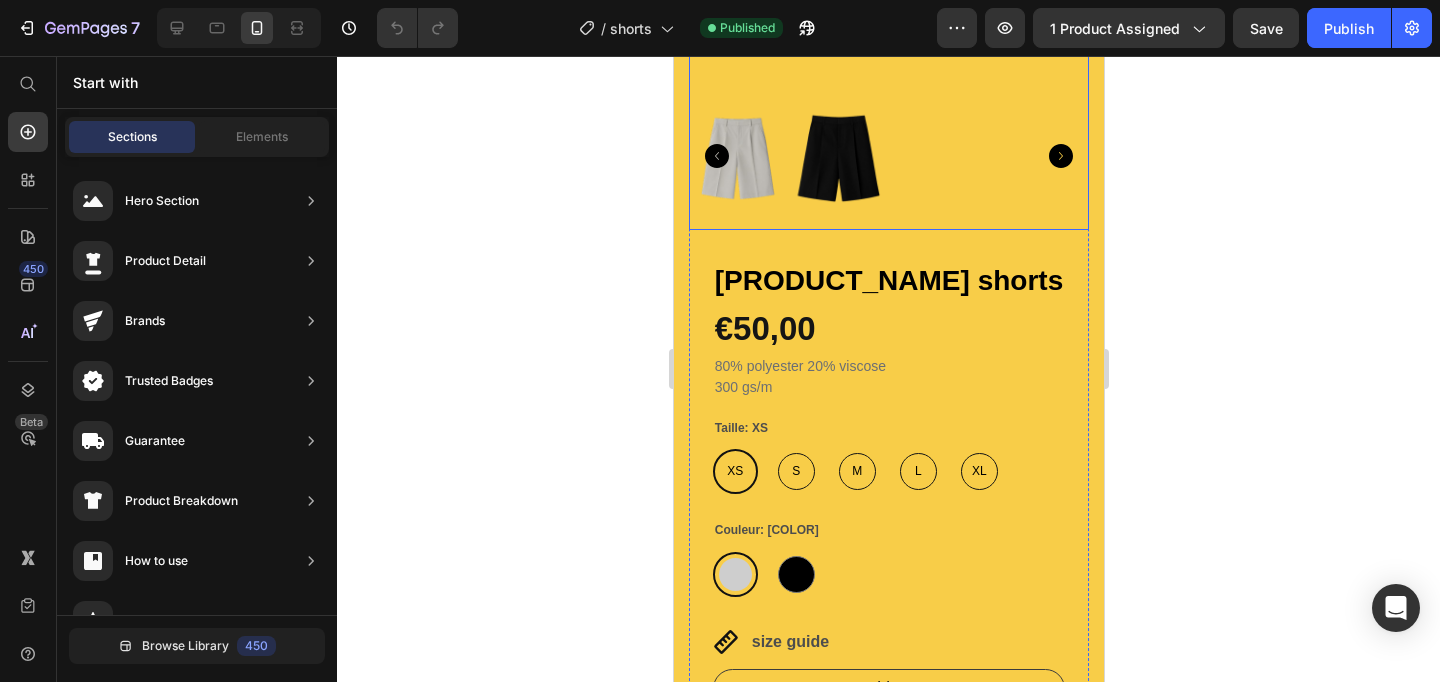 scroll, scrollTop: 798, scrollLeft: 0, axis: vertical 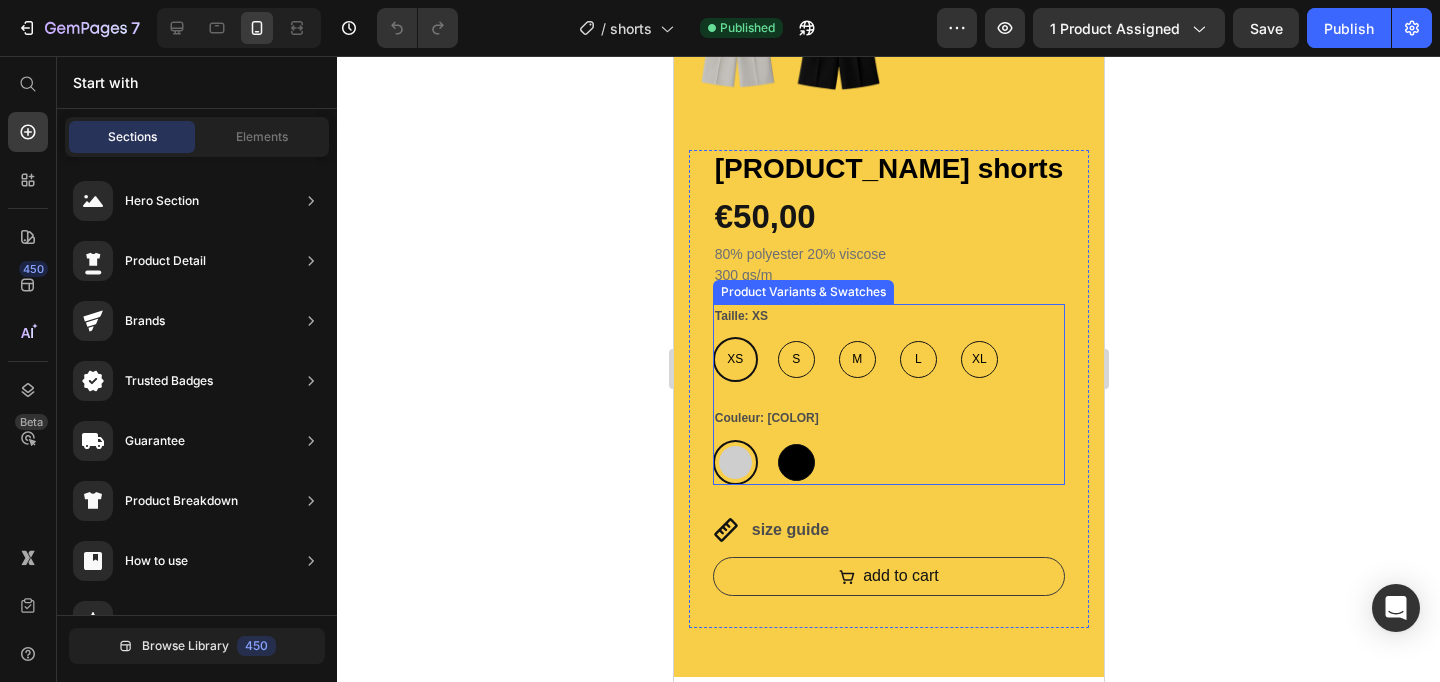 click at bounding box center [795, 462] 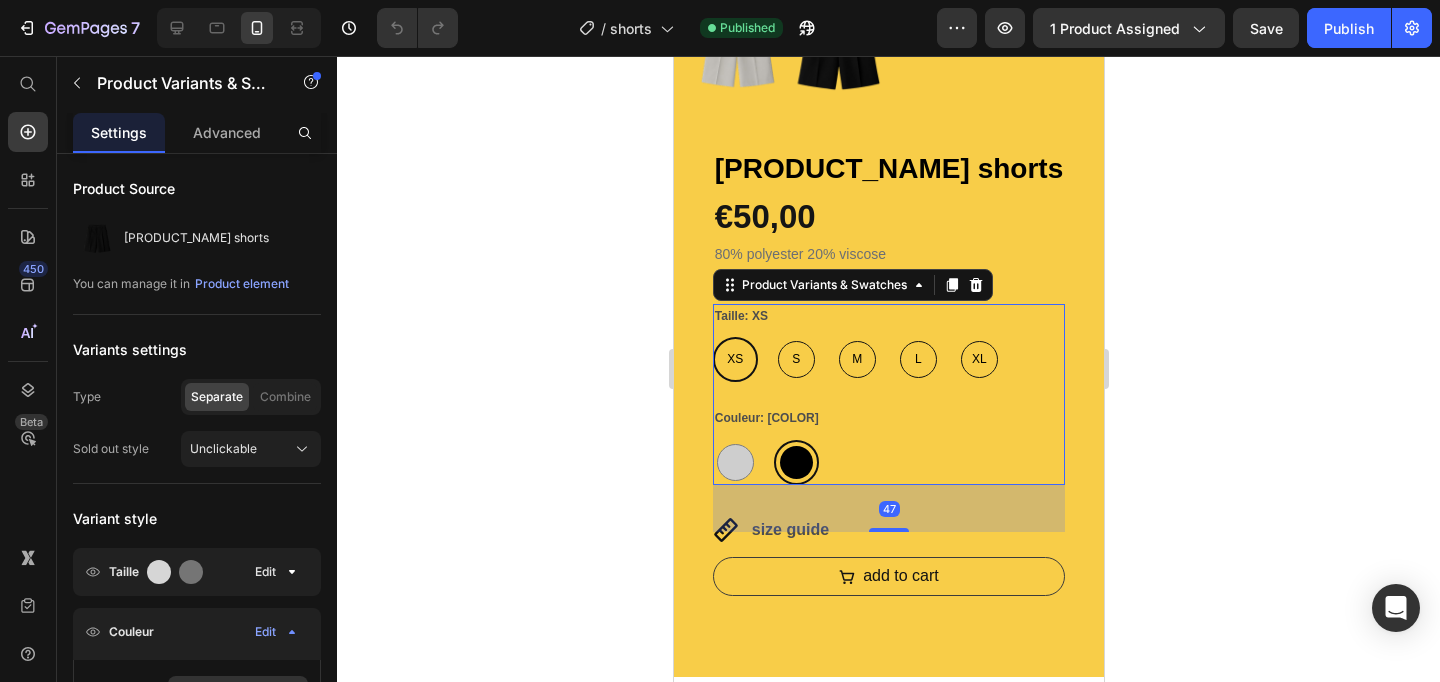 click on "L" at bounding box center (917, 359) 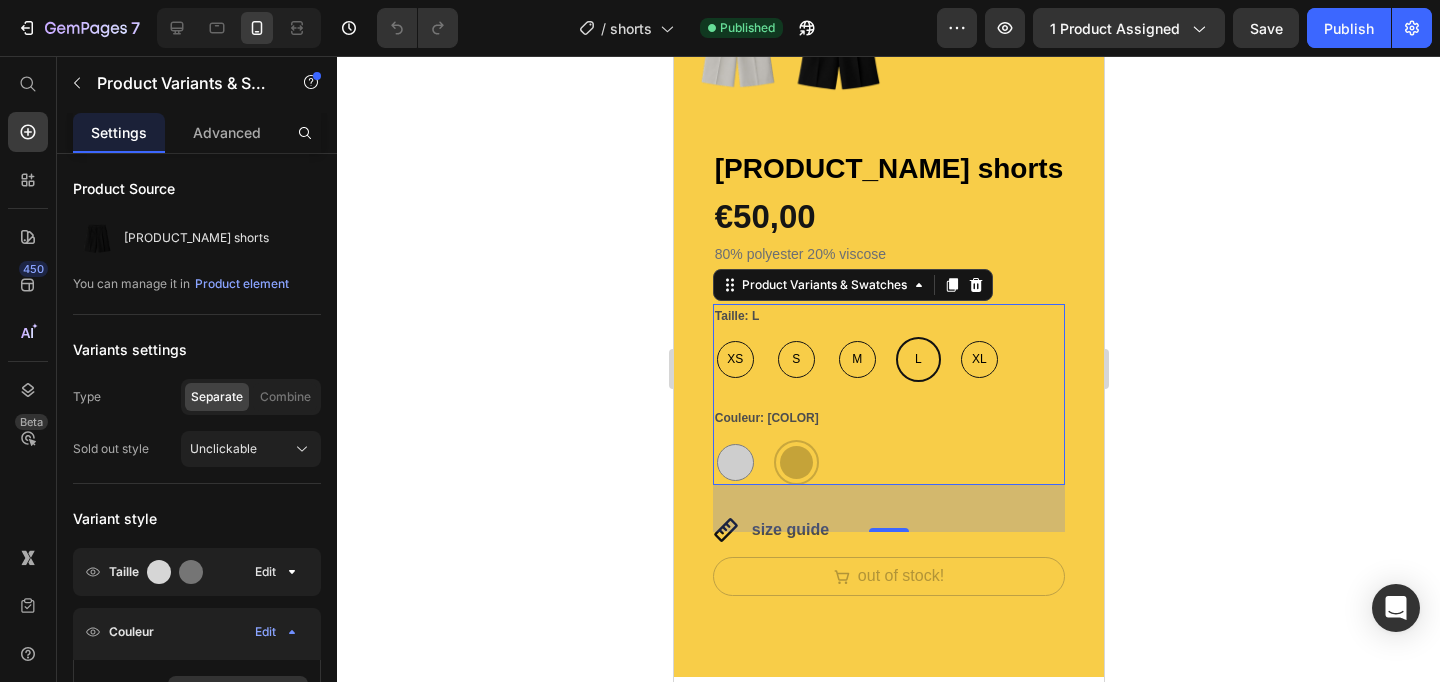 click on "M" at bounding box center [856, 360] 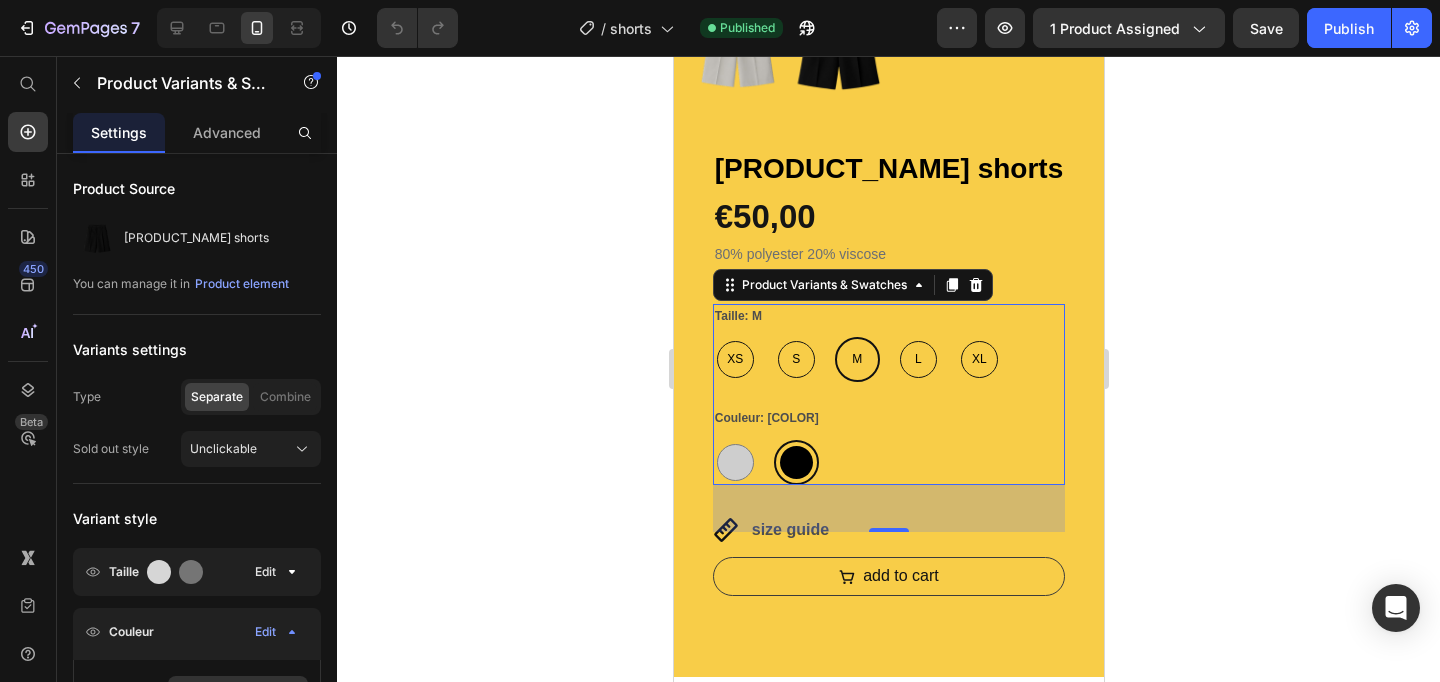 click 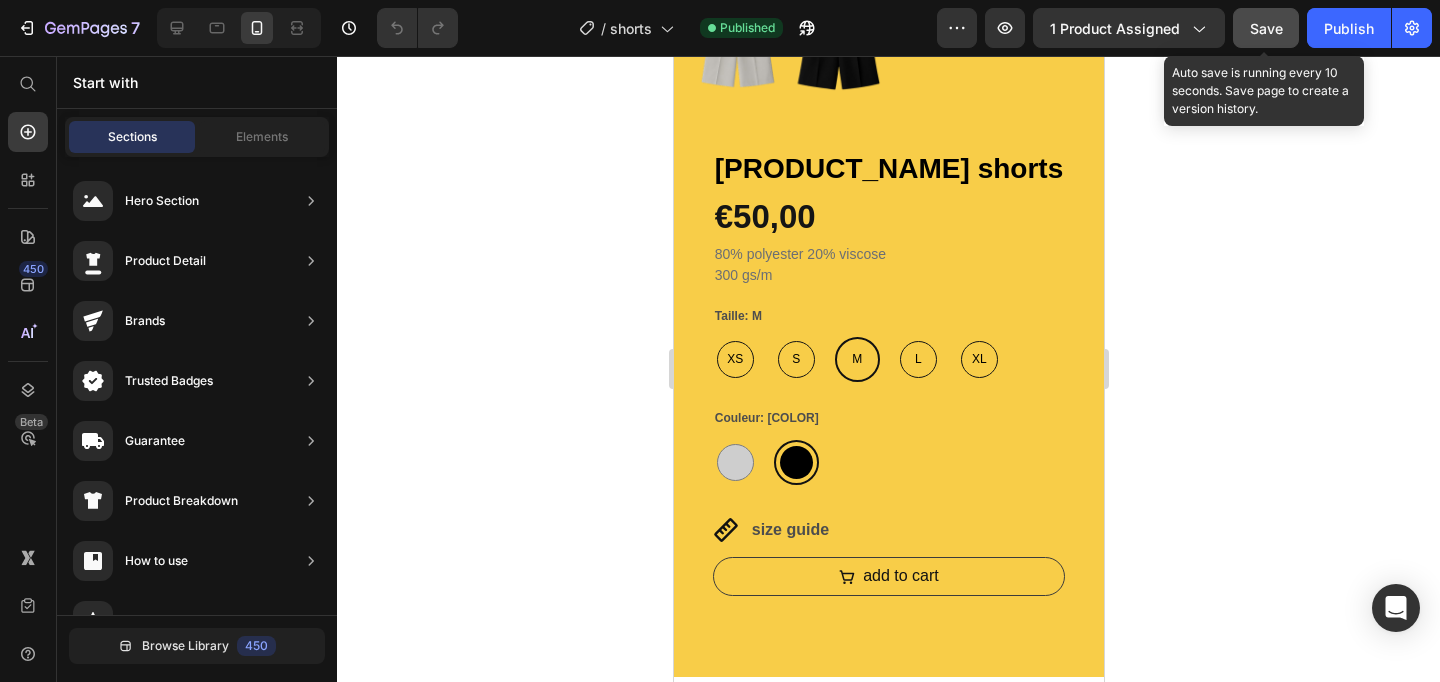 click on "Save" 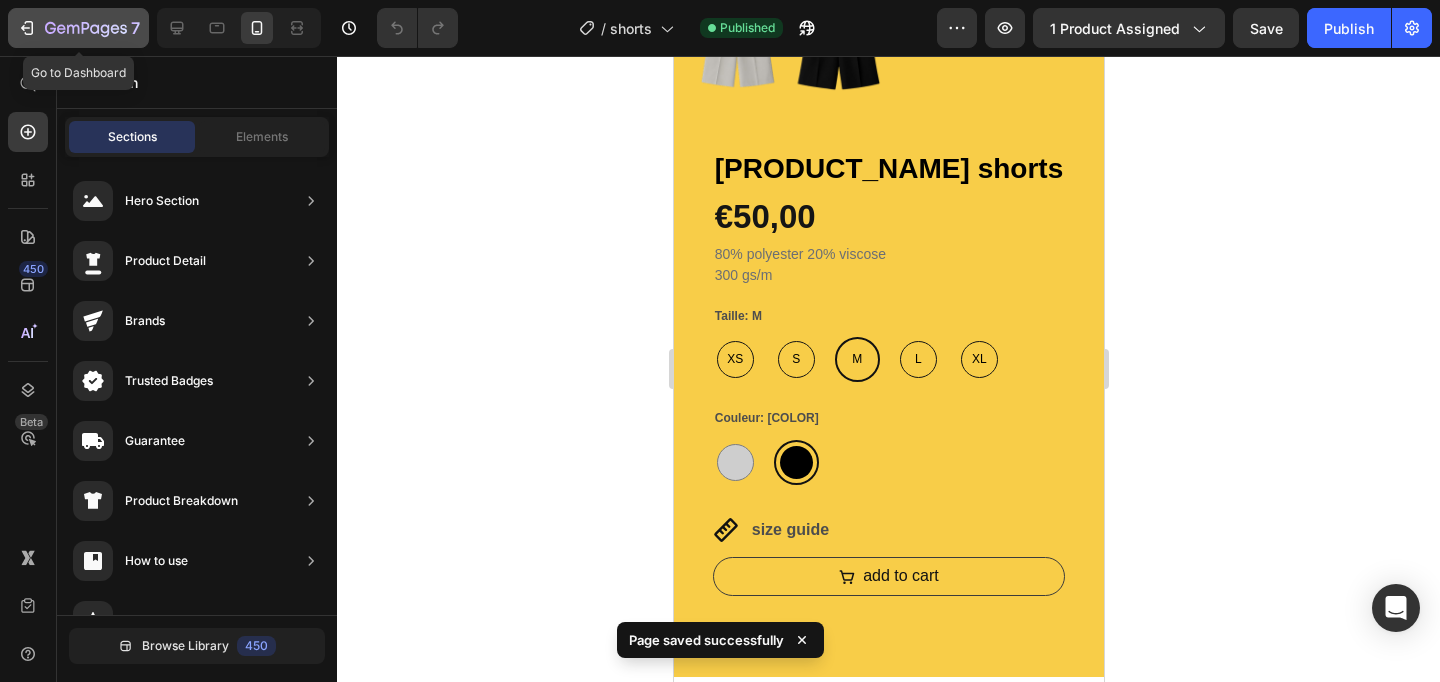 click 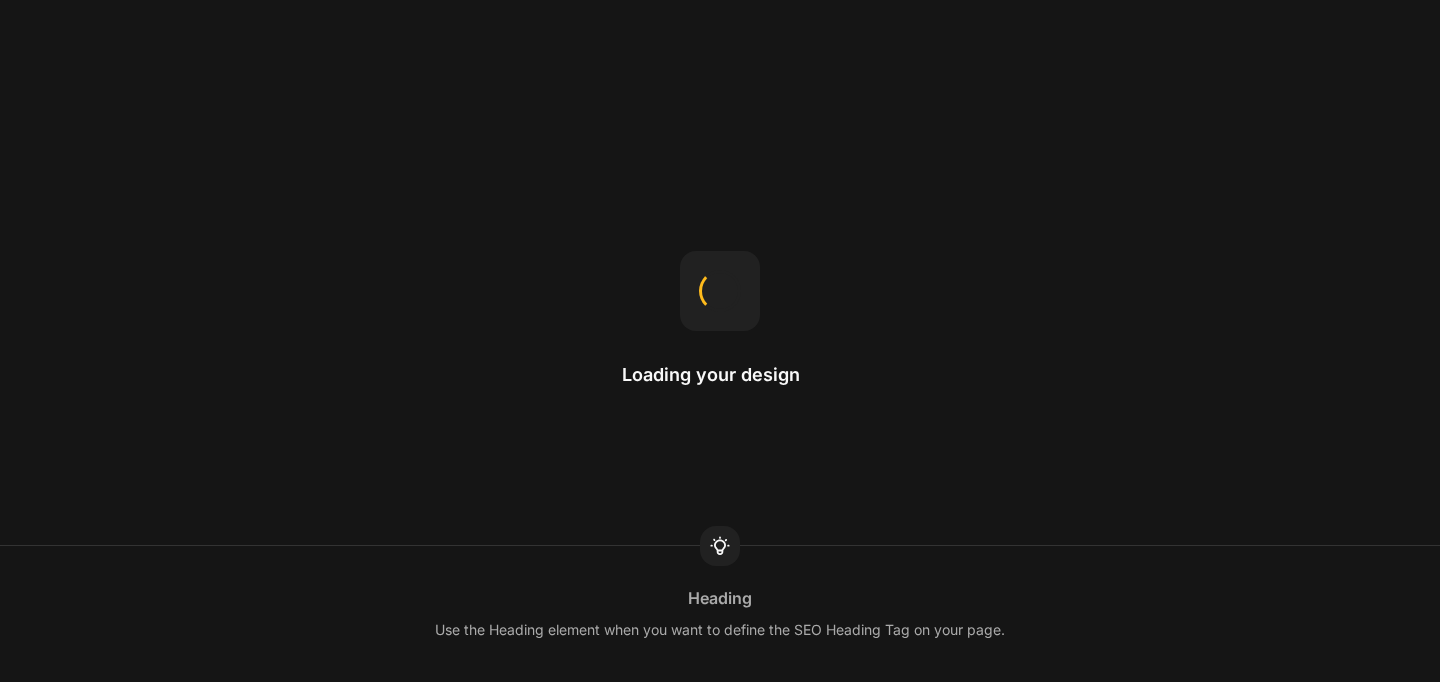 scroll, scrollTop: 0, scrollLeft: 0, axis: both 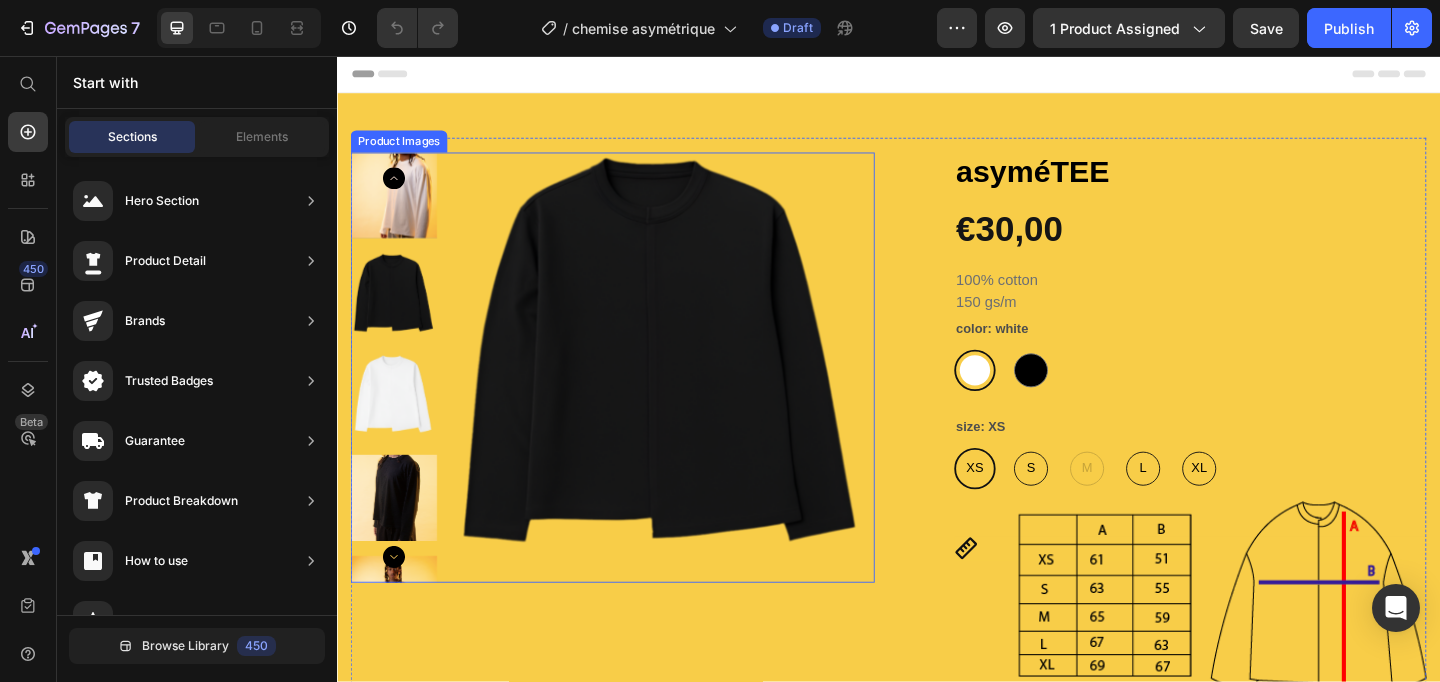 click at bounding box center [688, 395] 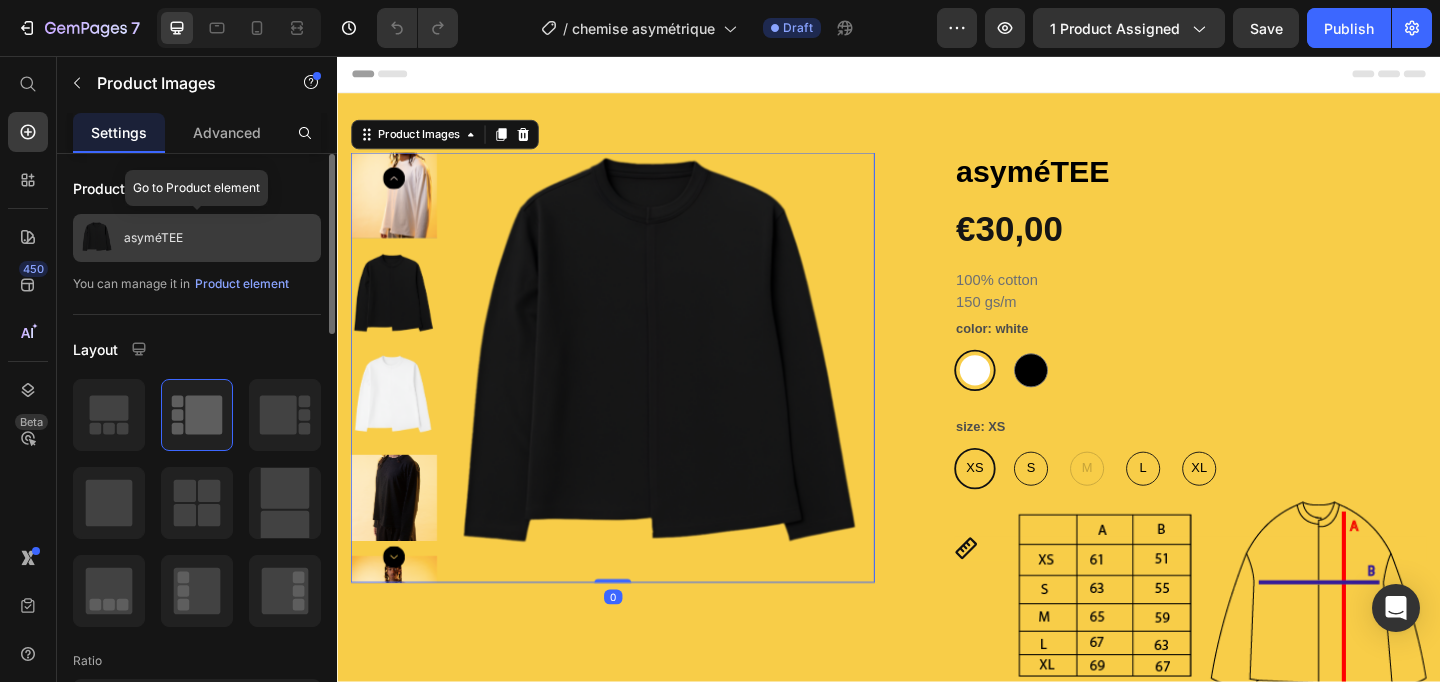 click on "asyméTEE" at bounding box center (197, 238) 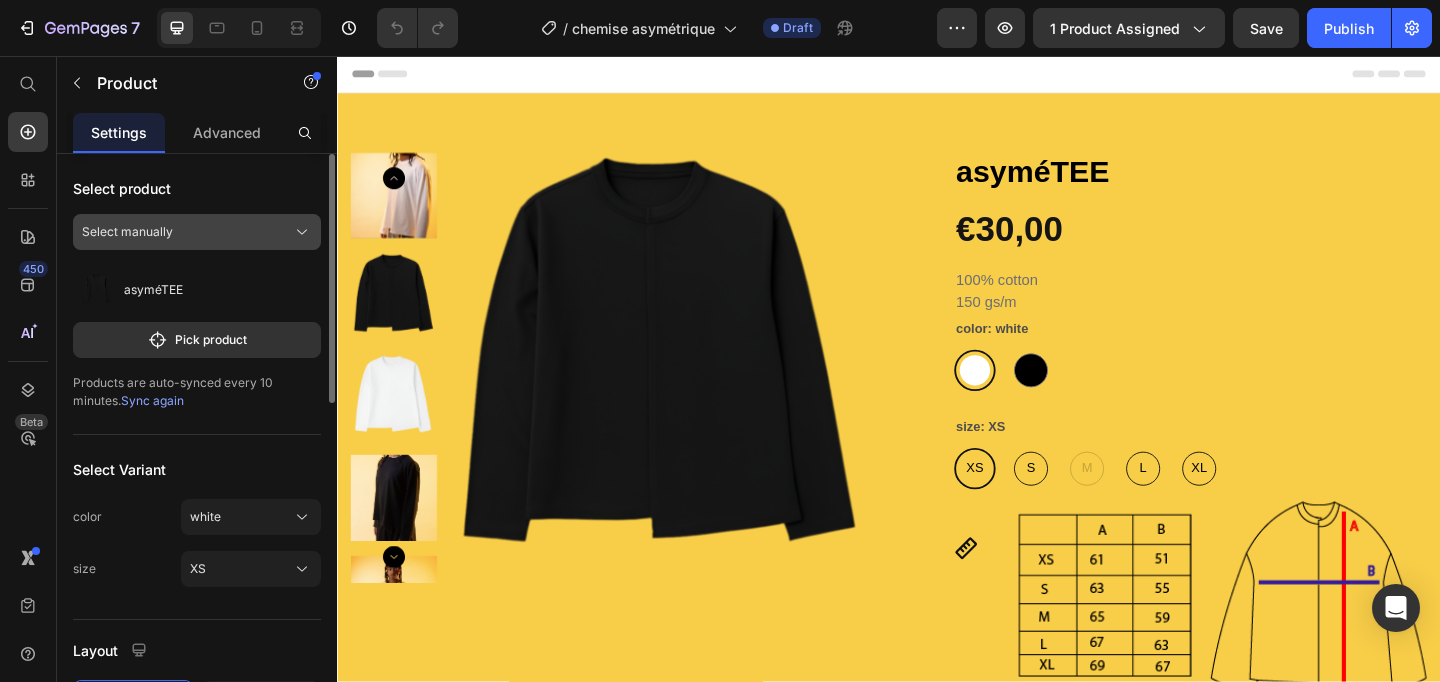 click 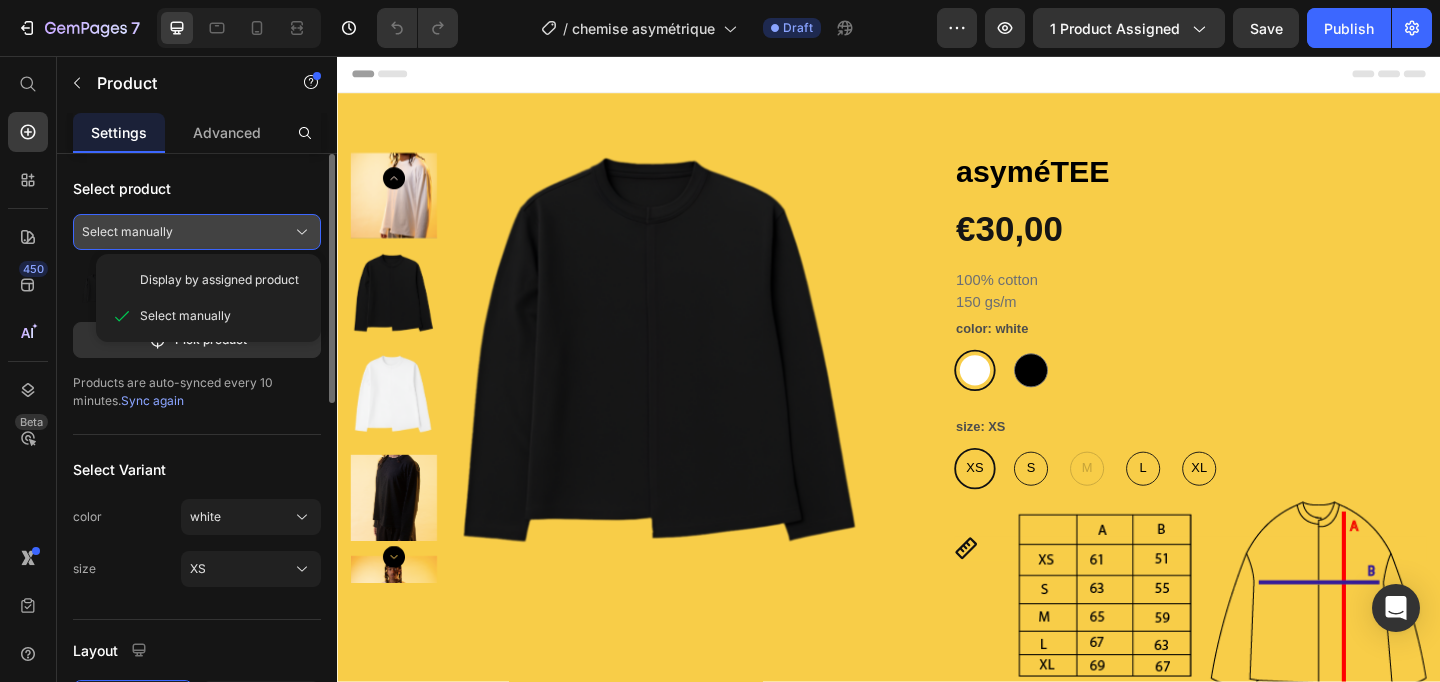 click 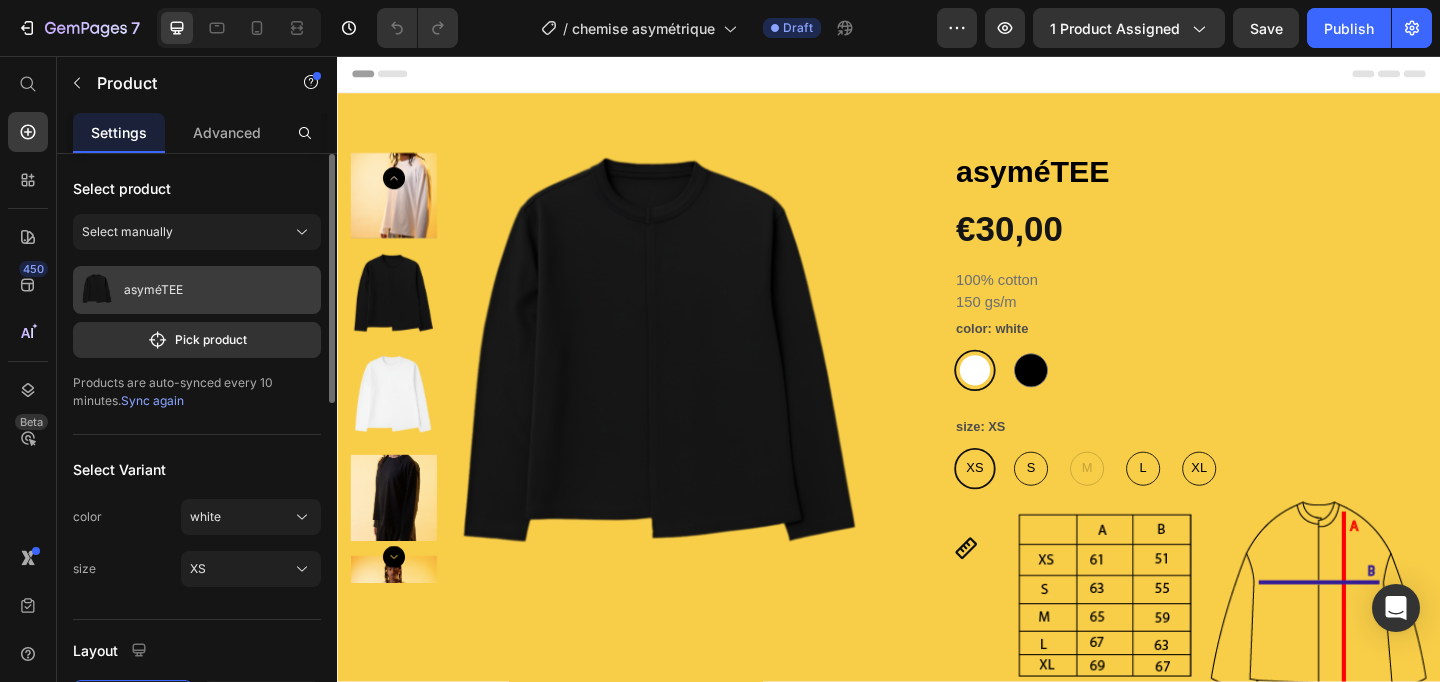 click on "asyméTEE" at bounding box center [197, 290] 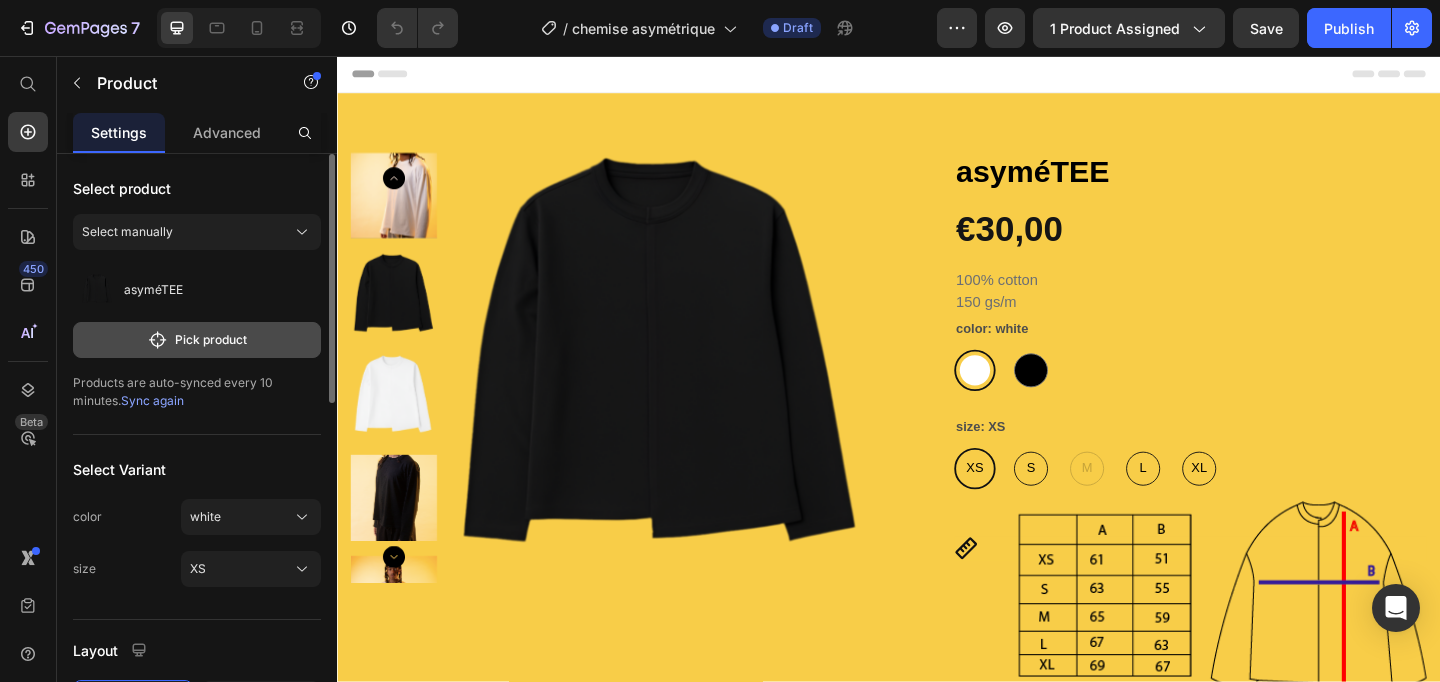 click on "Pick product" 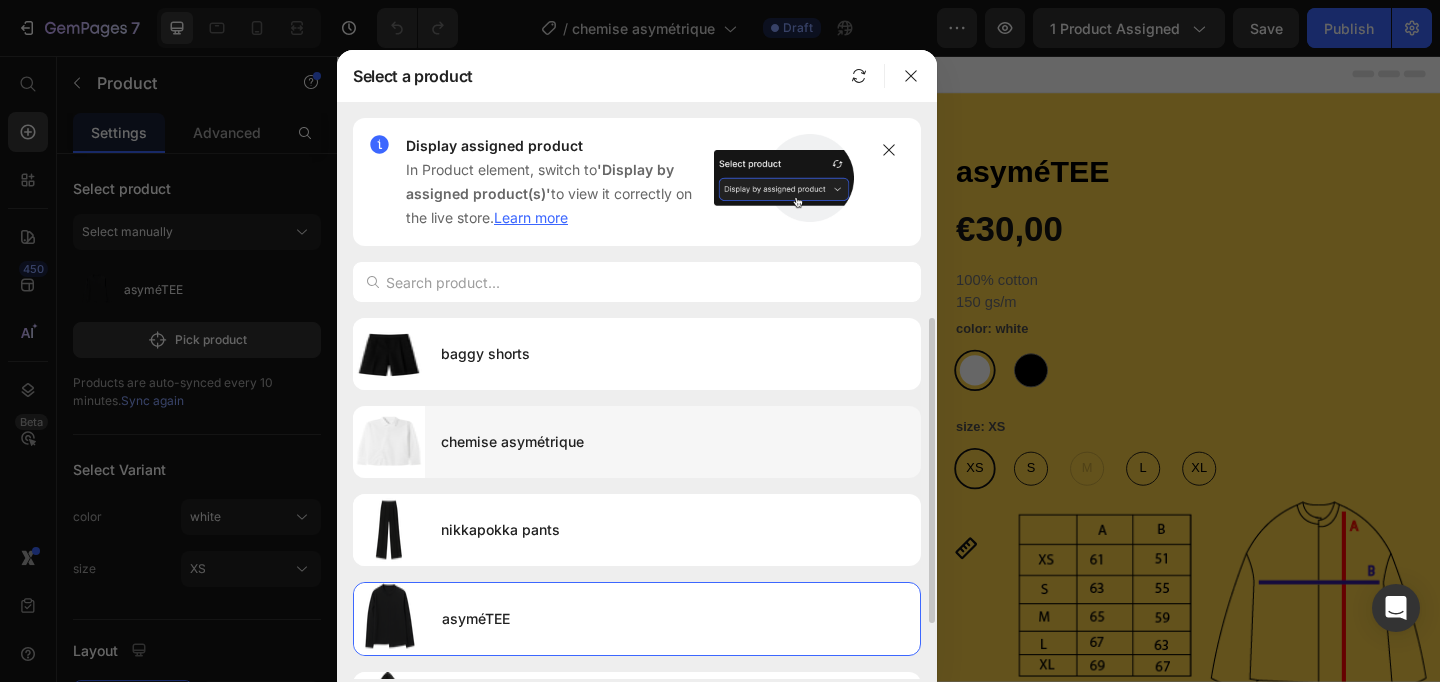 click on "chemise asymétrique" at bounding box center [673, 442] 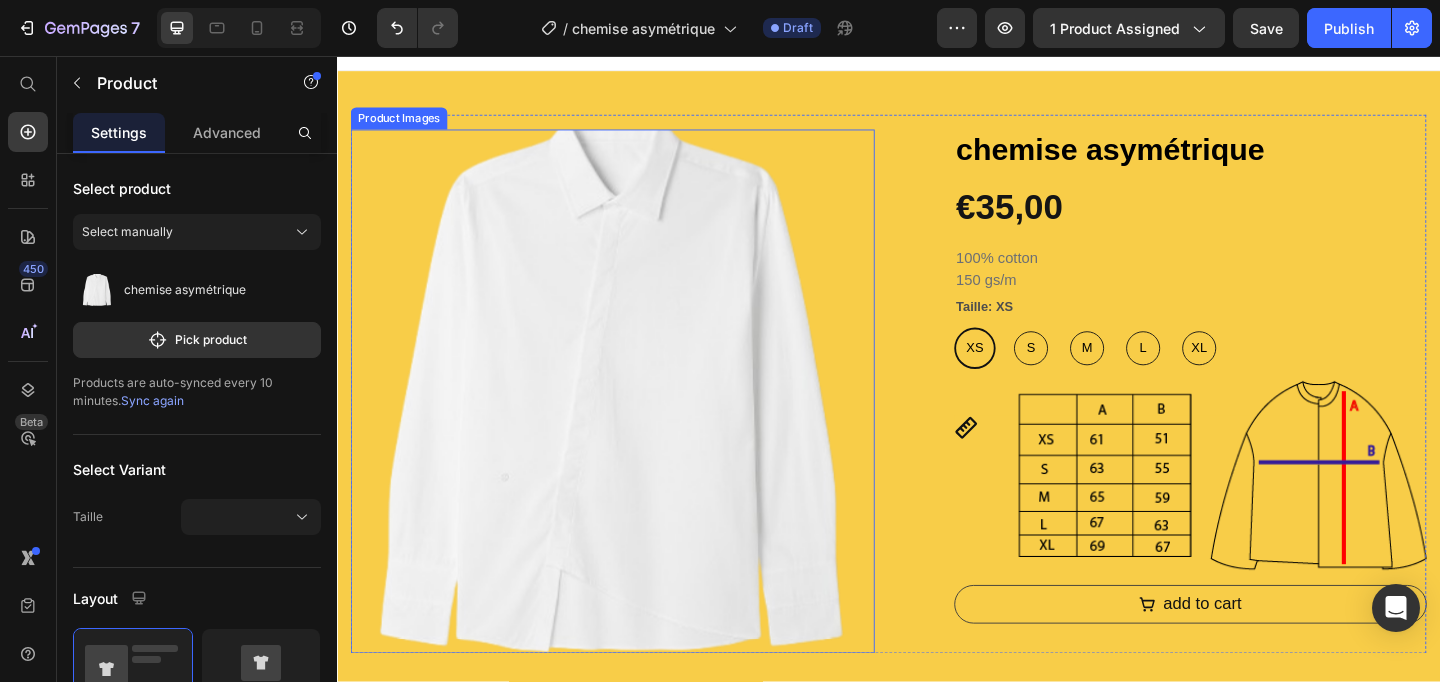 scroll, scrollTop: 25, scrollLeft: 0, axis: vertical 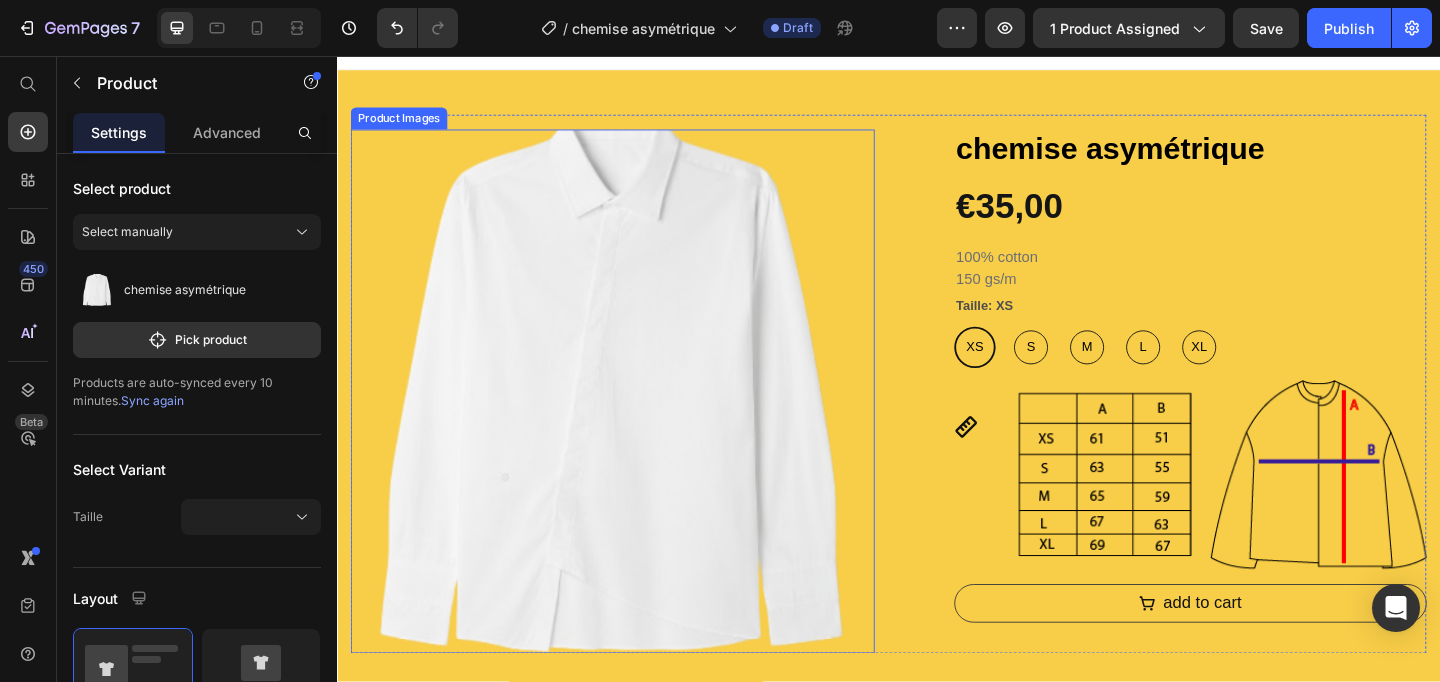 click at bounding box center [637, 421] 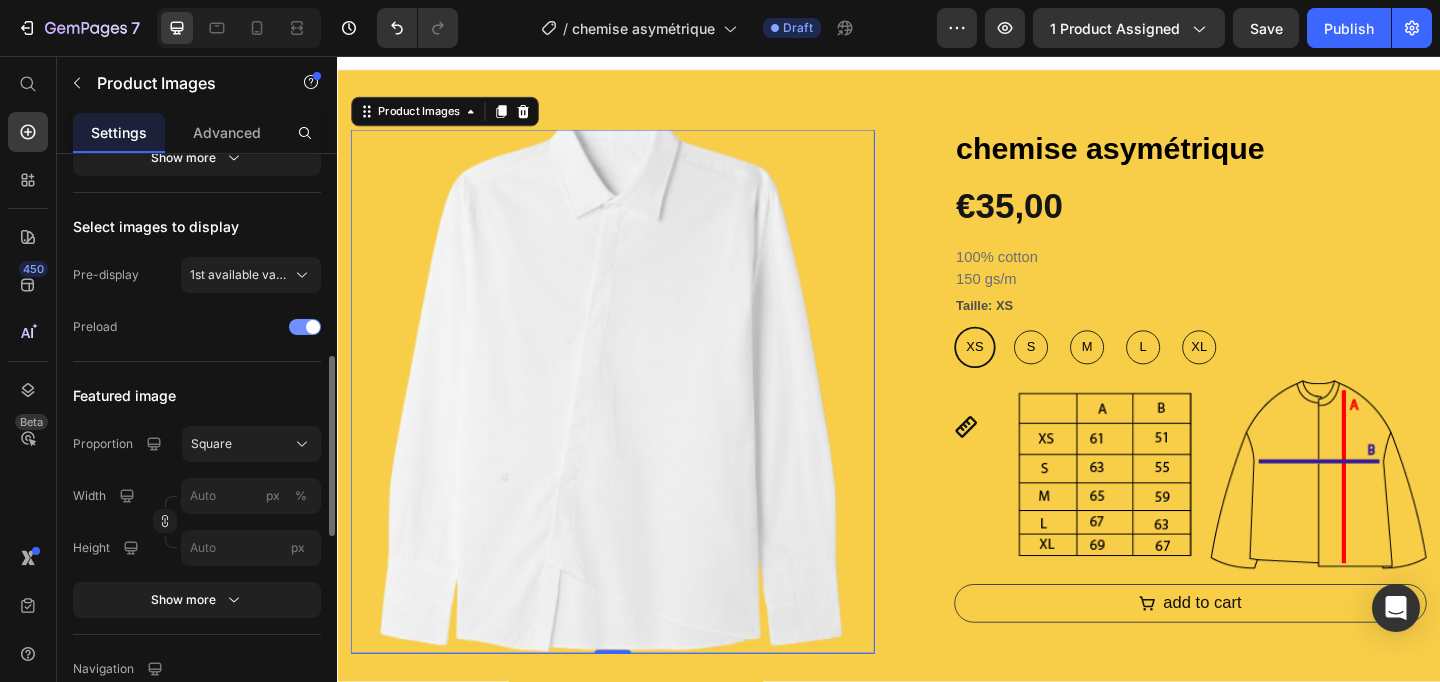 scroll, scrollTop: 607, scrollLeft: 0, axis: vertical 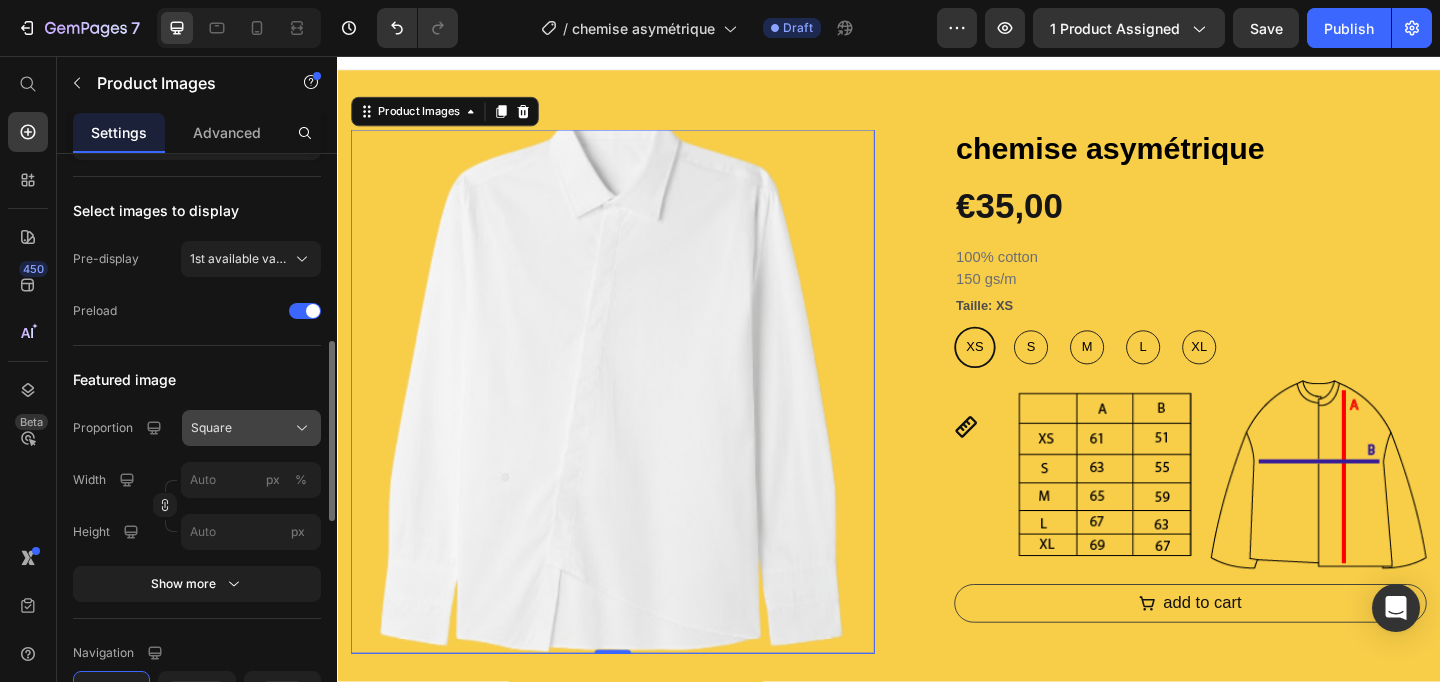 click 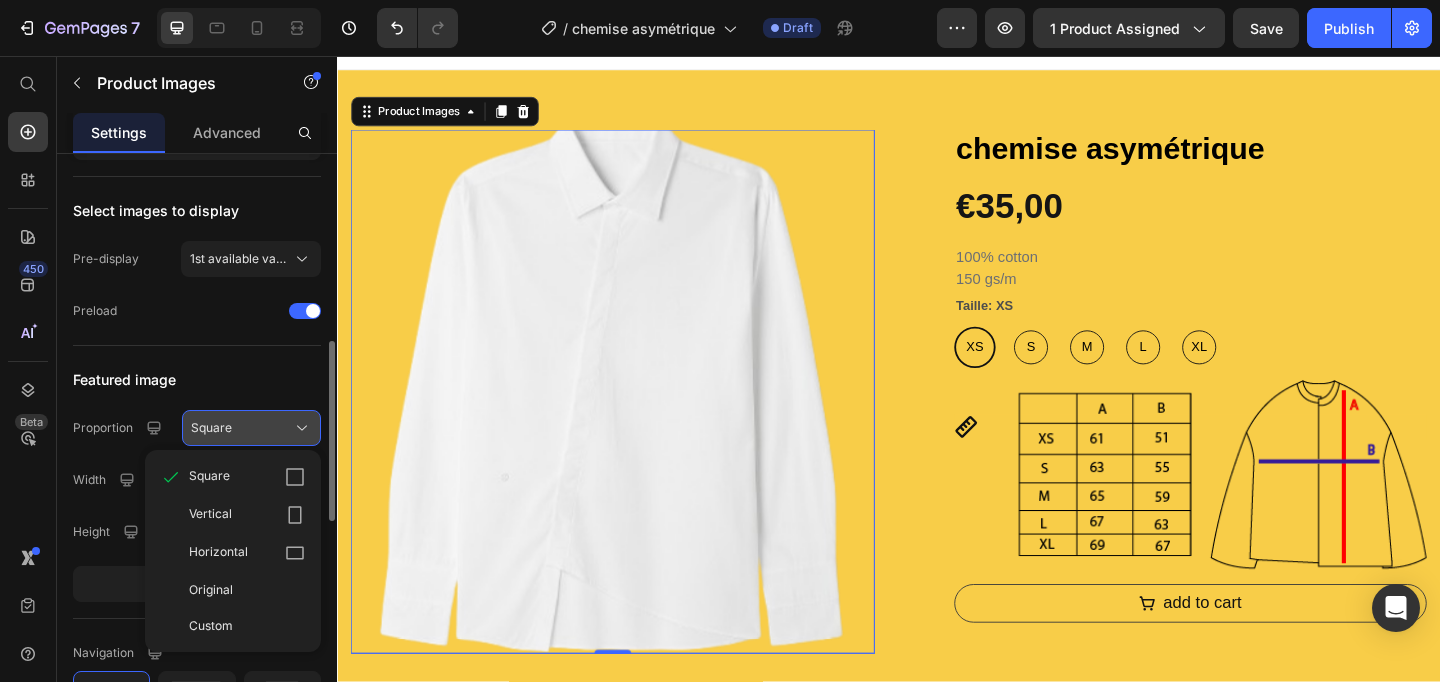 click 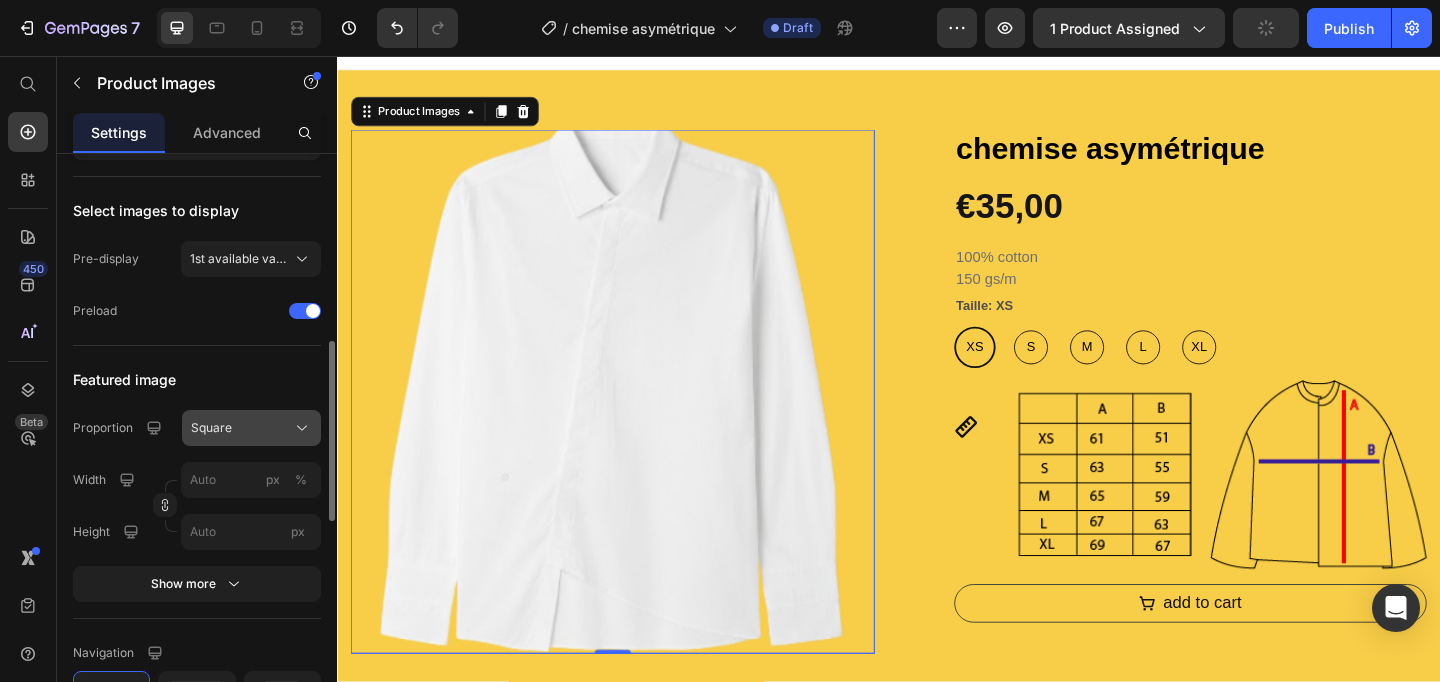 click 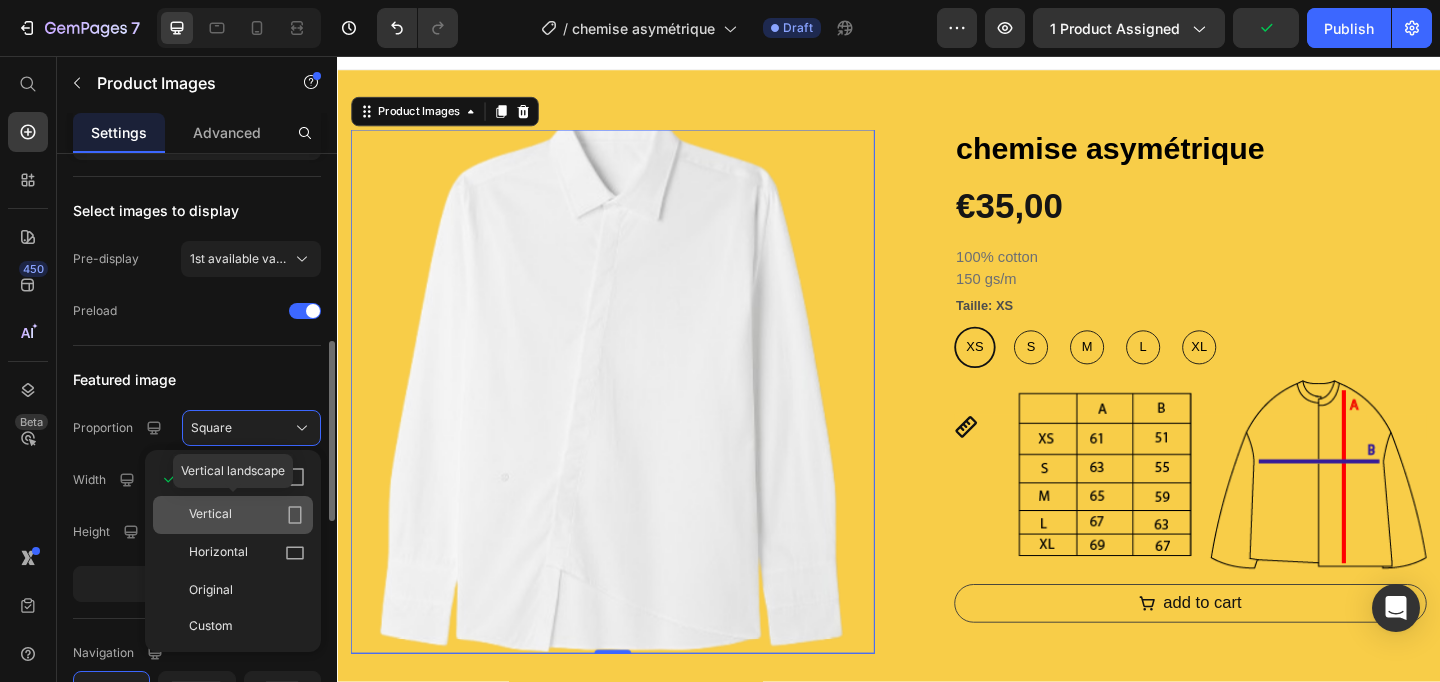 click on "Vertical" at bounding box center (247, 515) 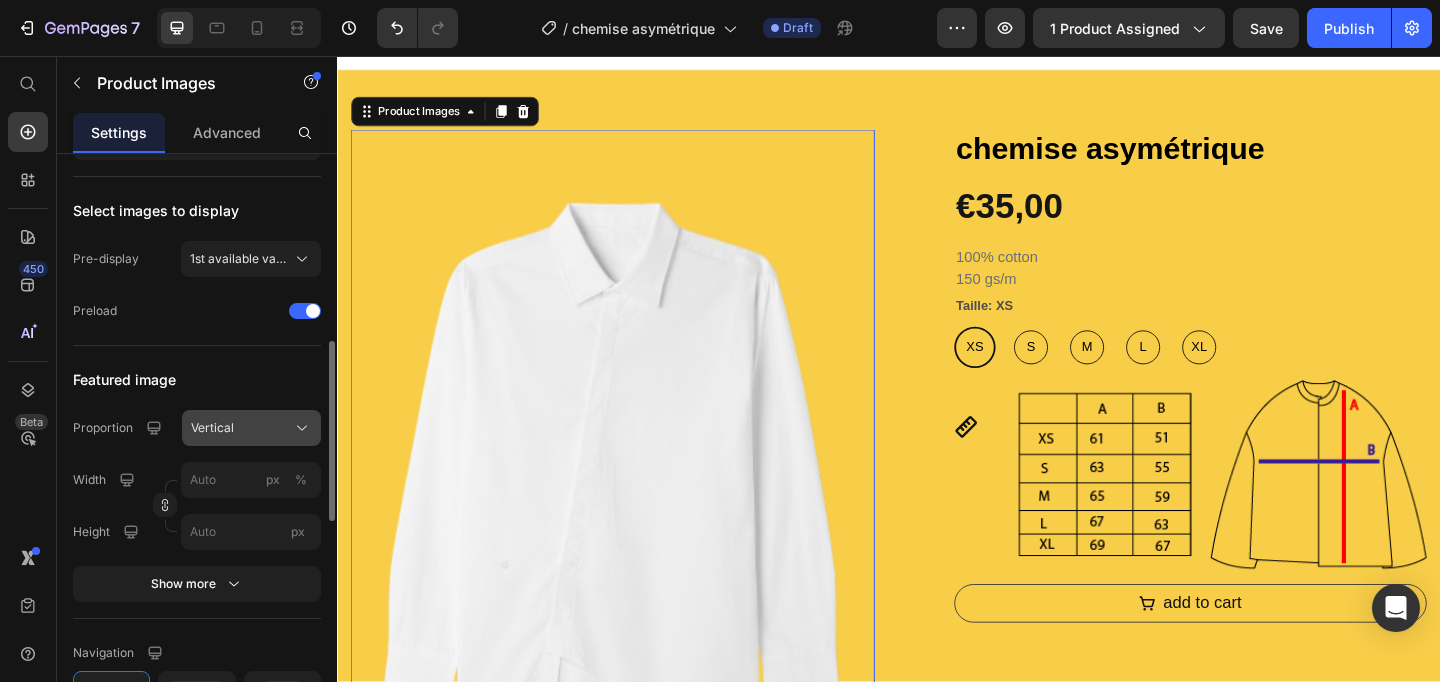 click 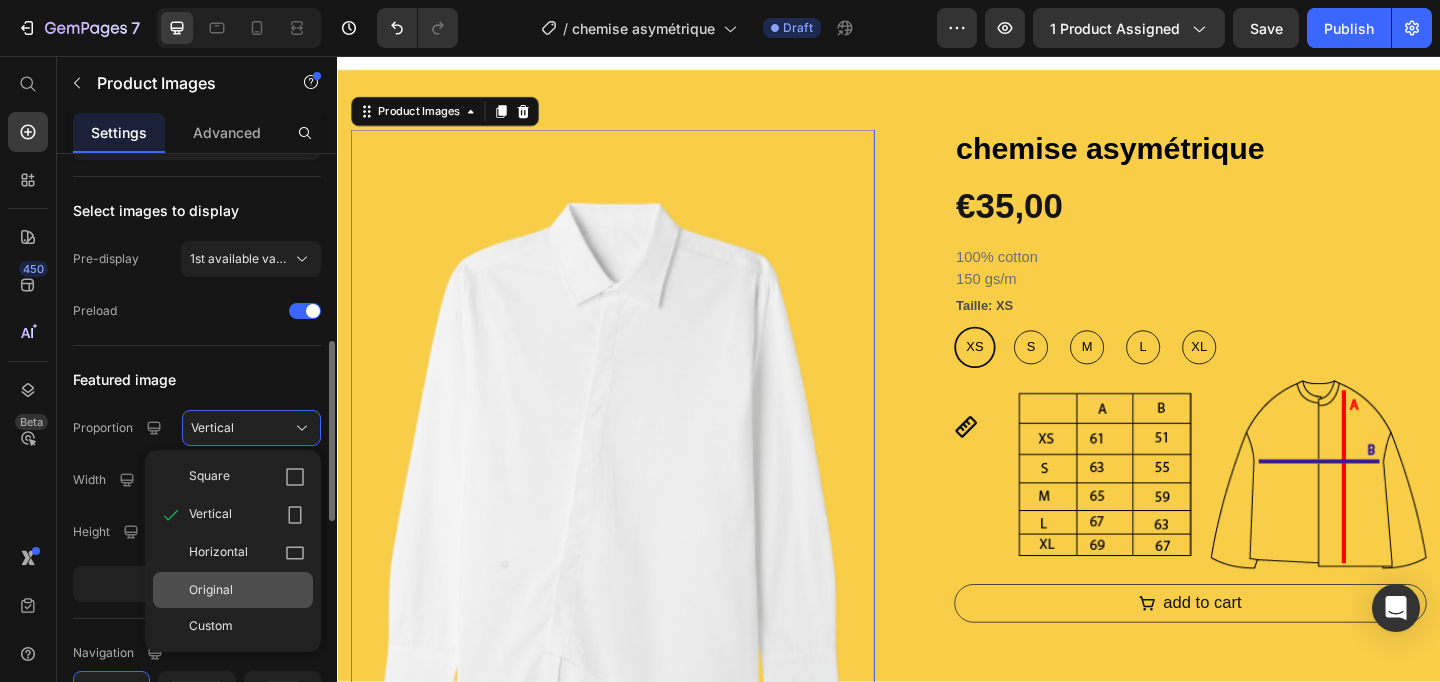 click on "Original" at bounding box center (247, 590) 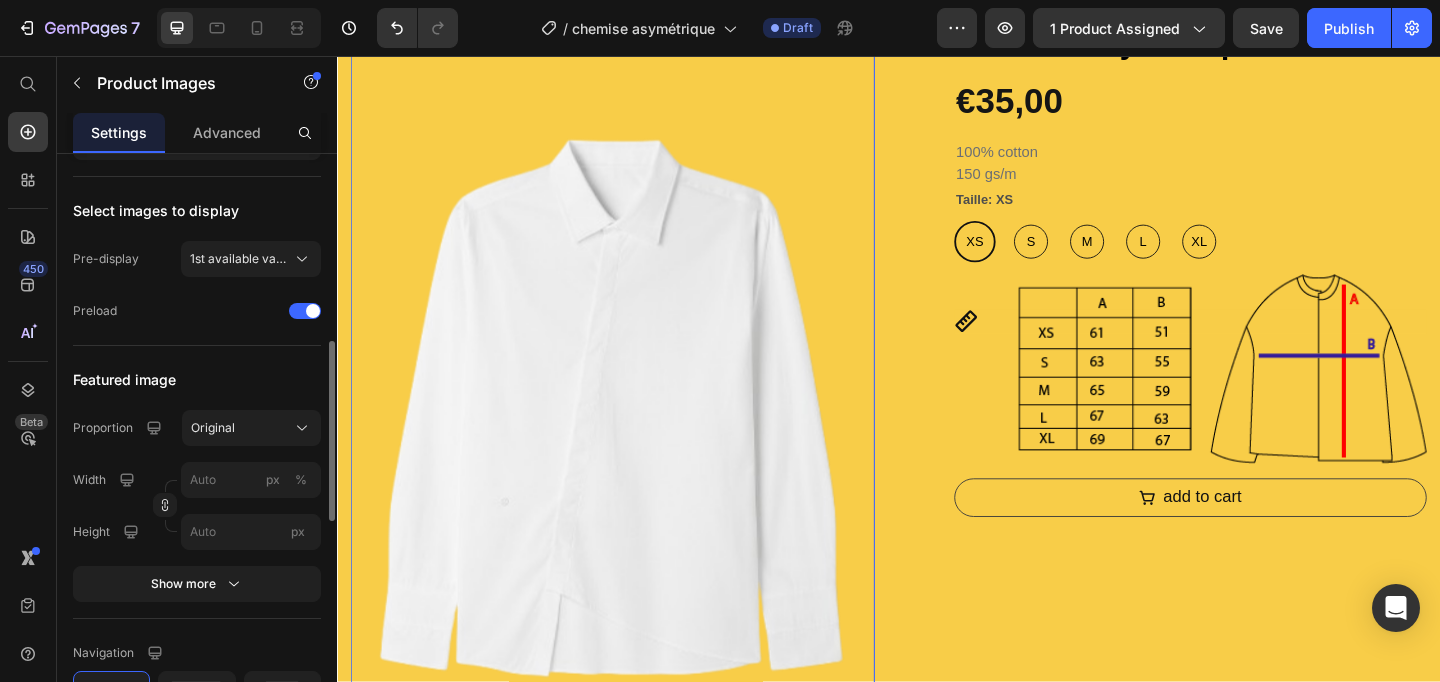scroll, scrollTop: 0, scrollLeft: 0, axis: both 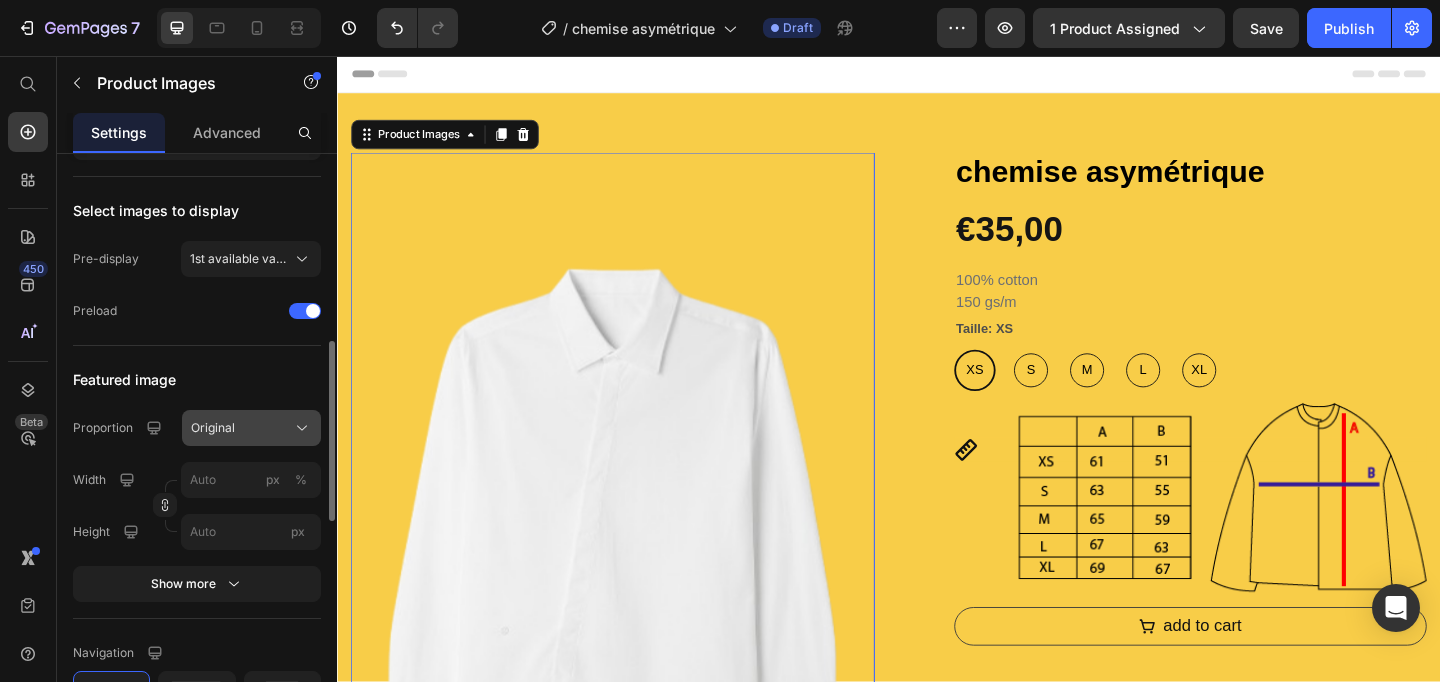 click on "Original" 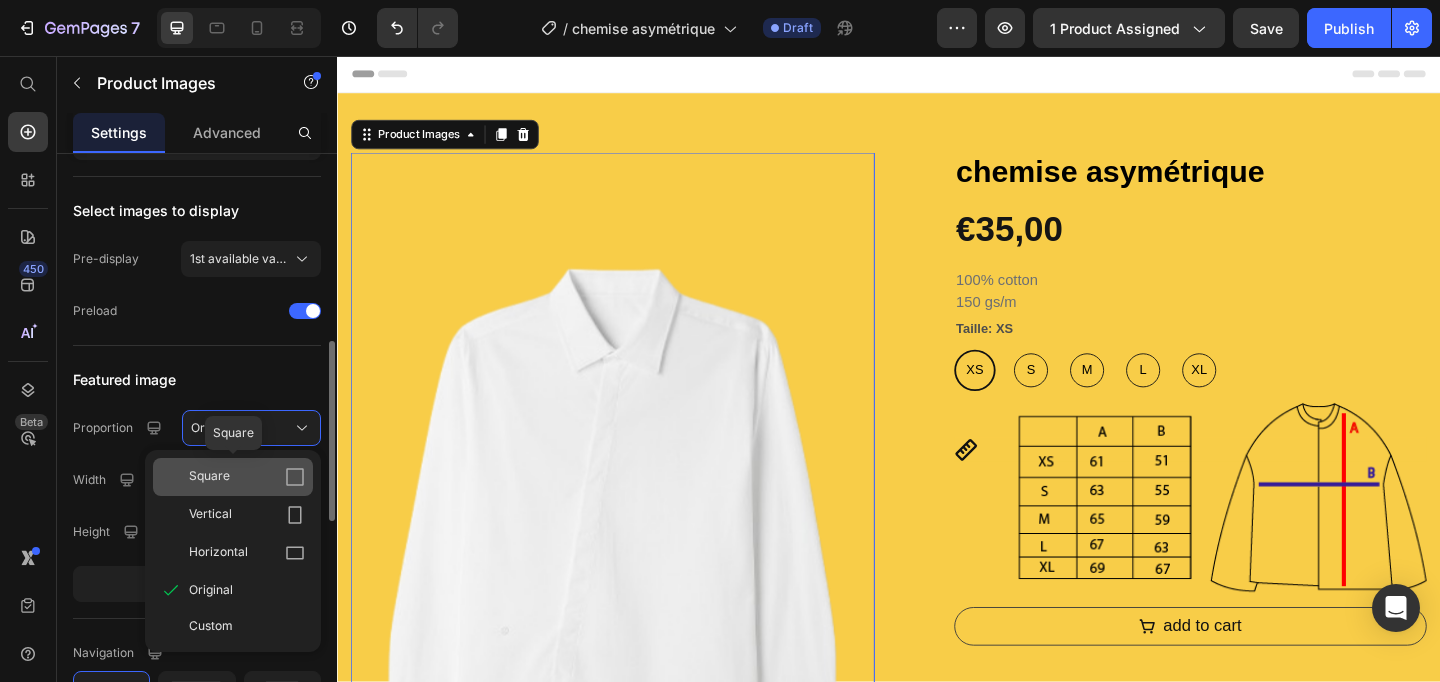 click on "Square" at bounding box center [247, 477] 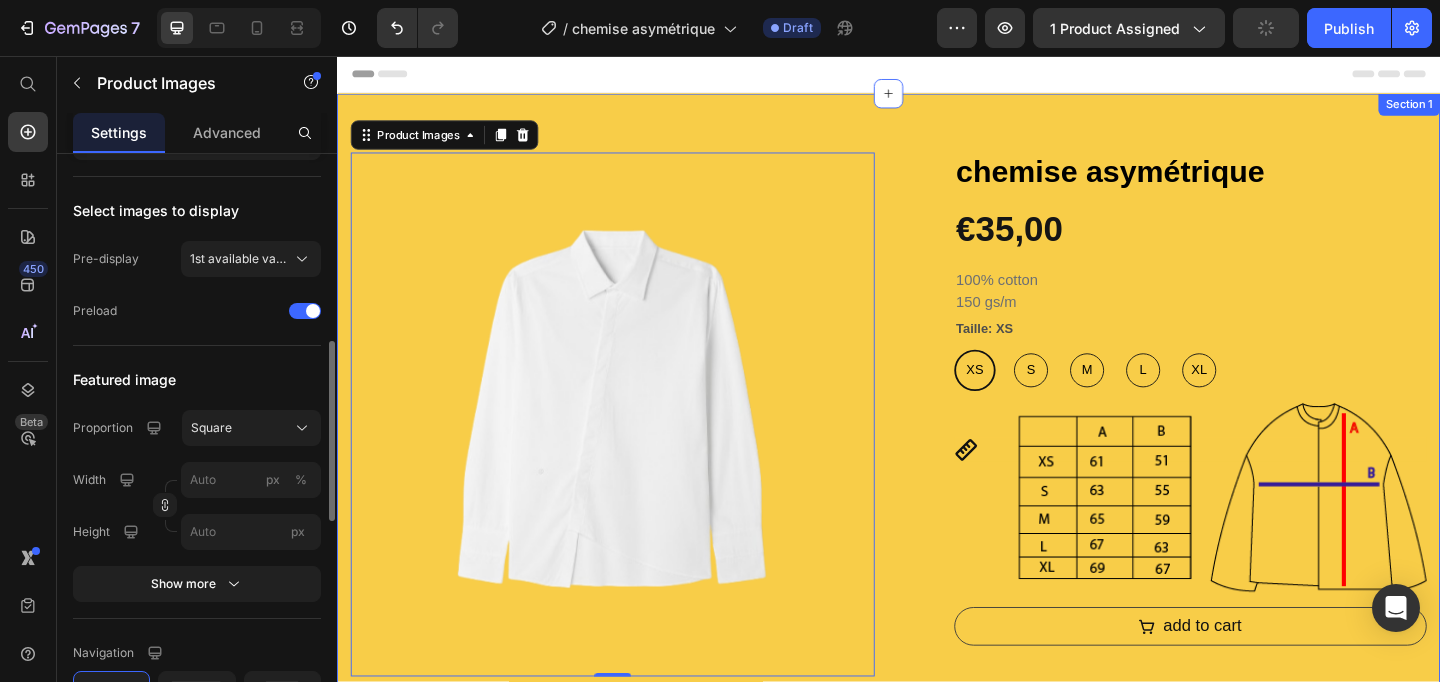 click on "Product Images   0 chemise asymétrique Product Title €35,00 Product Price Row 100% cotton 150 gs/m Text block 100% cotton 150 gs/m Text block Taille: XS XS XS XS S S S M M M L L L XL XL XL Product Variants & Swatches
Icon Row Image
add to cart Product Cart Button Row Product Section 1" at bounding box center (937, 438) 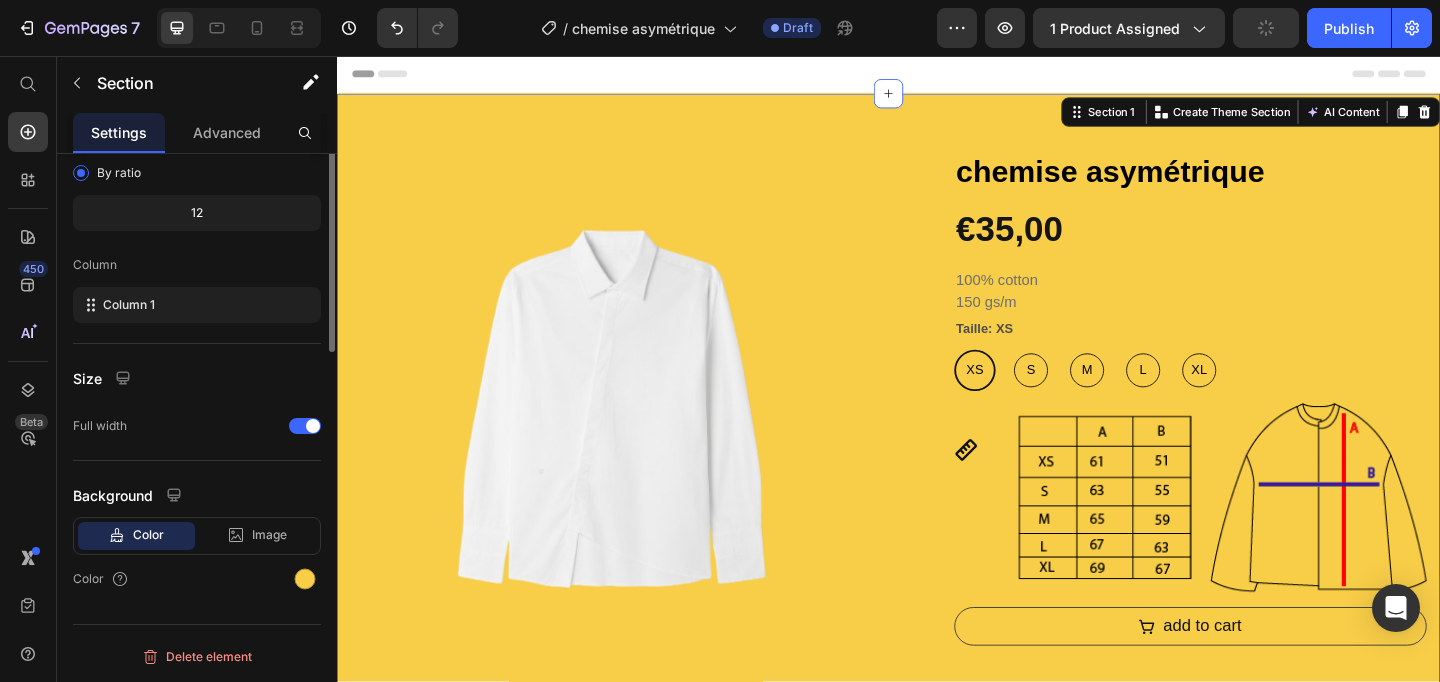 scroll, scrollTop: 0, scrollLeft: 0, axis: both 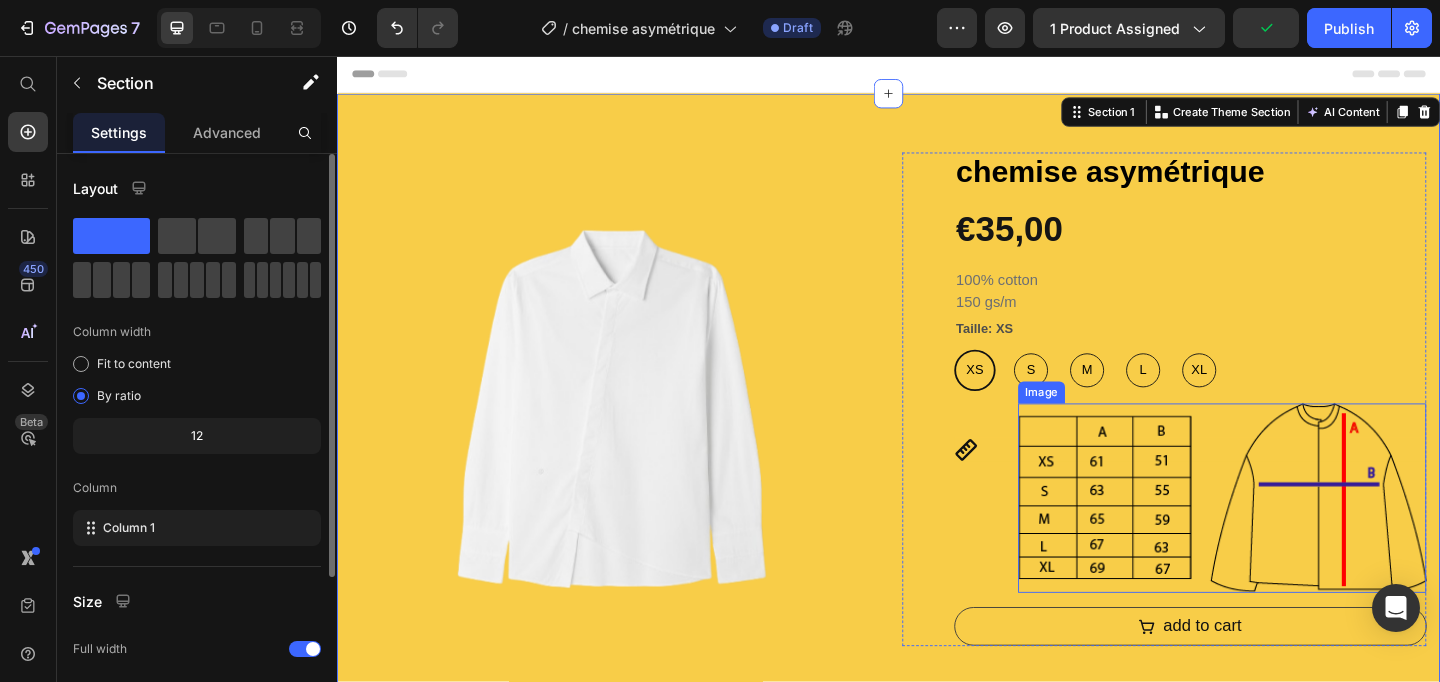 click at bounding box center [1300, 537] 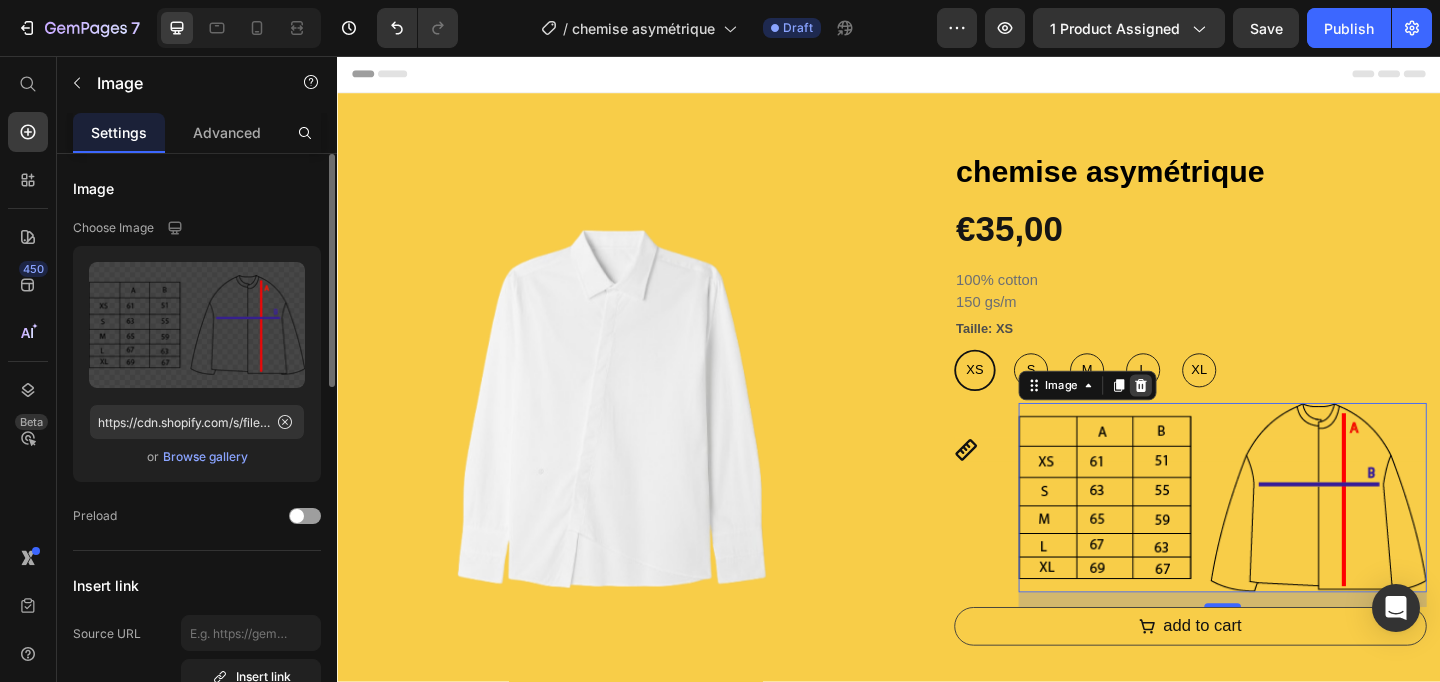 click 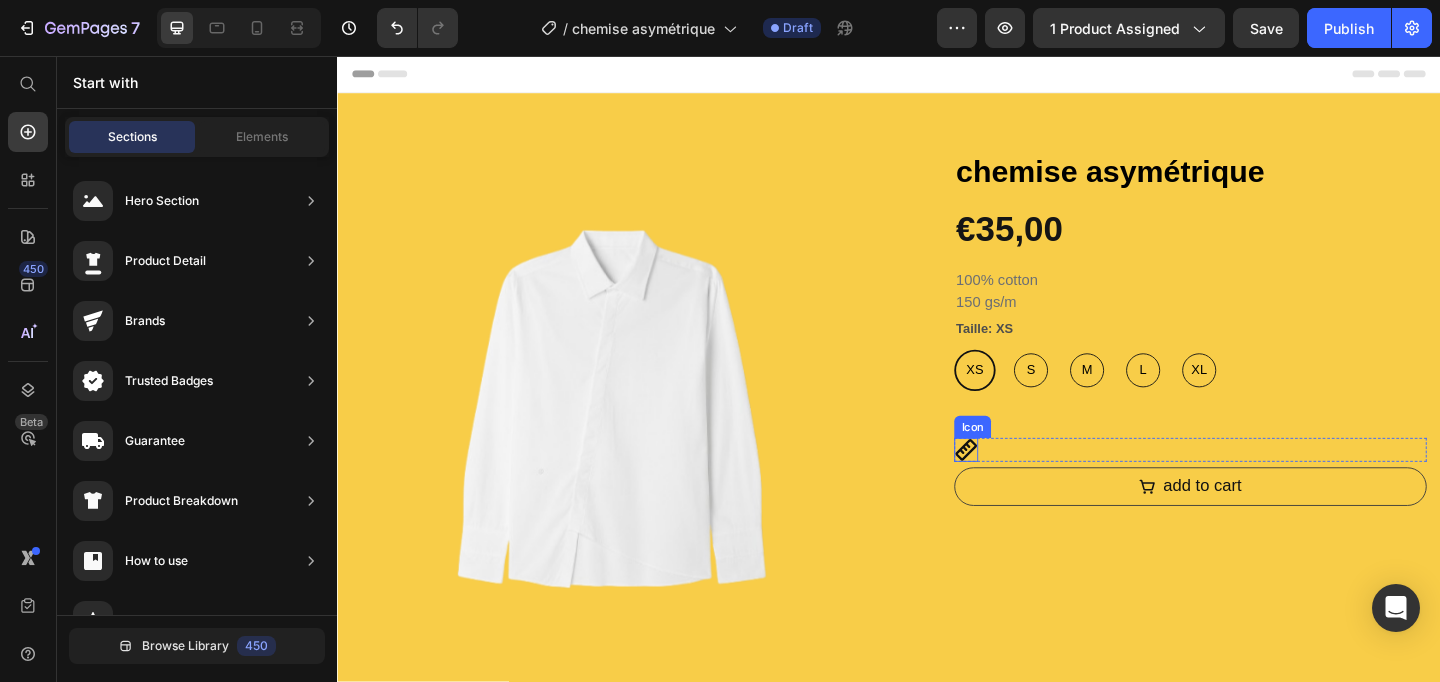 click 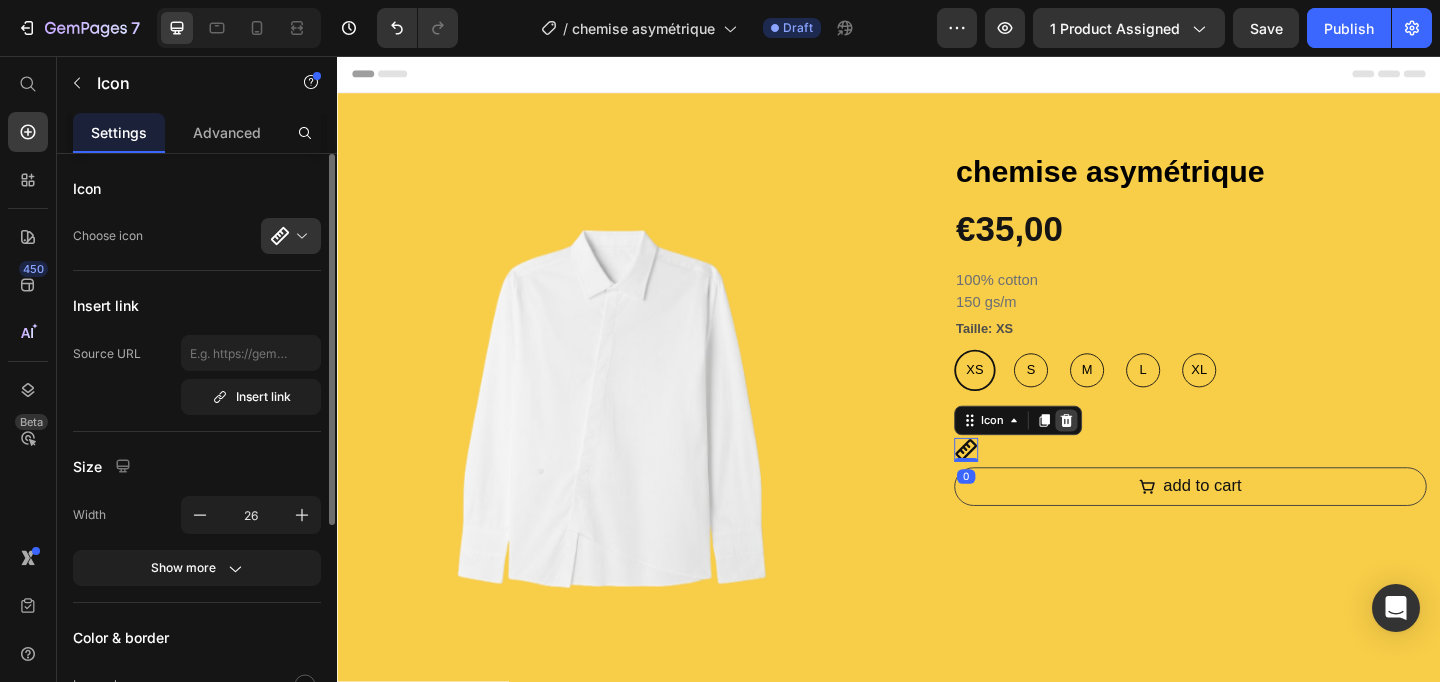 click 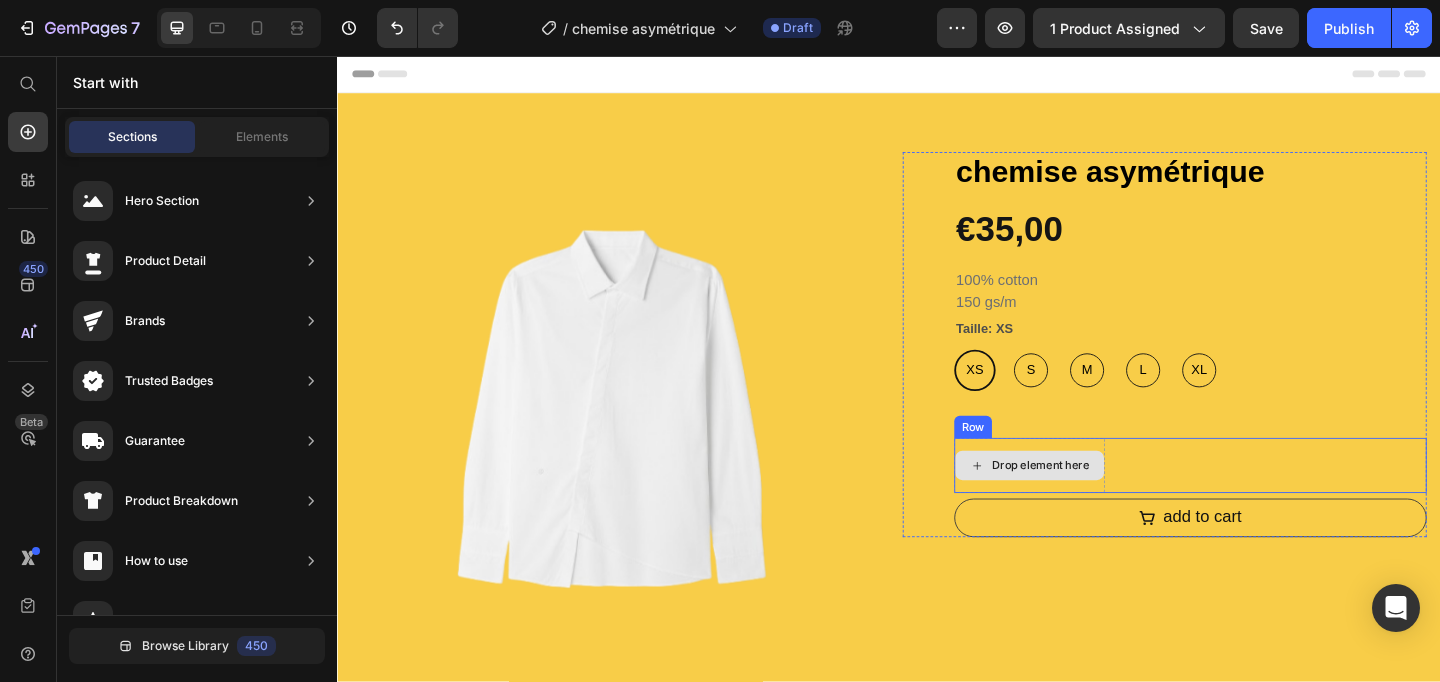 click on "Drop element here" at bounding box center (1090, 502) 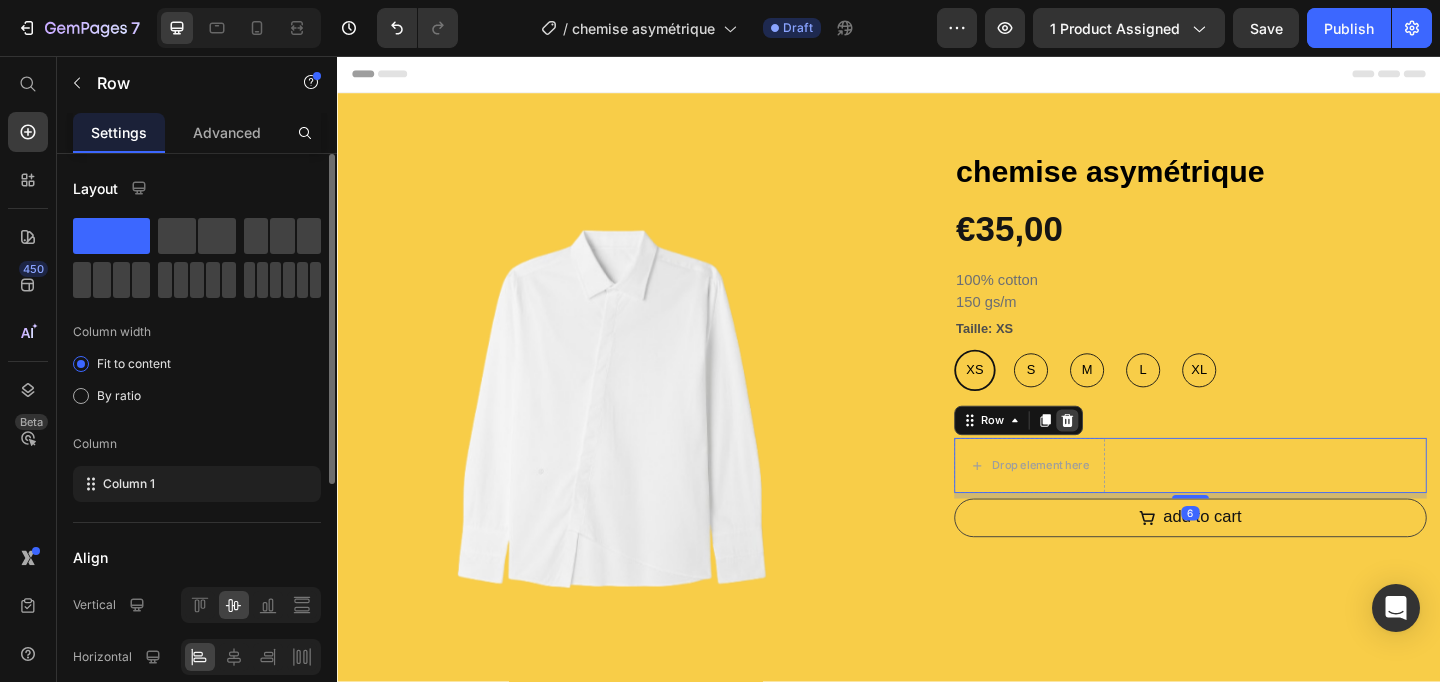 click 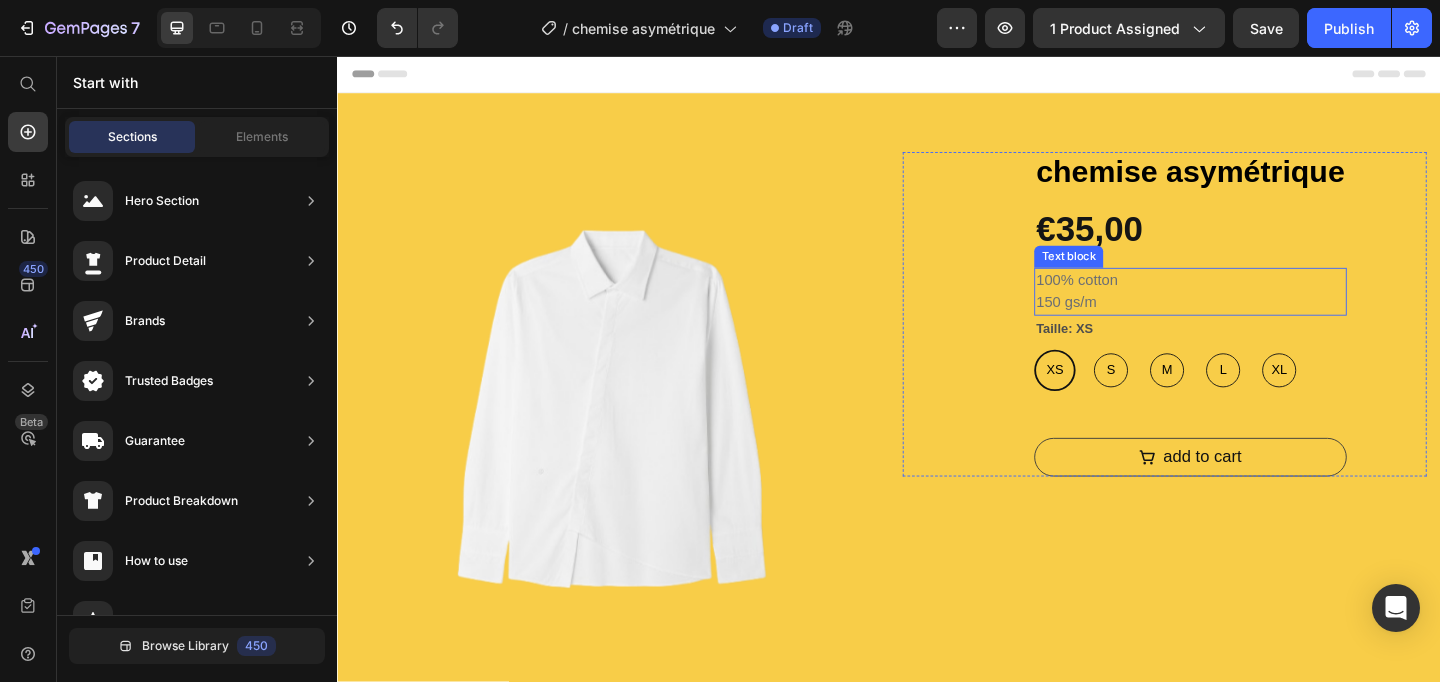 click on "150 gs/m" at bounding box center [1265, 325] 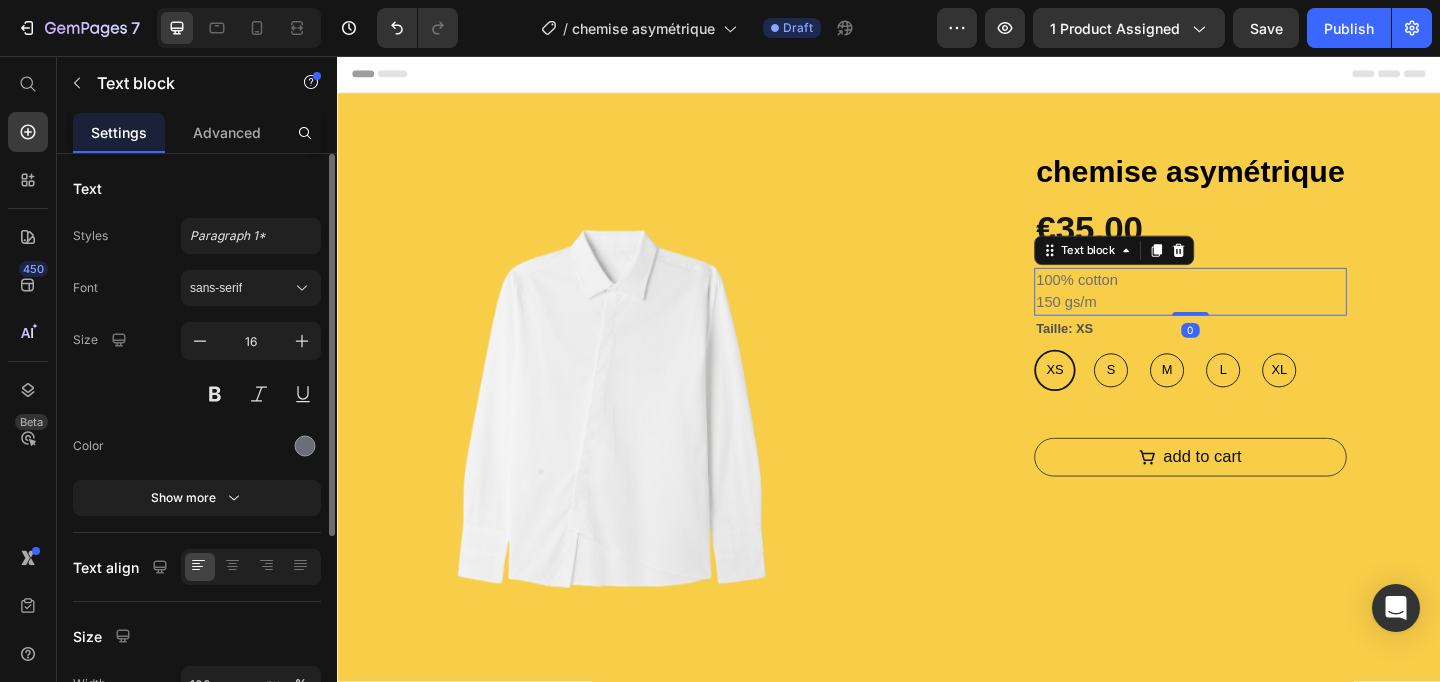 click on "150 gs/m" at bounding box center (1265, 325) 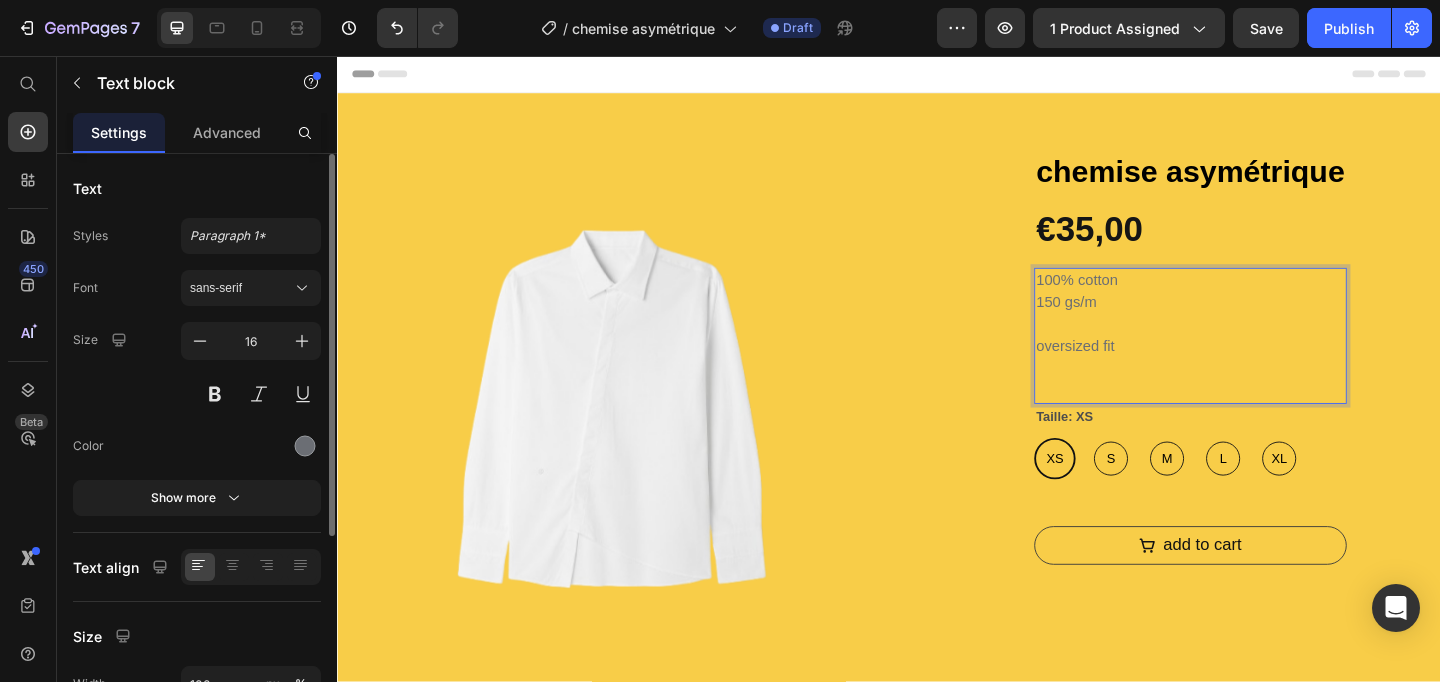 click at bounding box center [1265, 421] 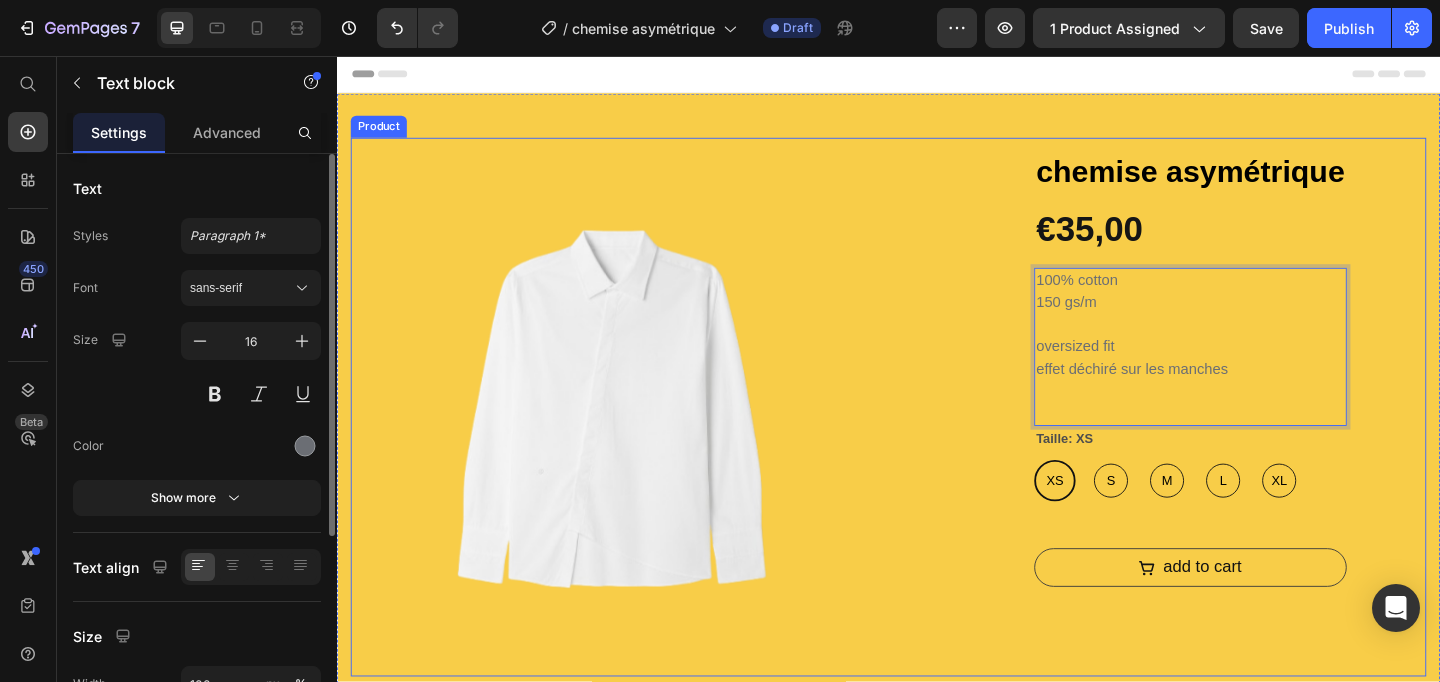 click on "Product Images chemise asymétrique Product Title €35,00 Product Price Row 100% cotton 150 gs/m Text block 100% cotton 150 gs/m oversized fit effet déchiré sur les manches Text block   0 Taille: XS XS XS XS S S S M M M L L L XL XL XL Product Variants & Swatches
add to cart Product Cart Button Row Product" at bounding box center [937, 438] 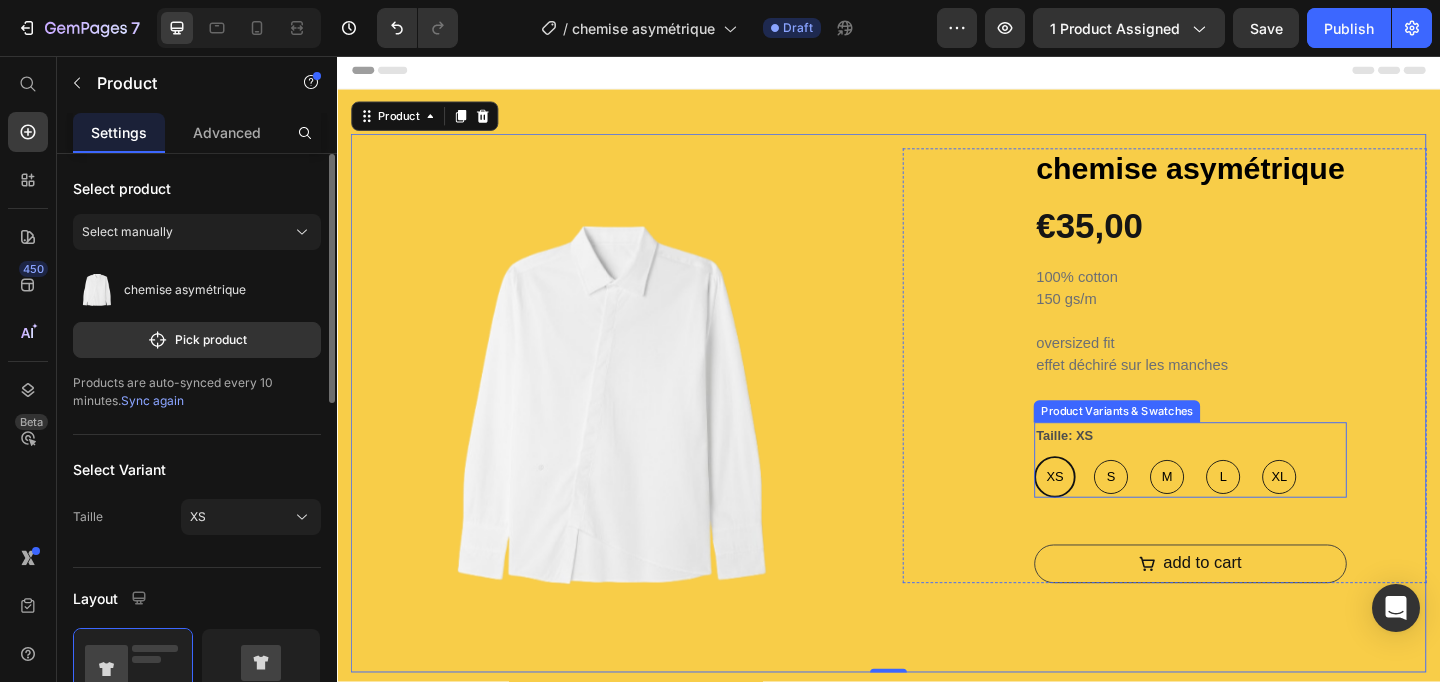 scroll, scrollTop: 0, scrollLeft: 0, axis: both 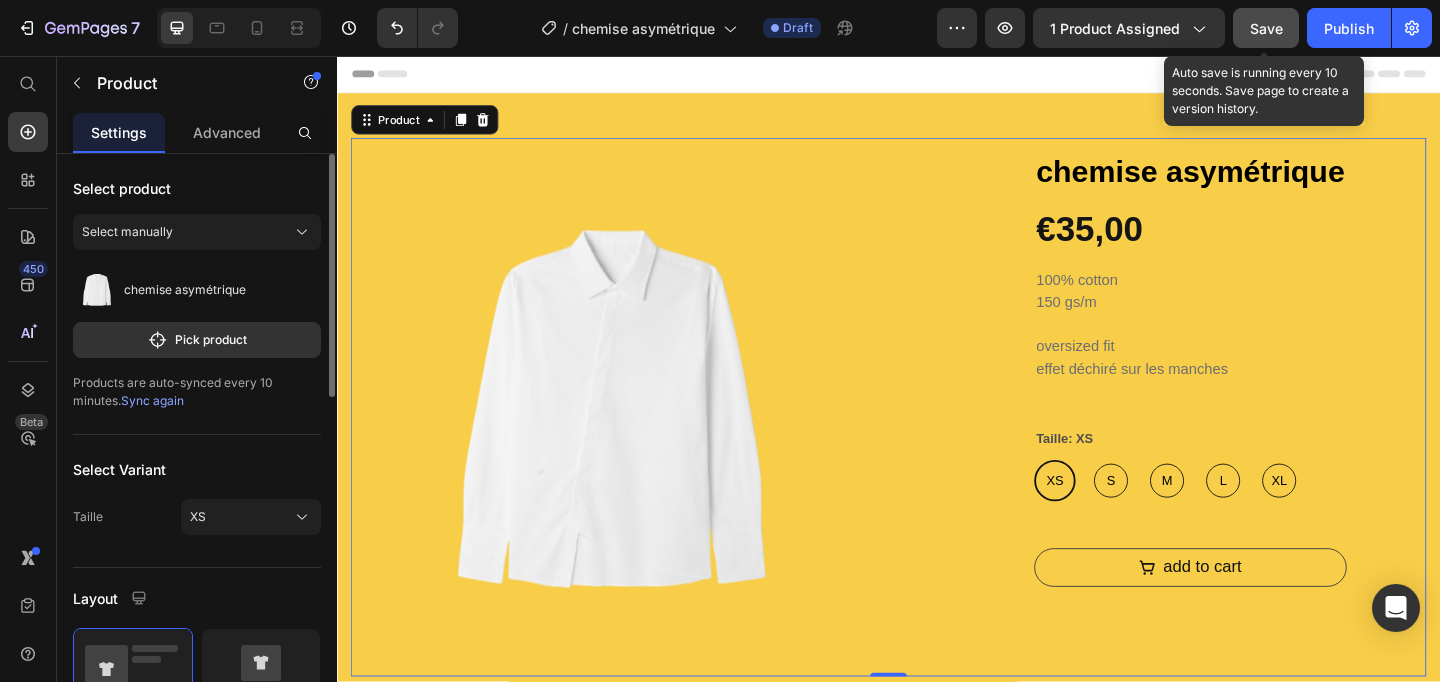 click on "Save" at bounding box center (1266, 28) 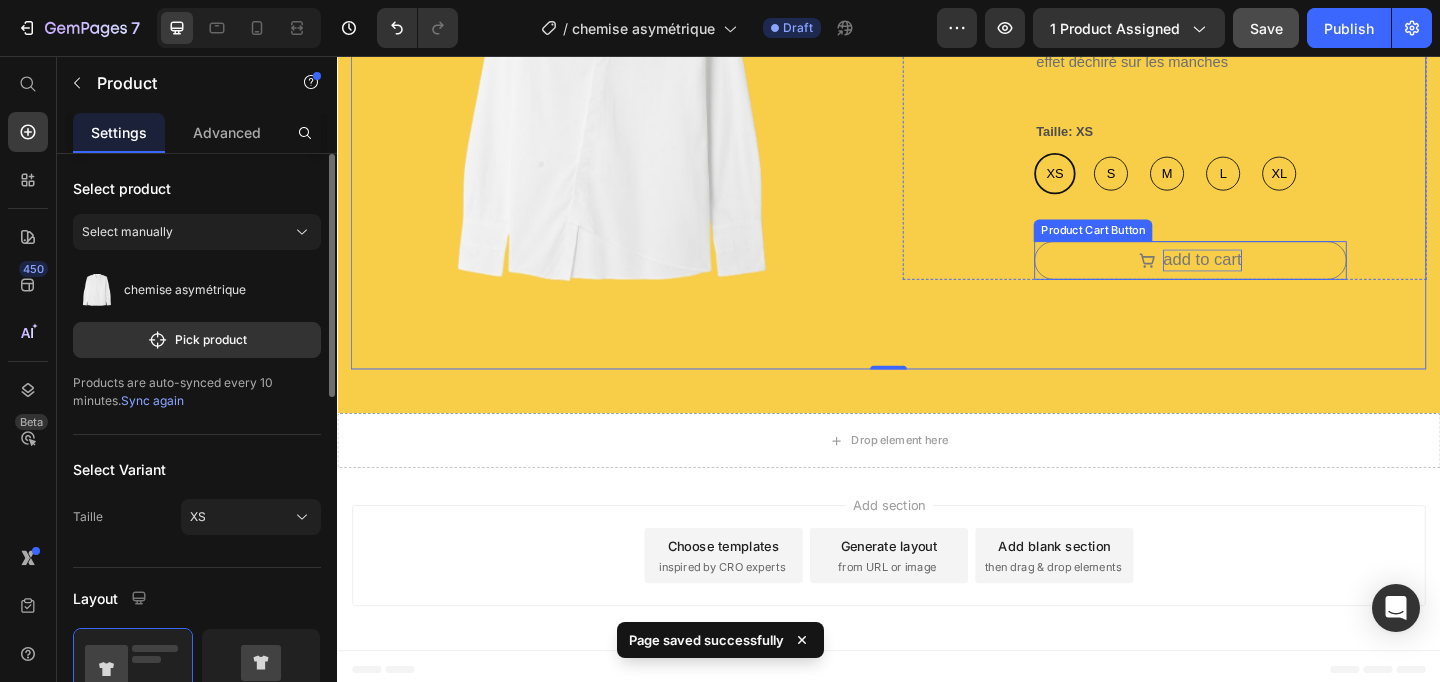 scroll, scrollTop: 0, scrollLeft: 0, axis: both 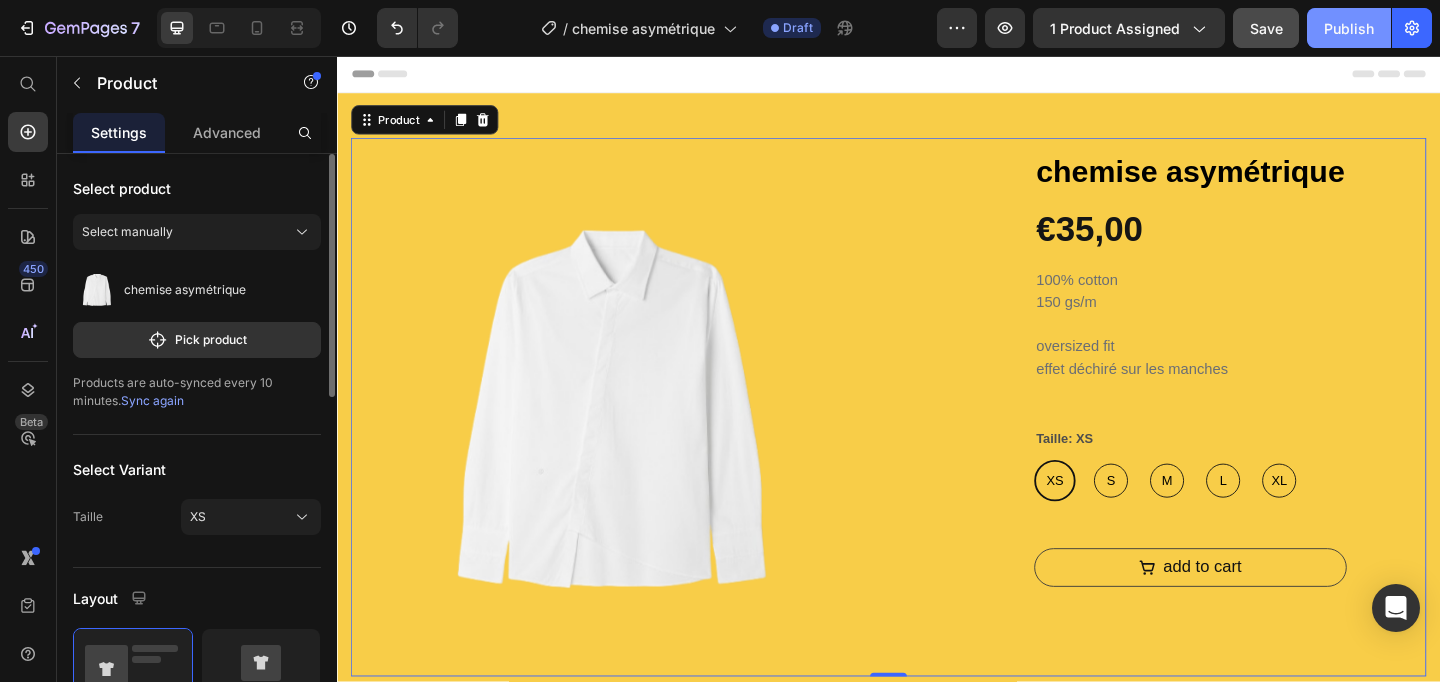 click on "Publish" 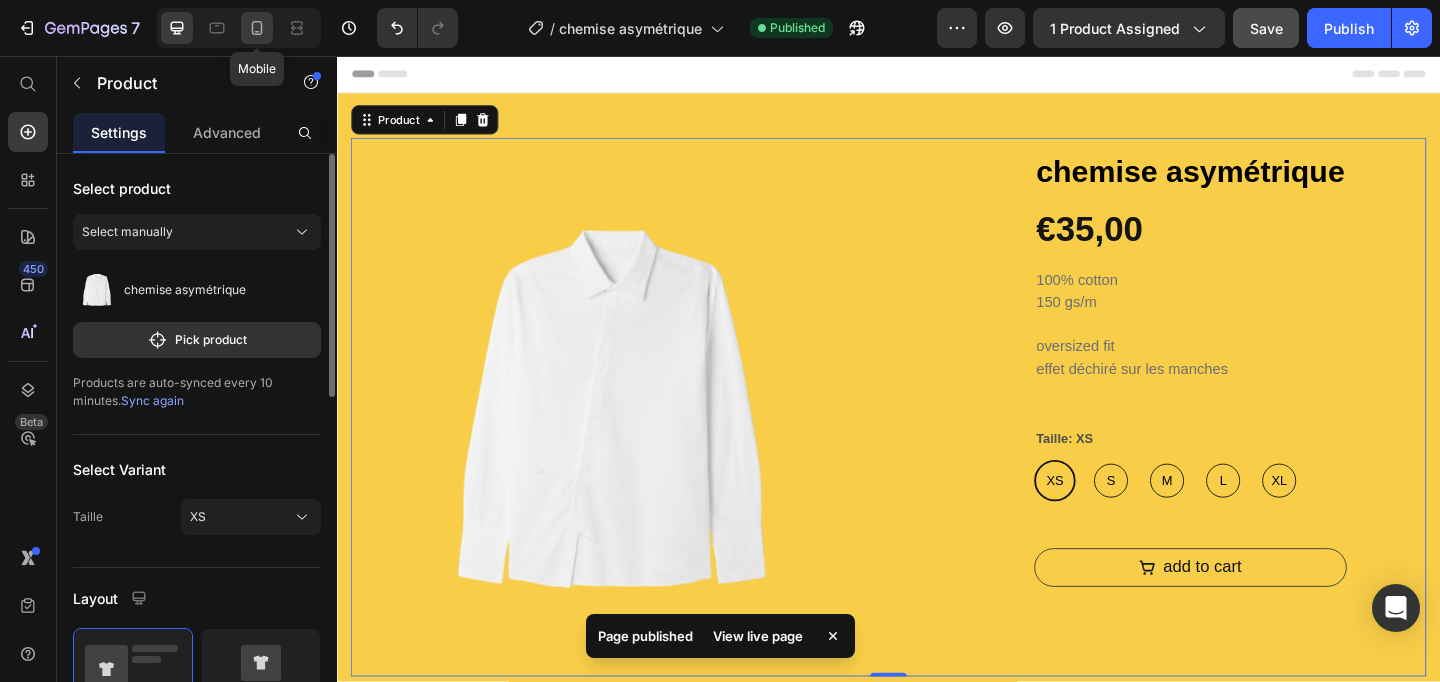 click 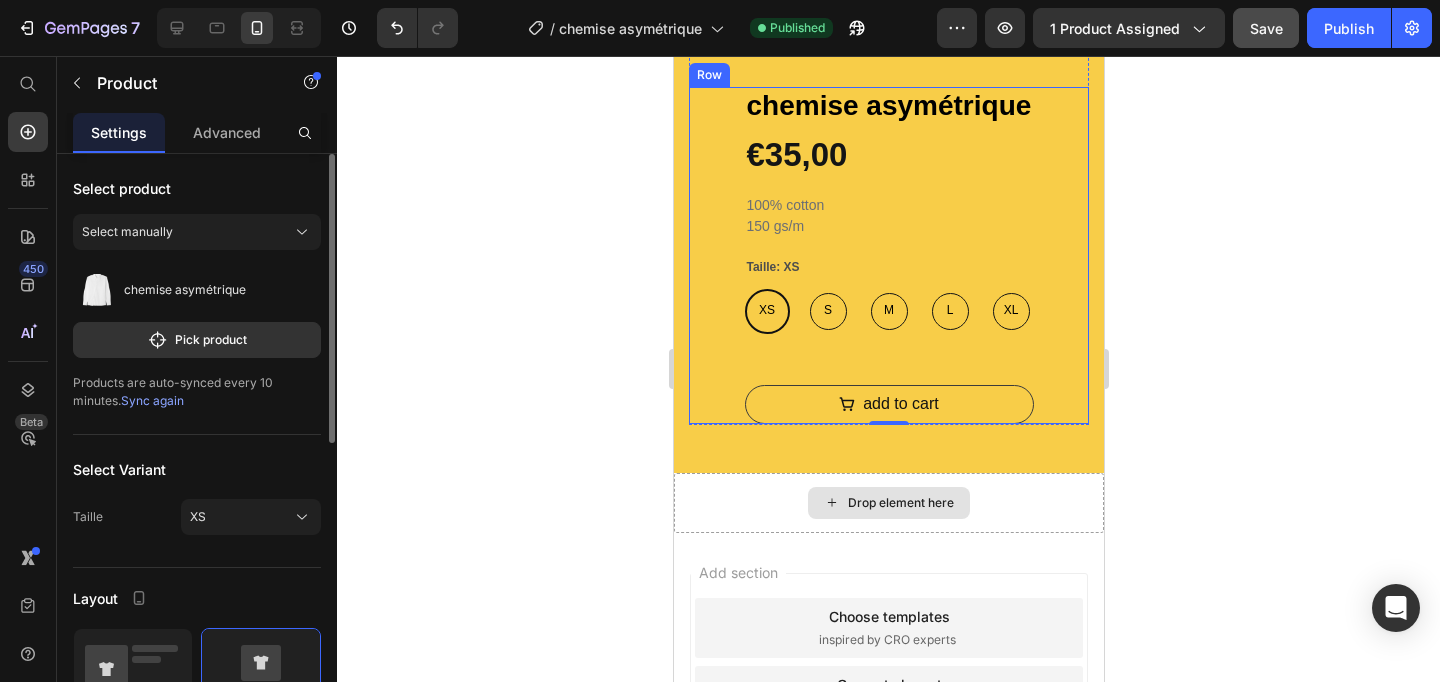 scroll, scrollTop: 516, scrollLeft: 0, axis: vertical 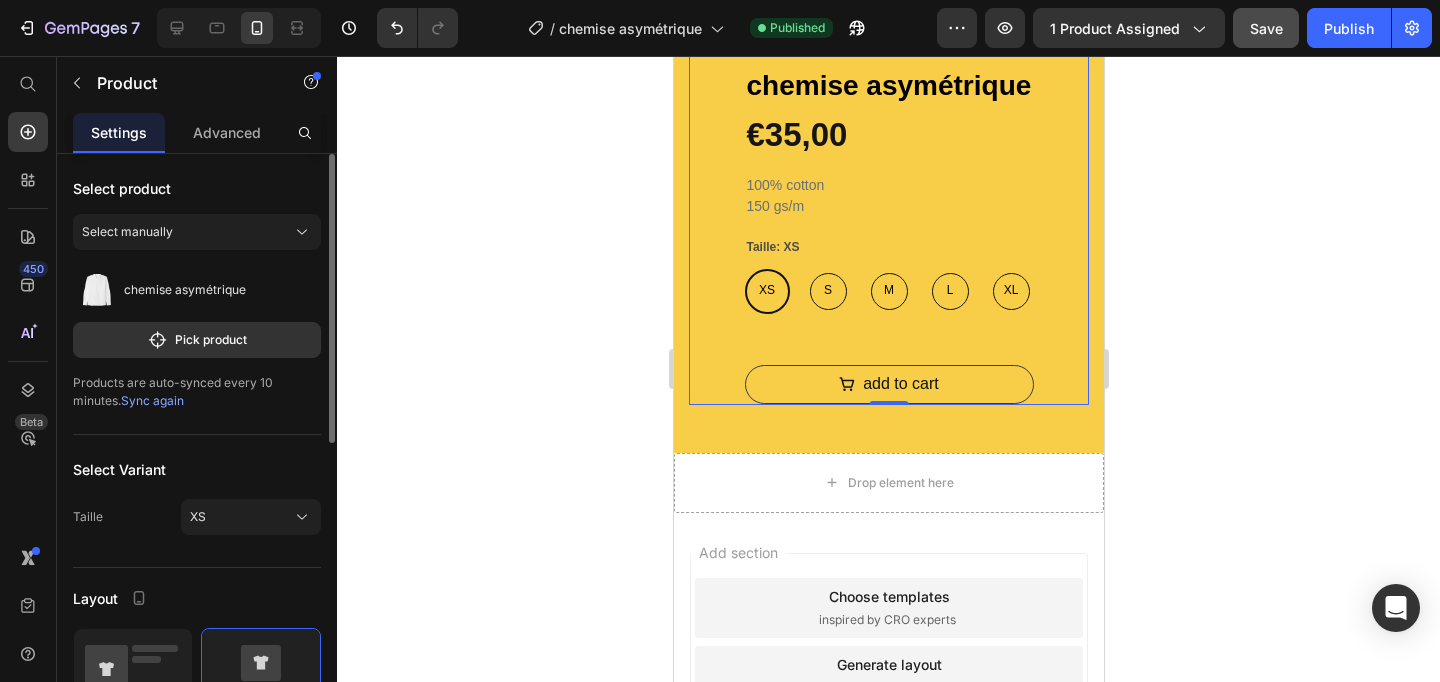 click 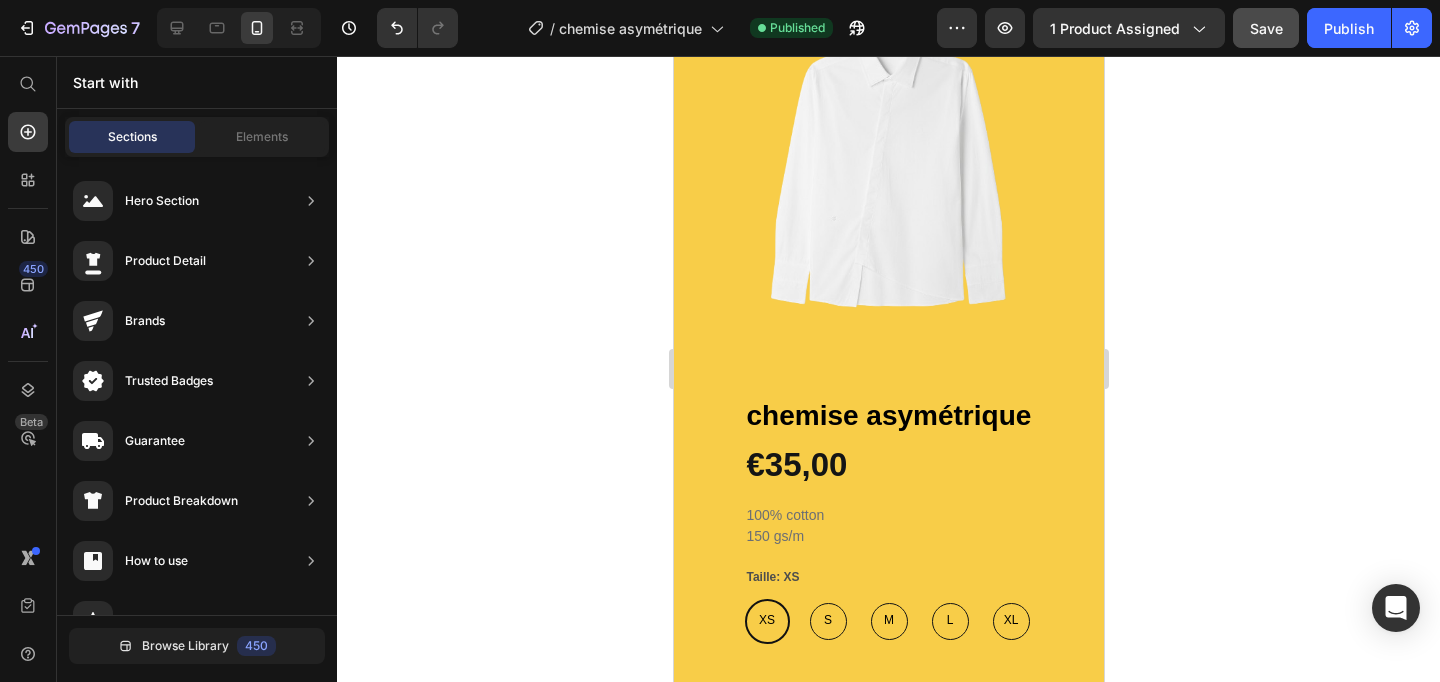 scroll, scrollTop: 0, scrollLeft: 0, axis: both 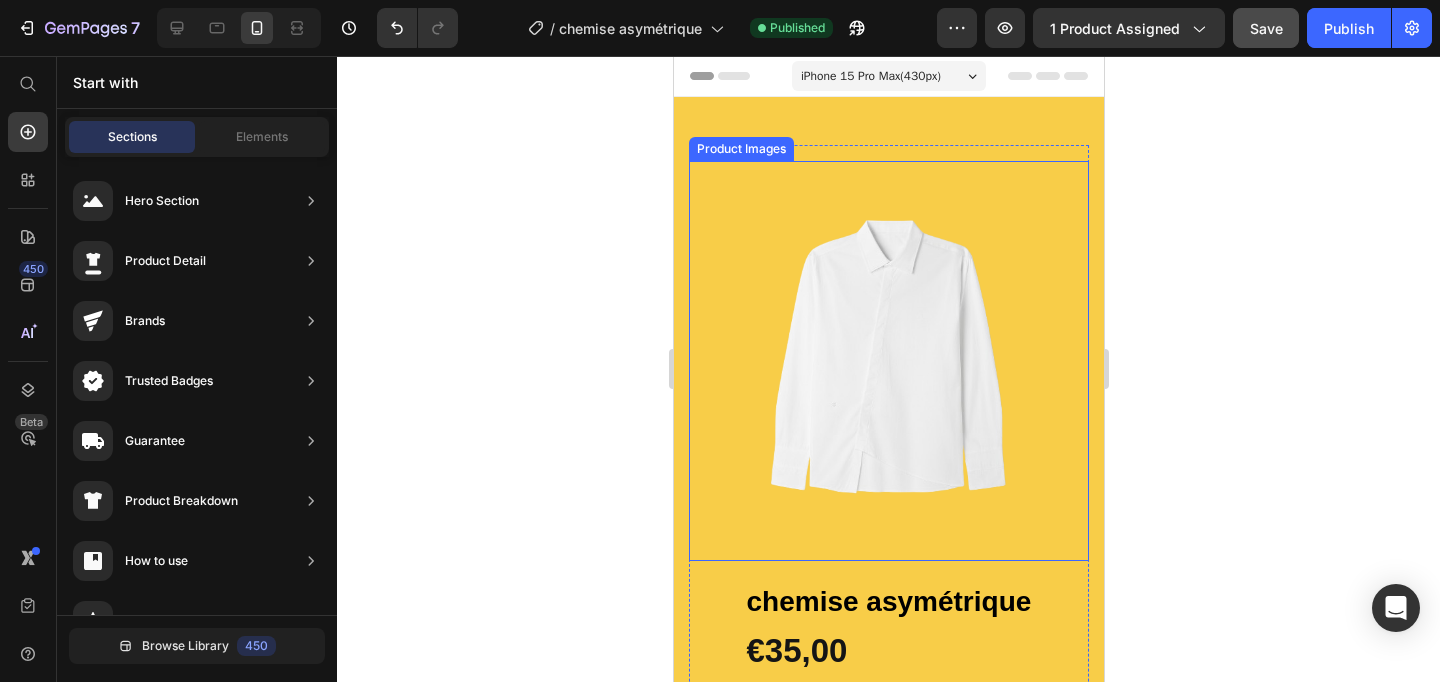 click at bounding box center [888, 361] 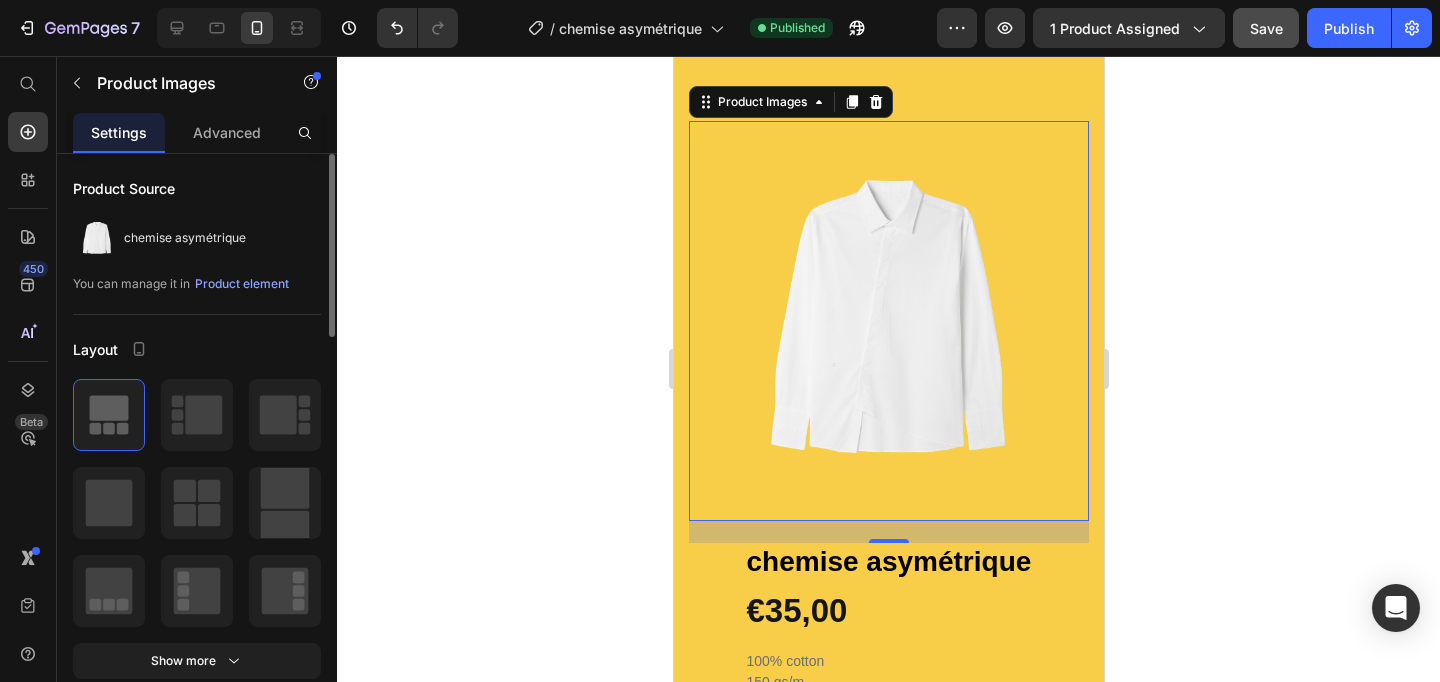 scroll, scrollTop: 46, scrollLeft: 0, axis: vertical 